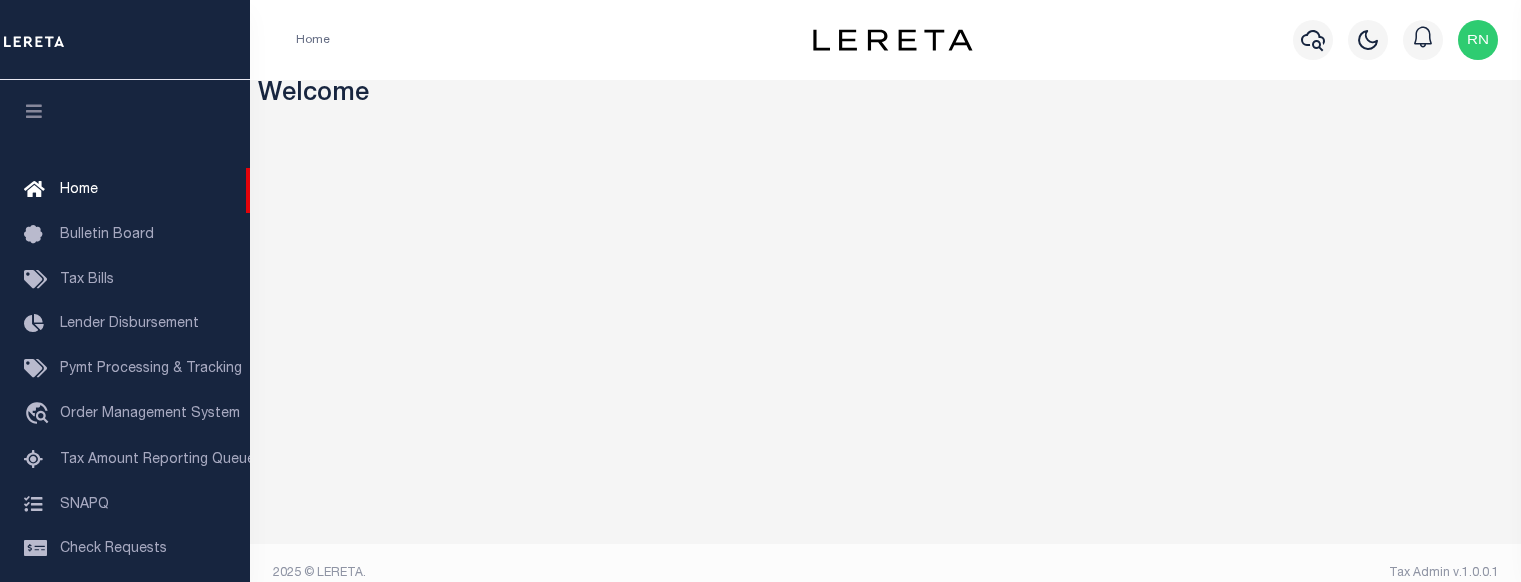 scroll, scrollTop: 22, scrollLeft: 0, axis: vertical 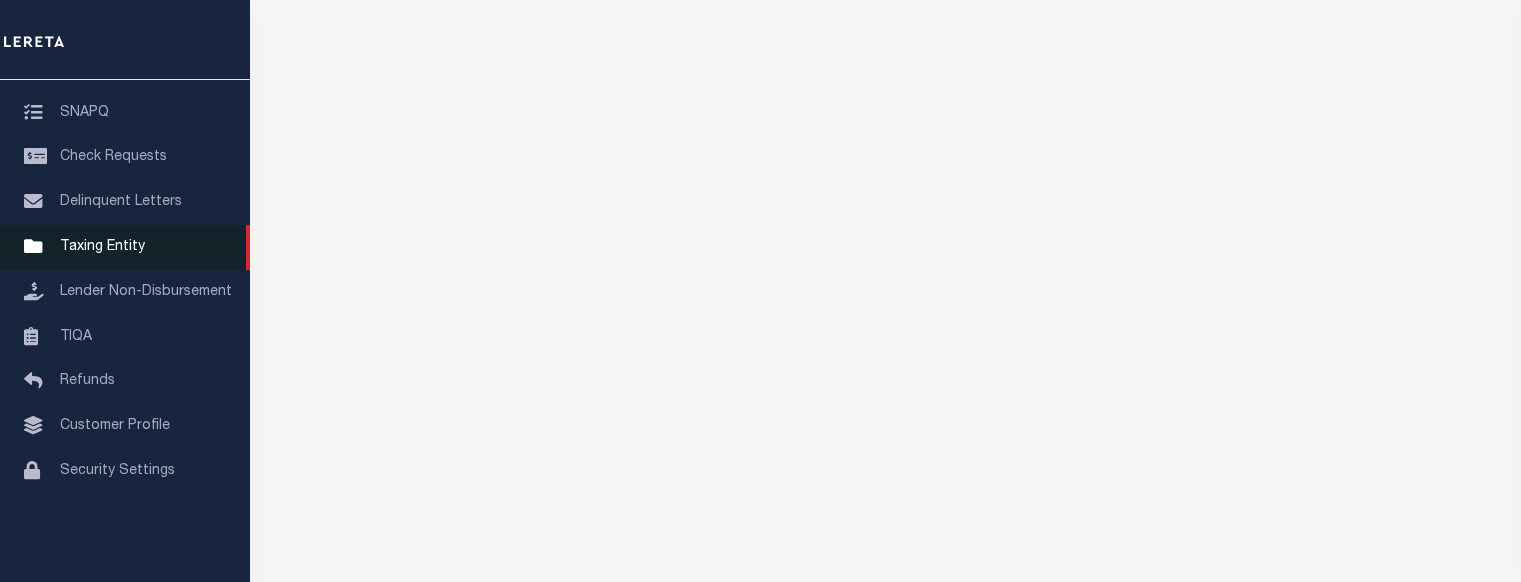click on "Taxing Entity" at bounding box center [102, 247] 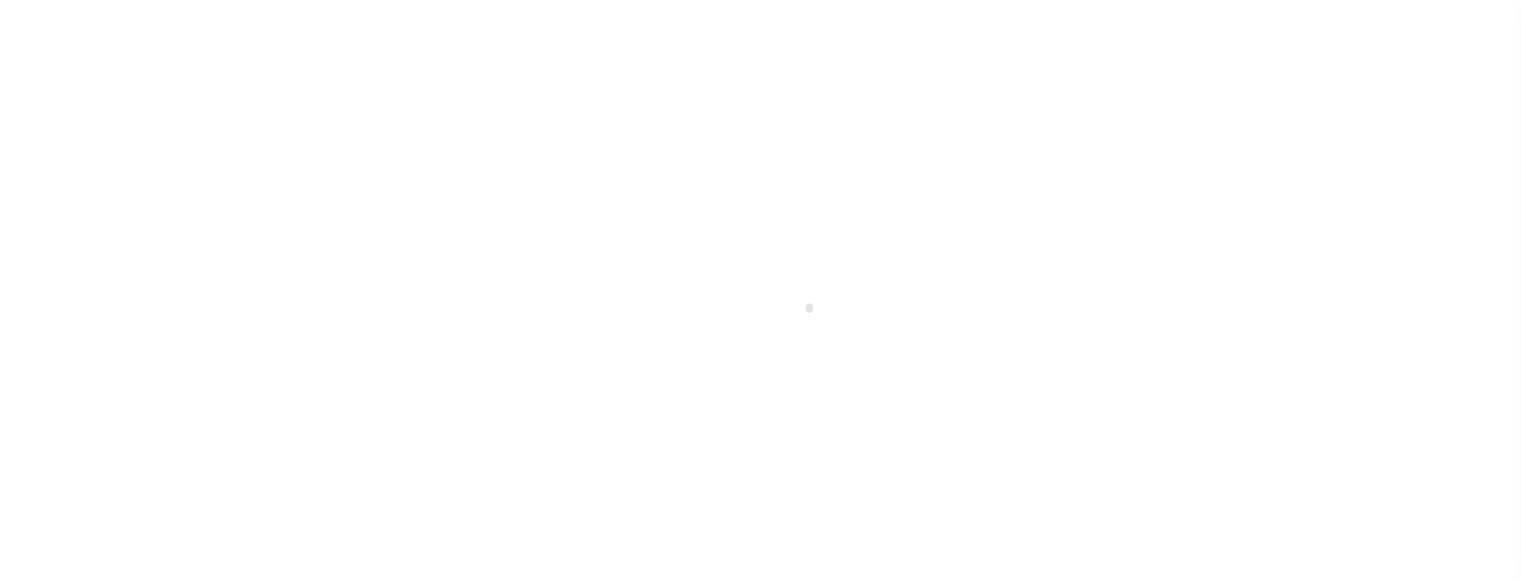 scroll, scrollTop: 0, scrollLeft: 0, axis: both 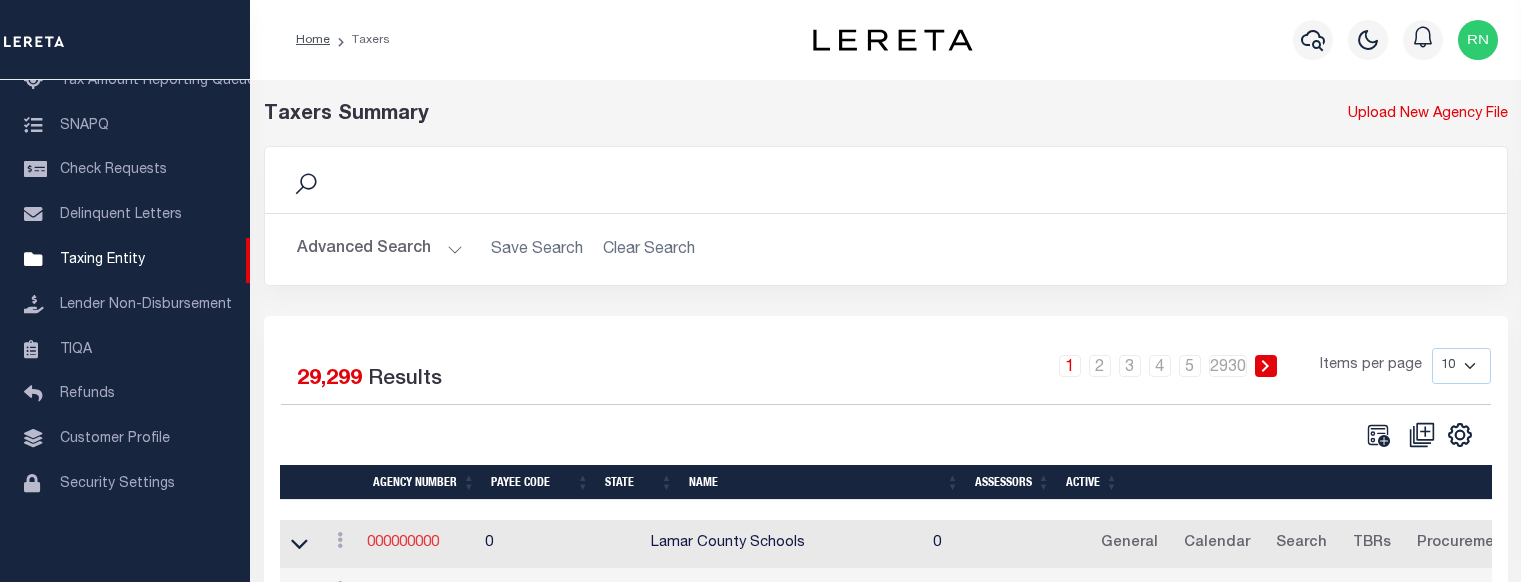 click on "000000000" at bounding box center (403, 543) 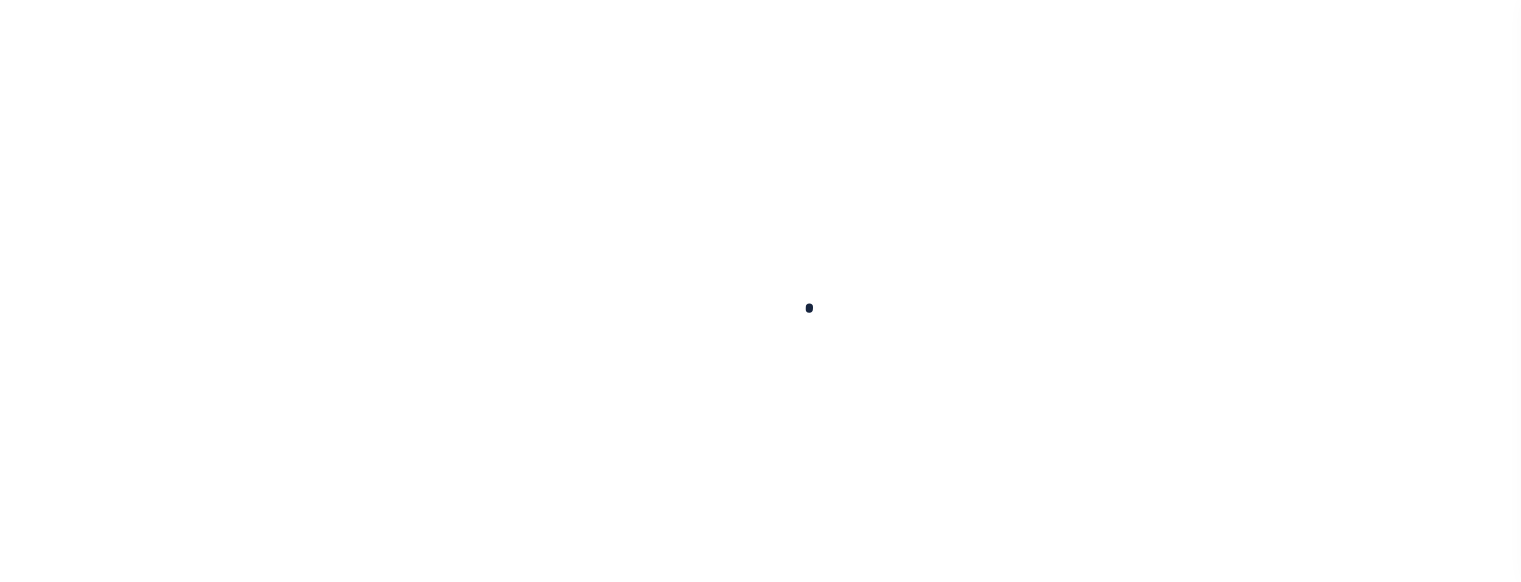 select 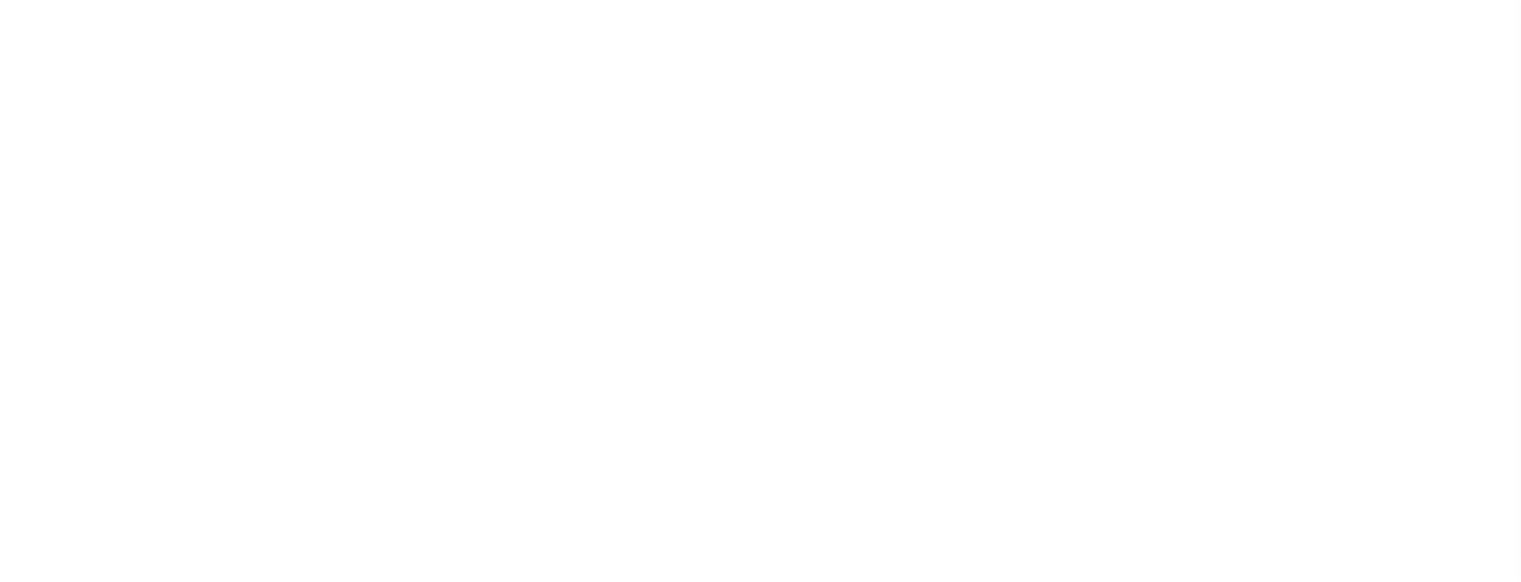 scroll, scrollTop: 0, scrollLeft: 0, axis: both 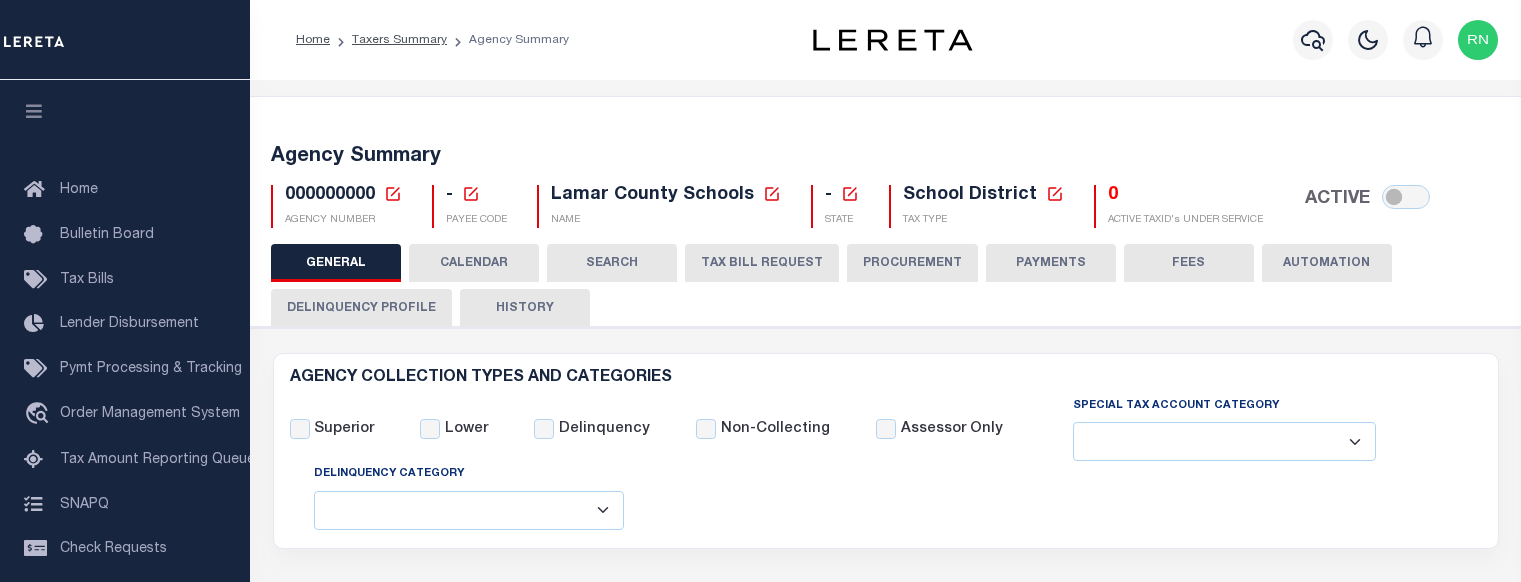 checkbox on "false" 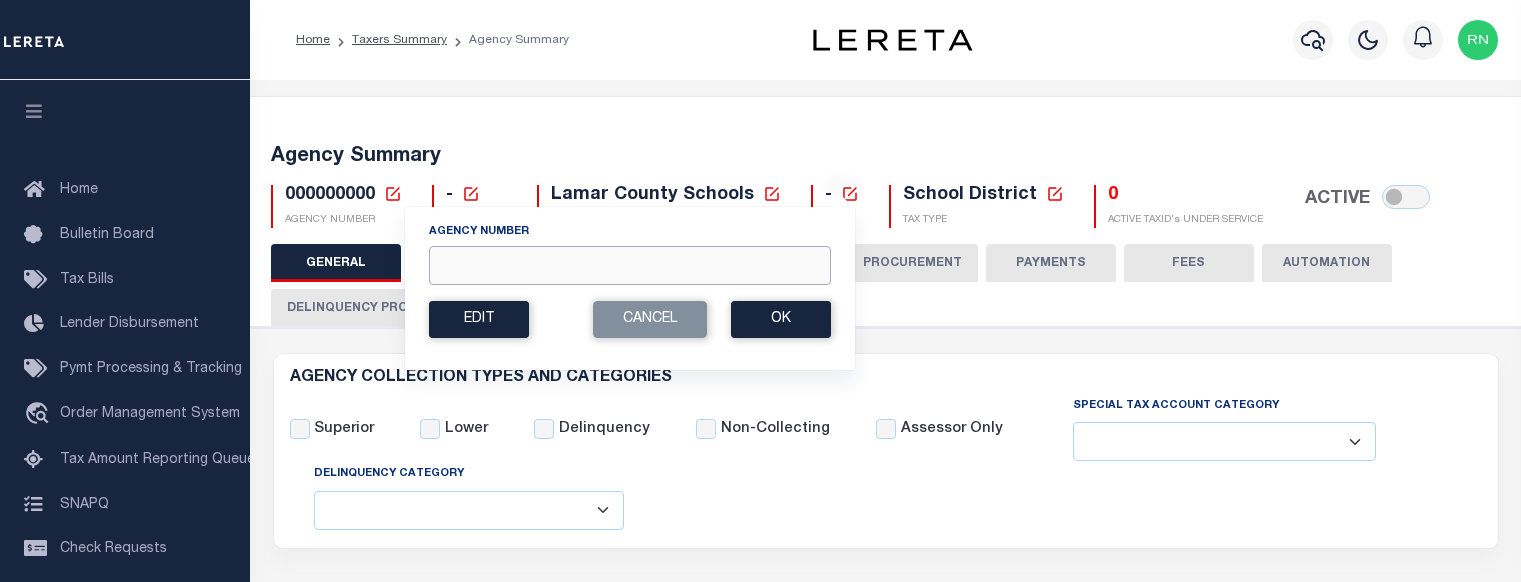 click on "Agency Number" at bounding box center (630, 265) 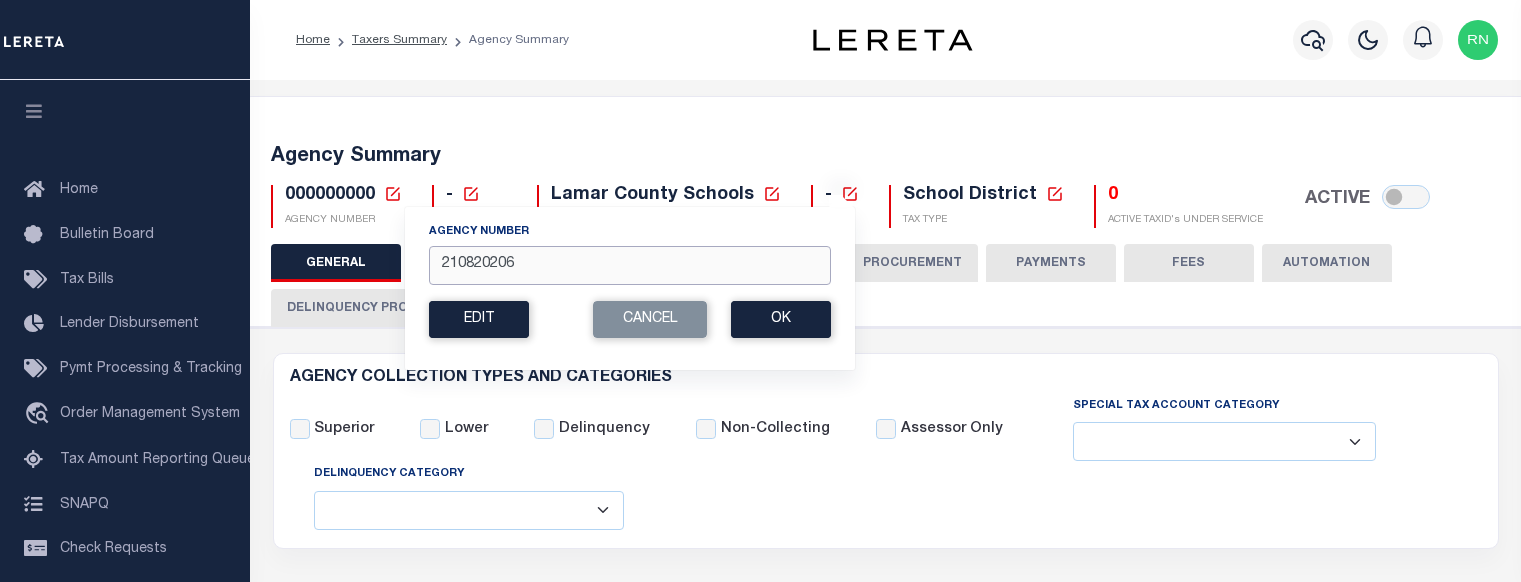 type on "210820206" 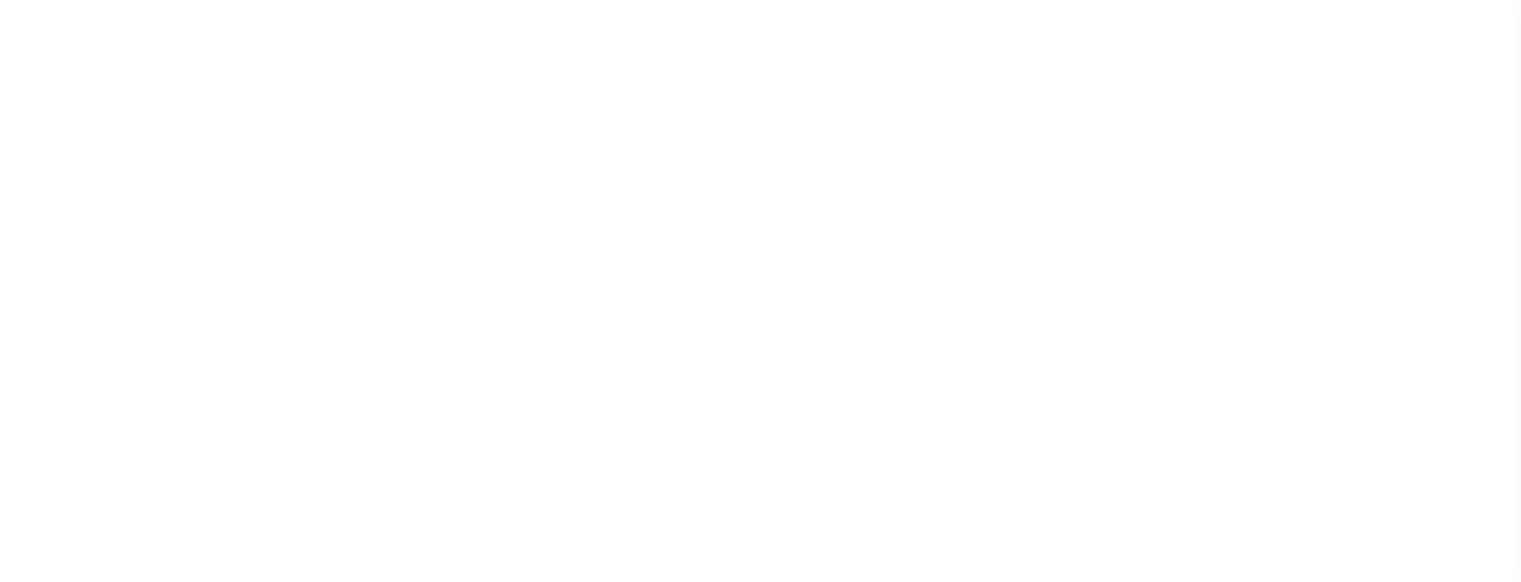 select 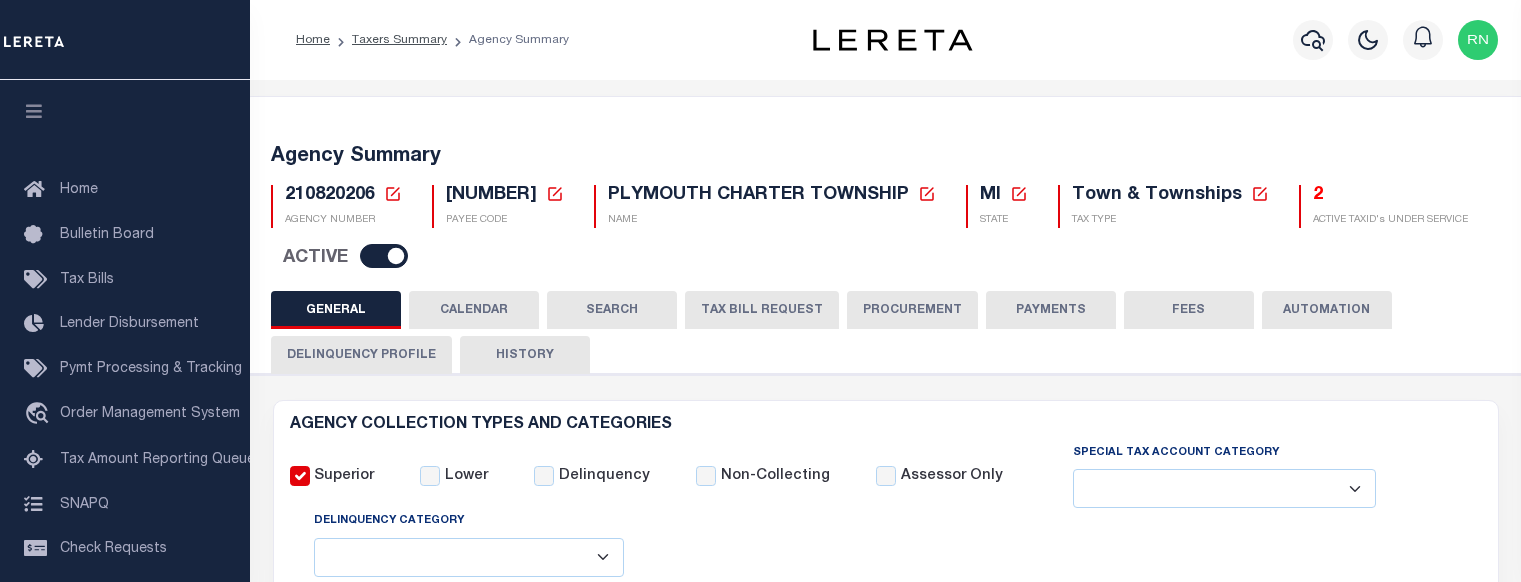 click on "TAX BILL REQUEST" at bounding box center (762, 310) 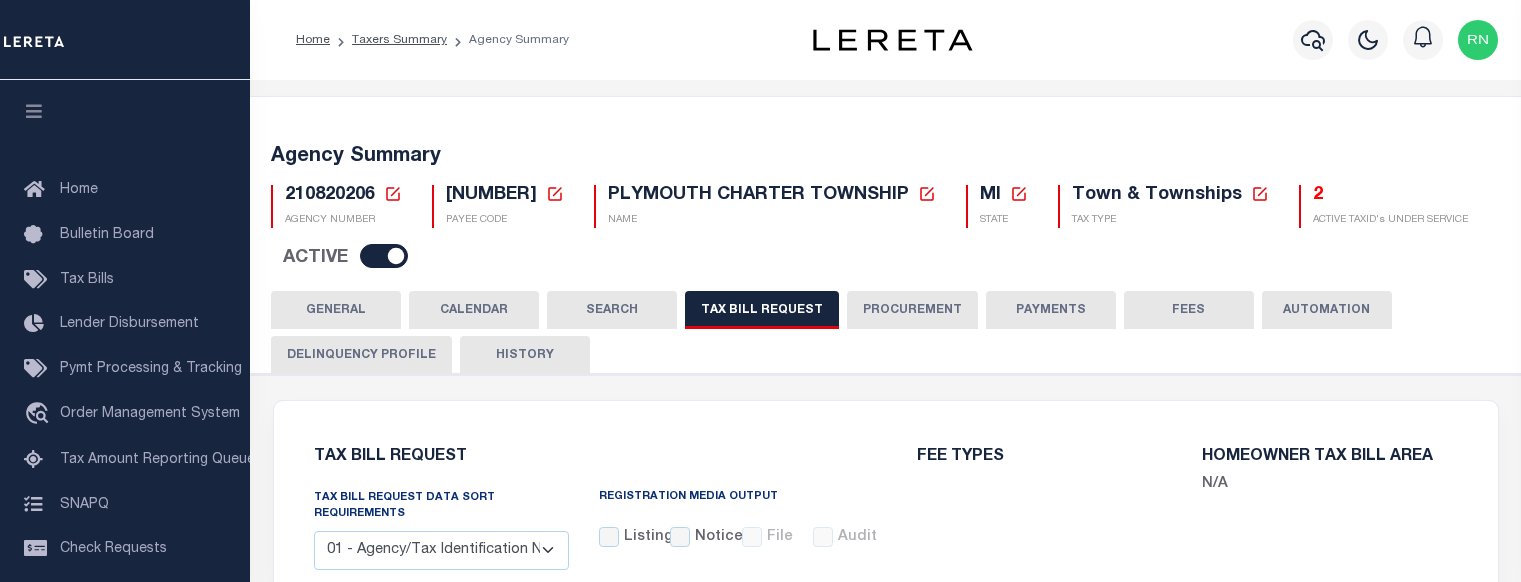 select on "27" 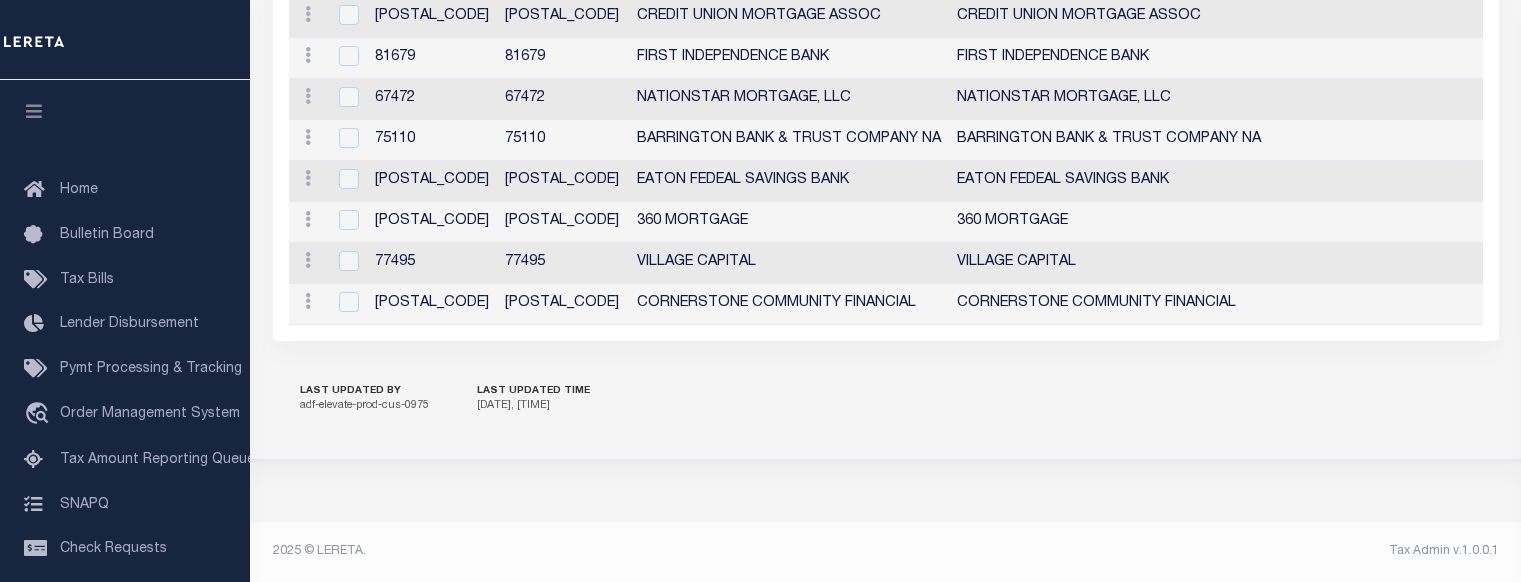scroll, scrollTop: 2631, scrollLeft: 0, axis: vertical 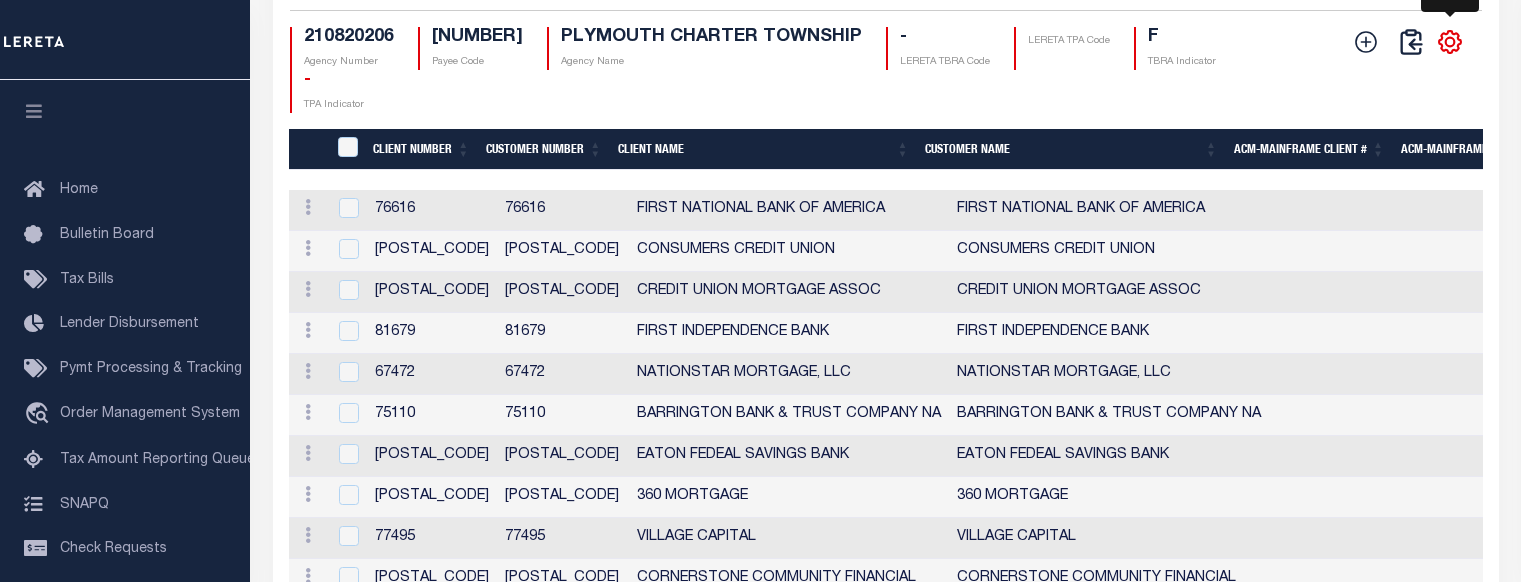 click 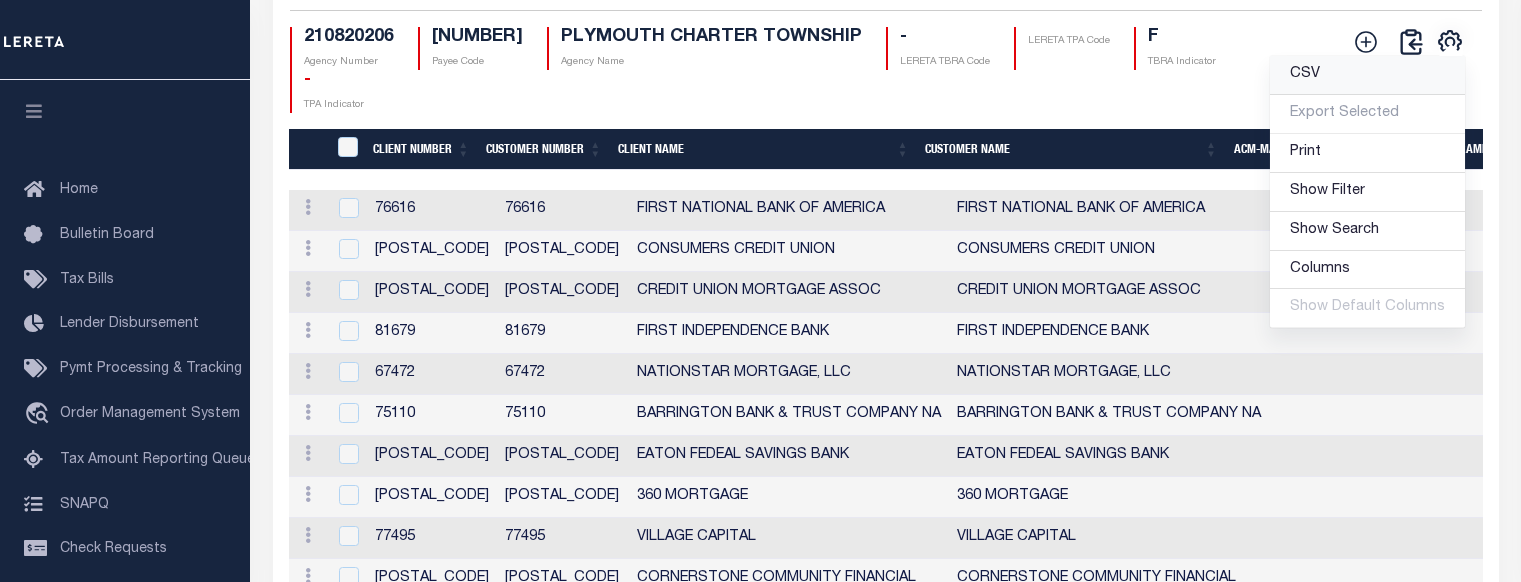 click on "CSV" at bounding box center [1367, 75] 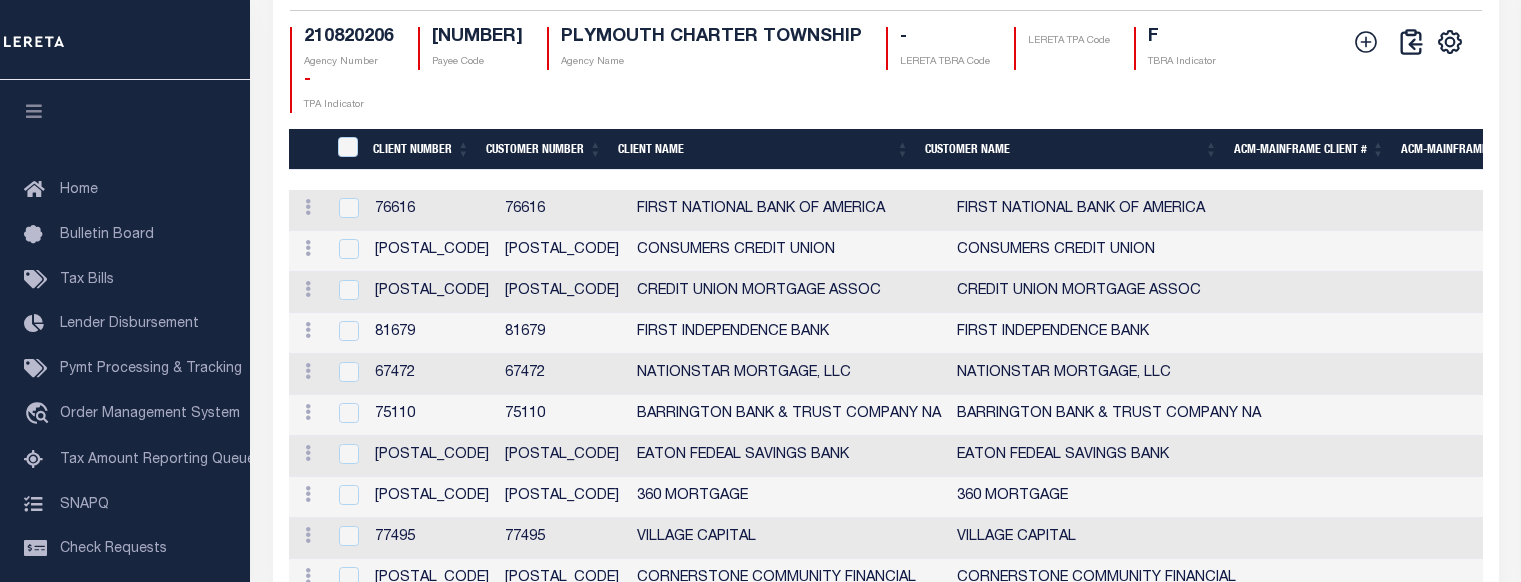 drag, startPoint x: 744, startPoint y: 140, endPoint x: 813, endPoint y: 138, distance: 69.02898 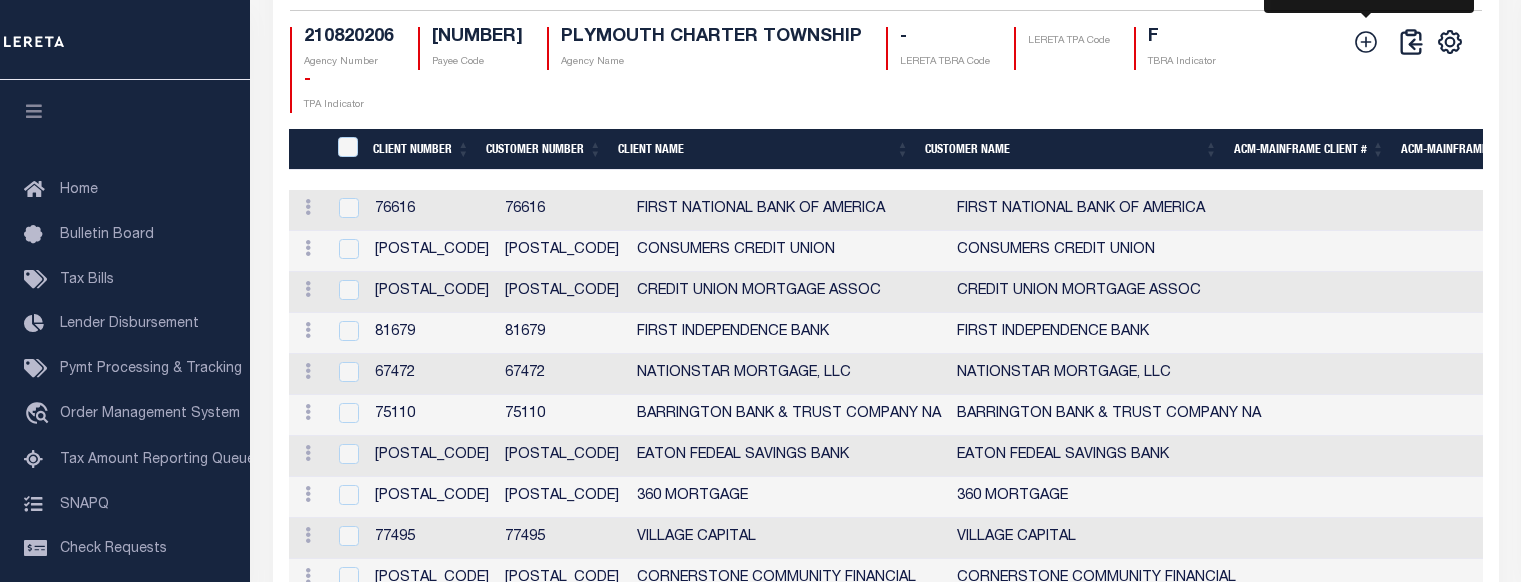 click 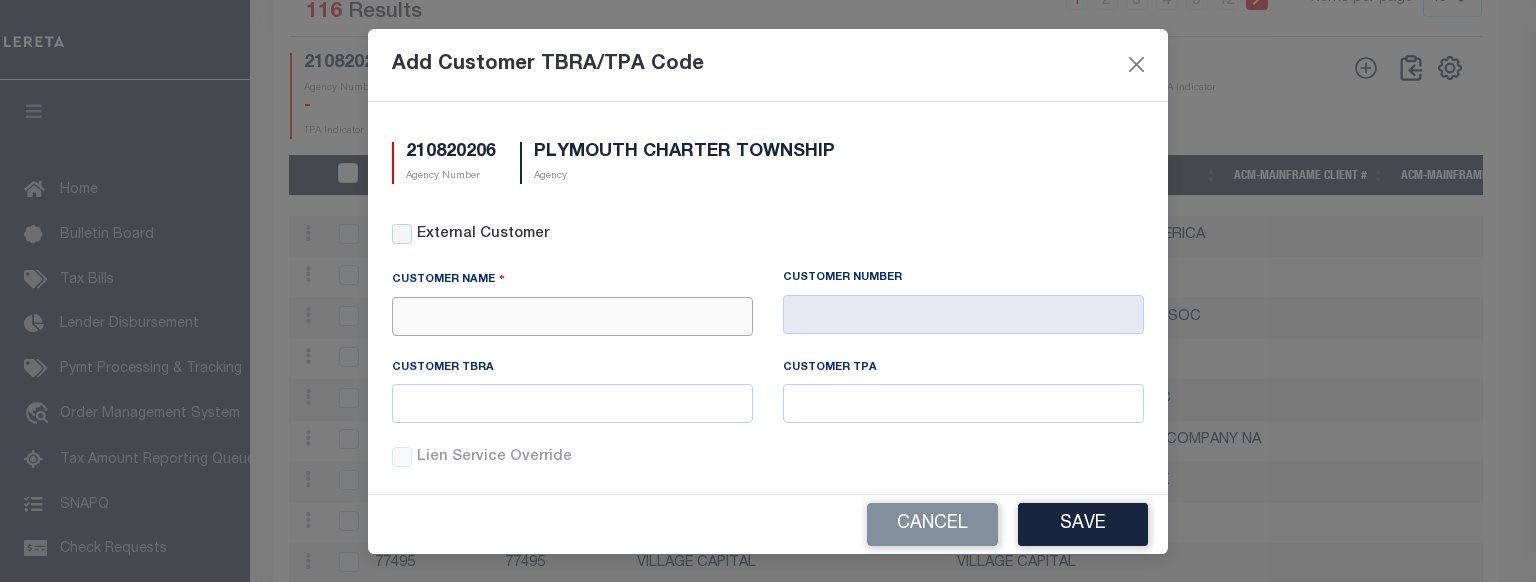 click at bounding box center (572, 316) 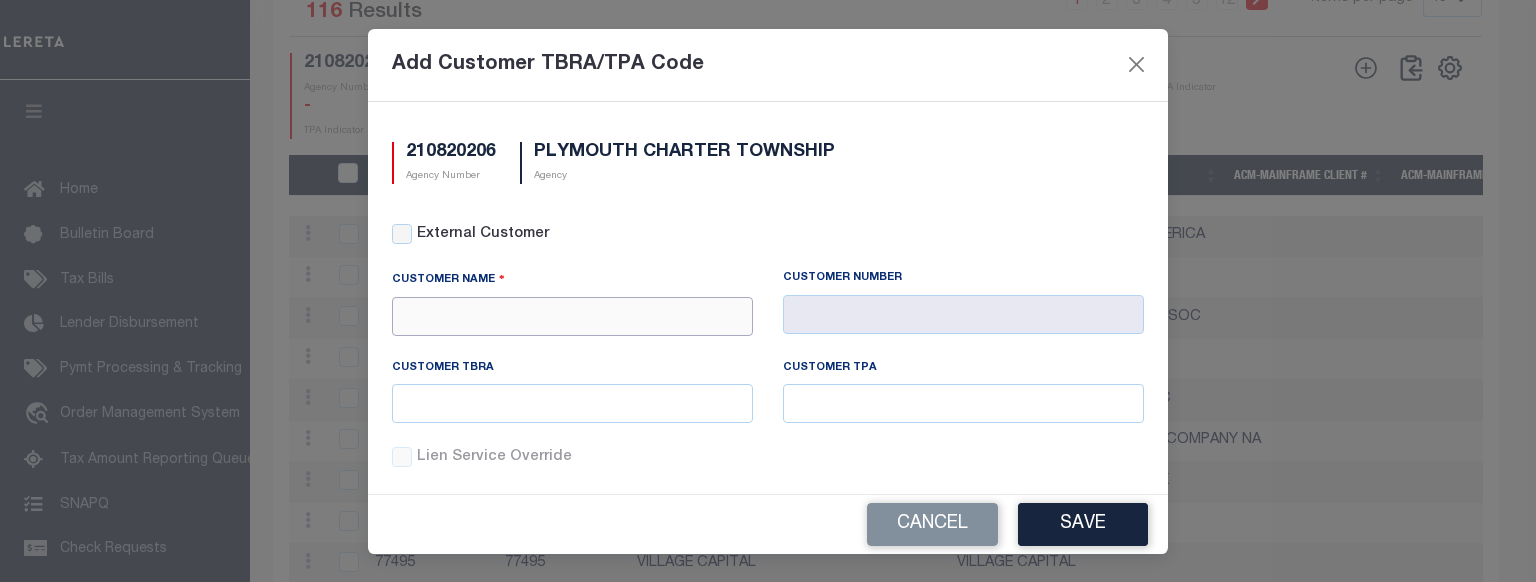 paste on "BMI Federal Credit Union" 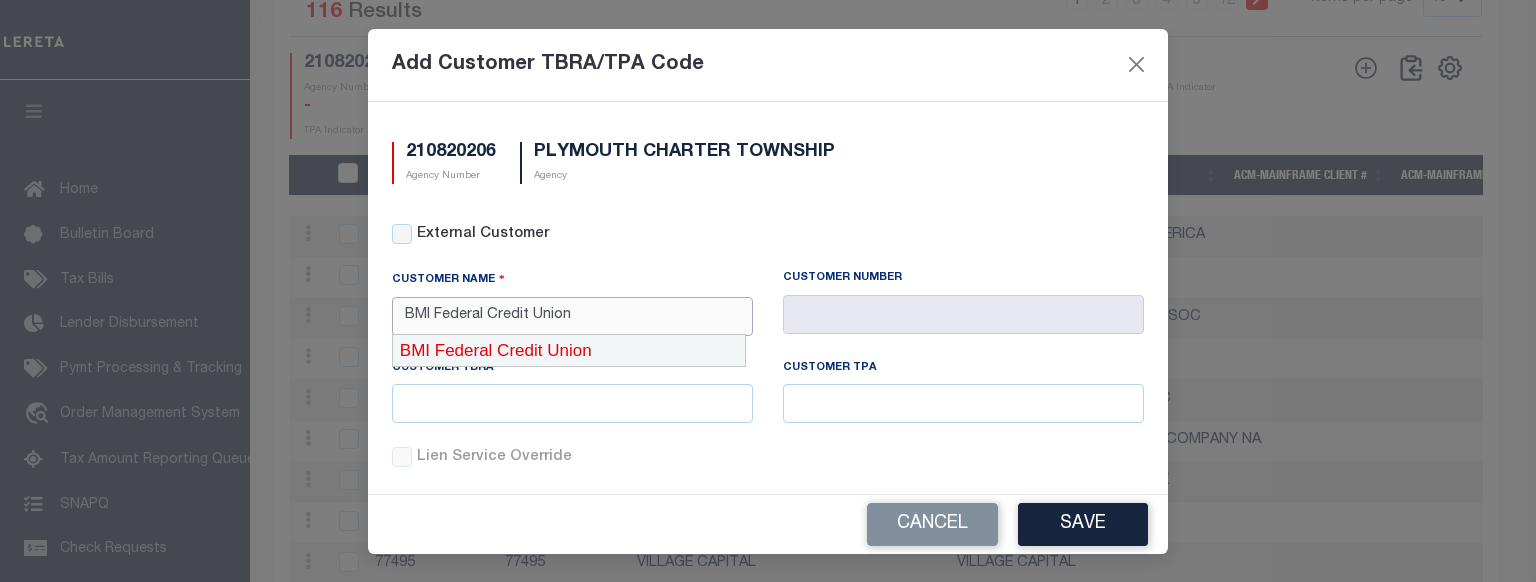 click on "BMI Federal Credit Union" at bounding box center (569, 351) 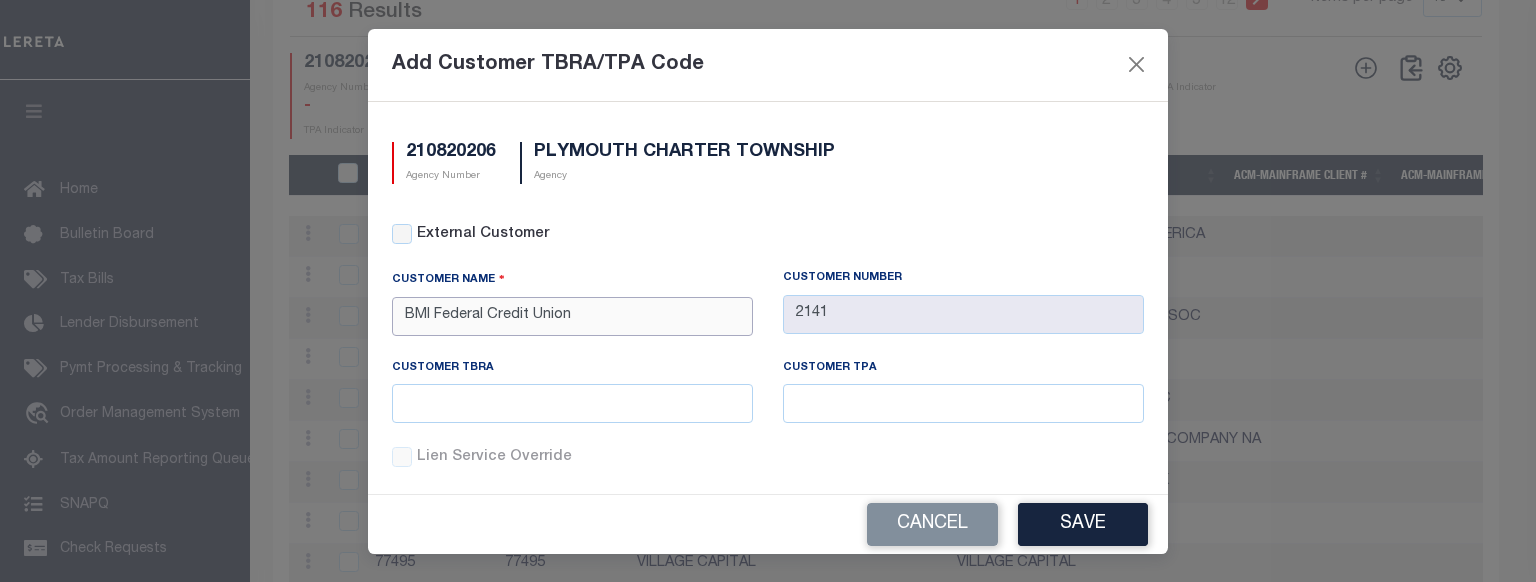 type on "BMI Federal Credit Union" 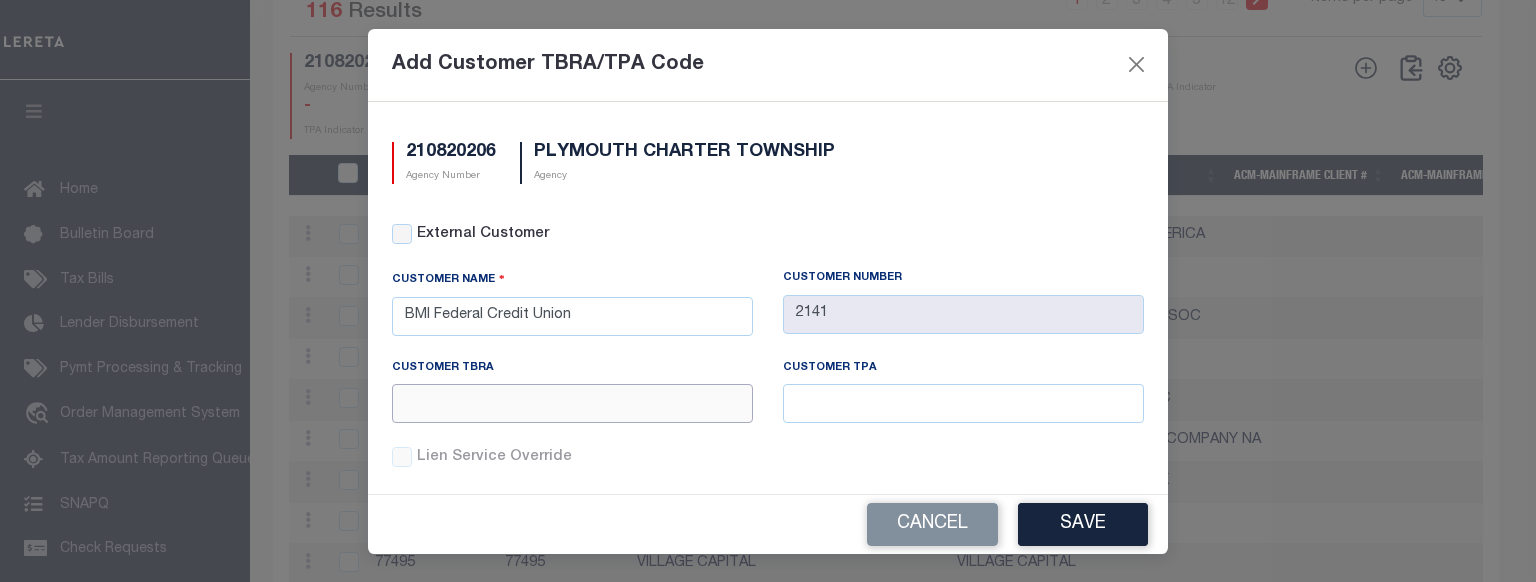 click at bounding box center (572, 403) 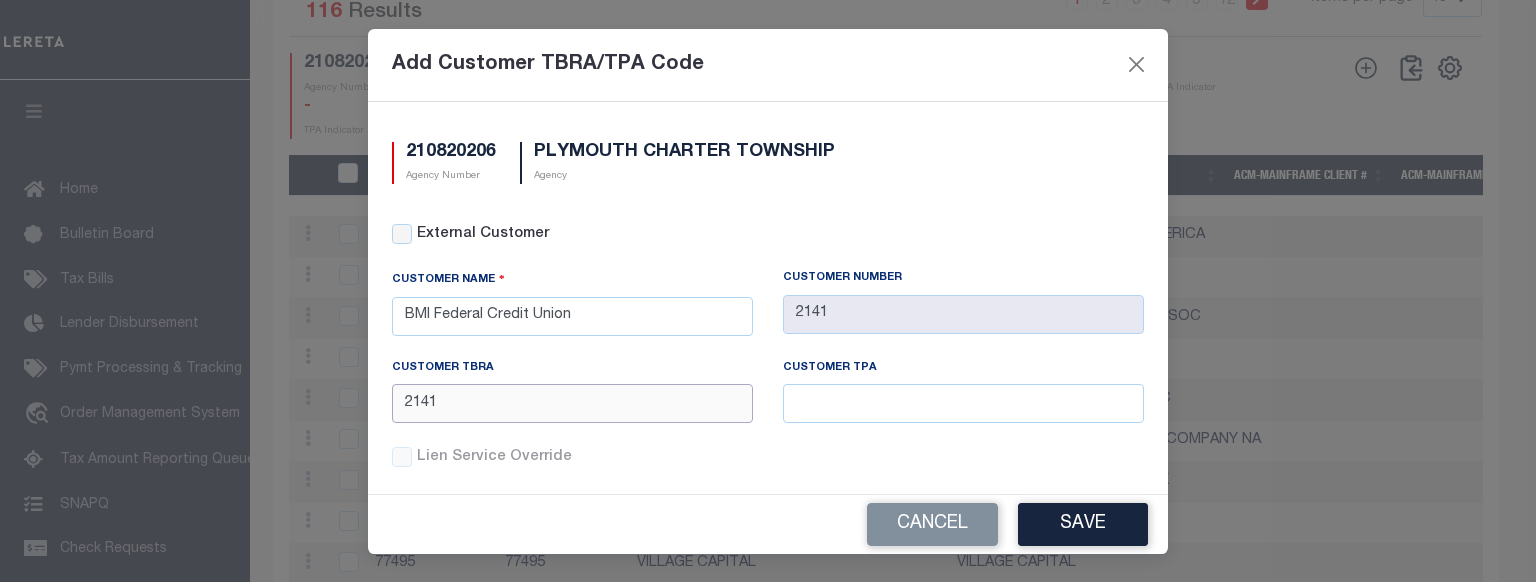 type on "2141" 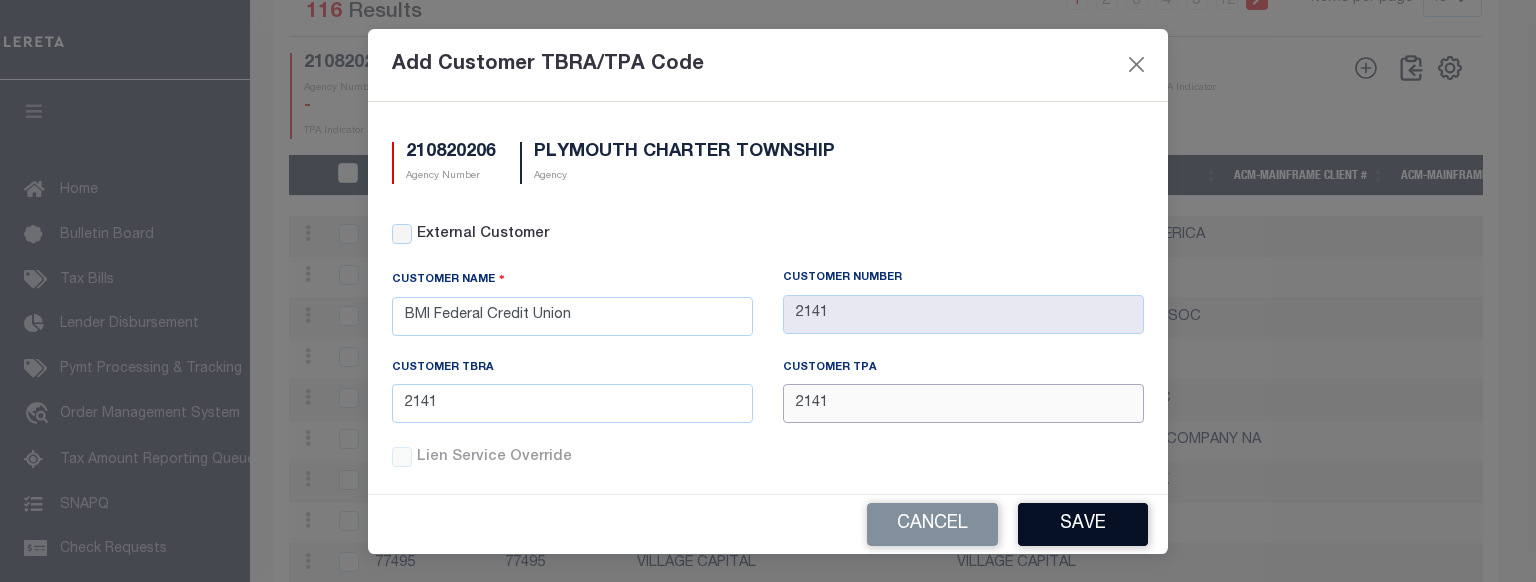 type on "2141" 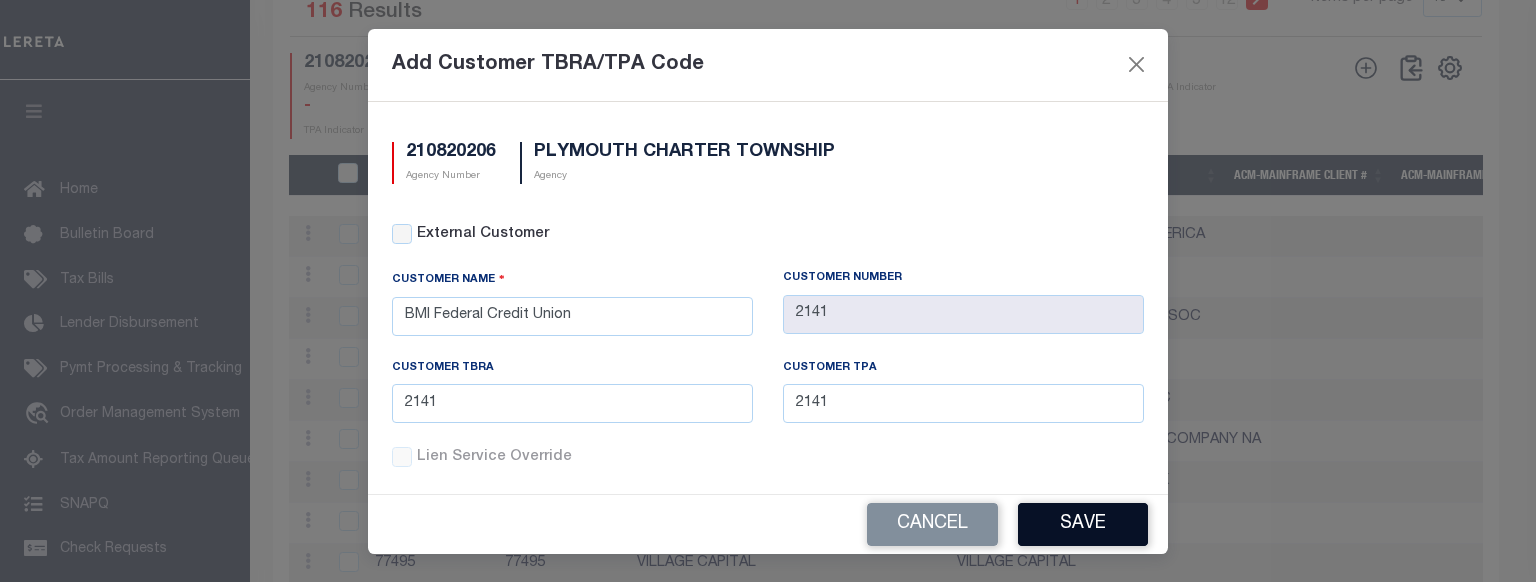click on "Save" at bounding box center (1083, 524) 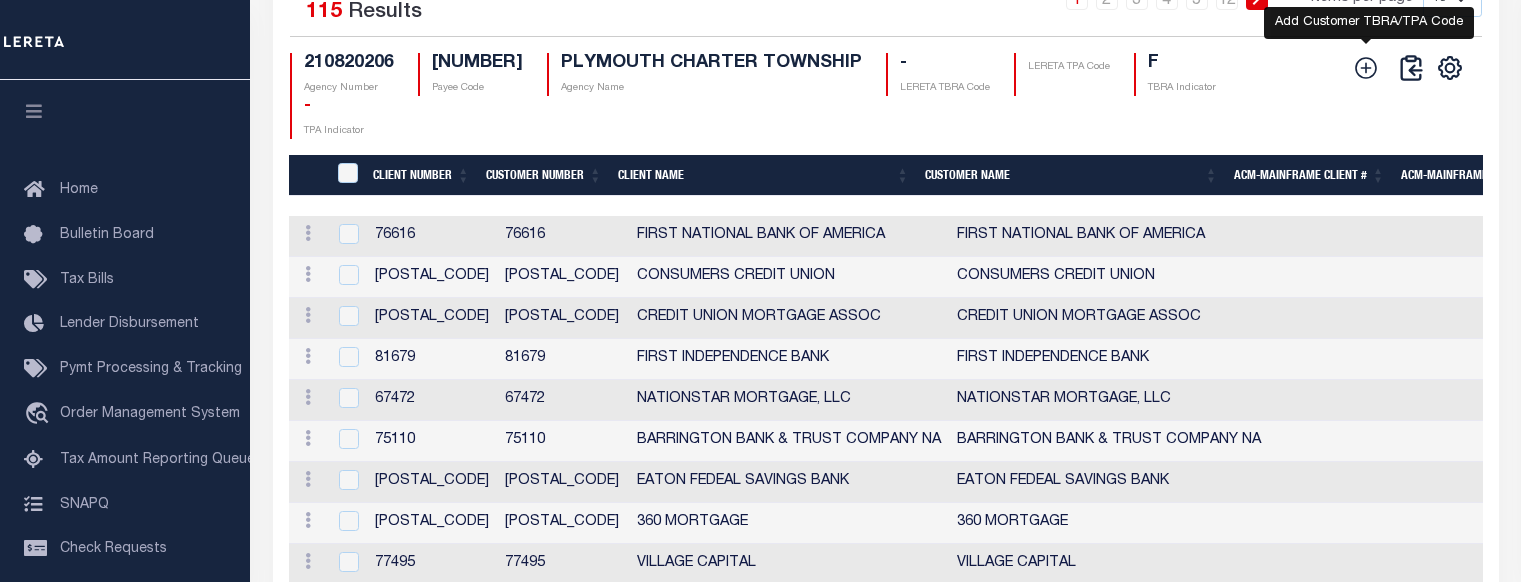 click 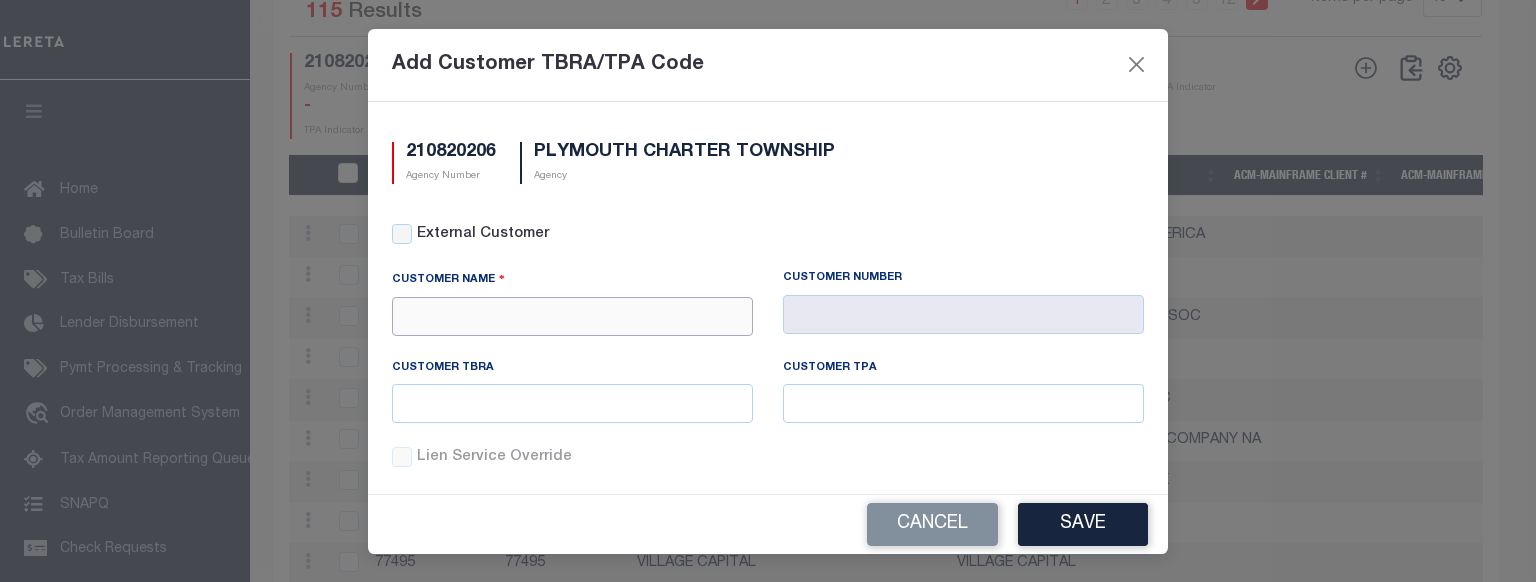 click at bounding box center (572, 316) 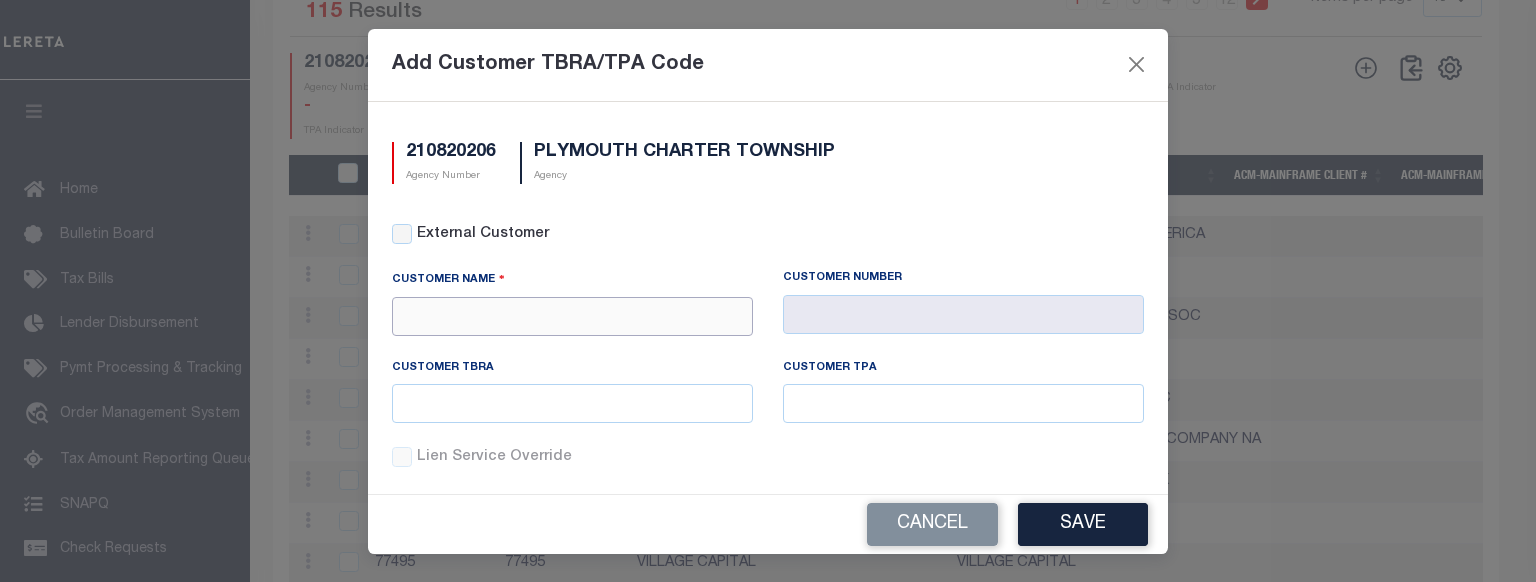 paste on "Renovo Financia" 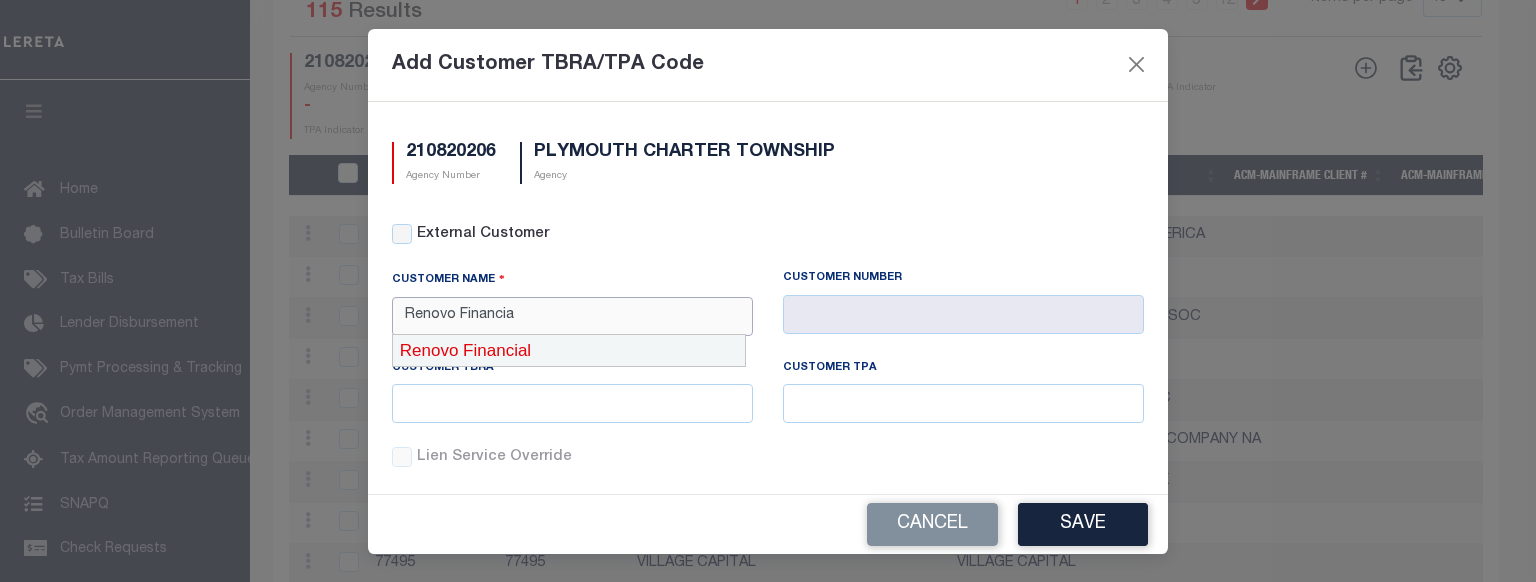 click on "Renovo Financial" at bounding box center (569, 351) 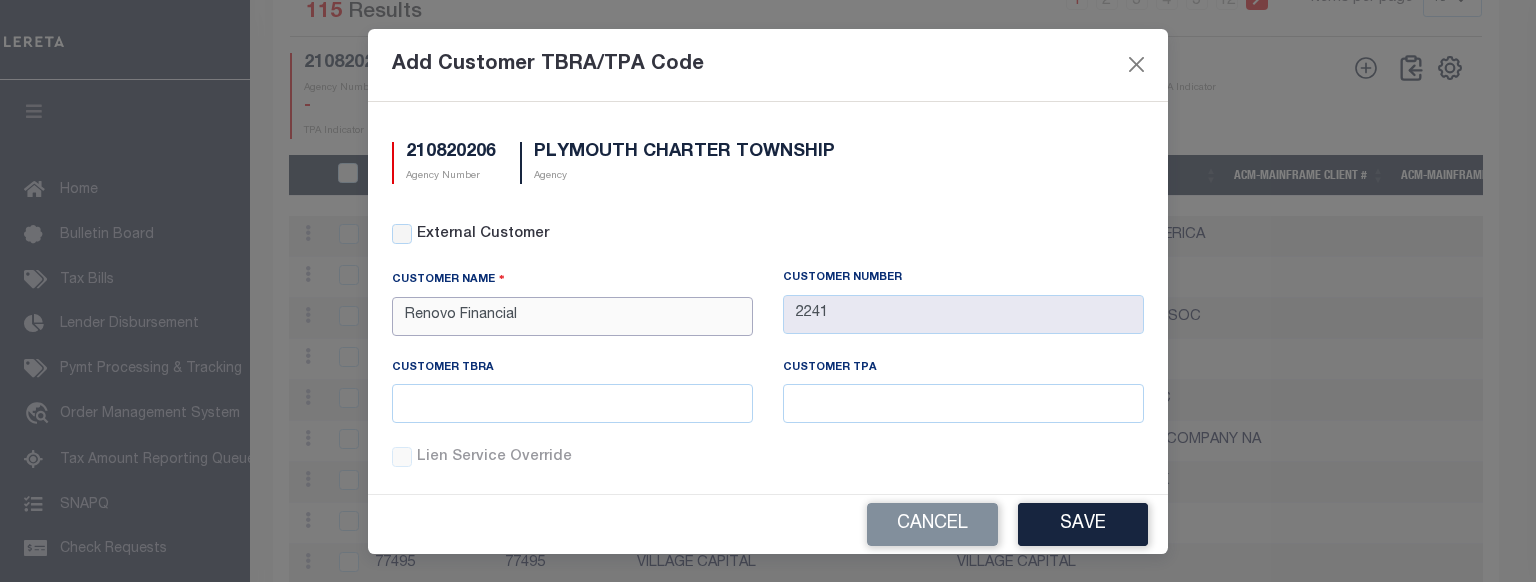 type on "Renovo Financial" 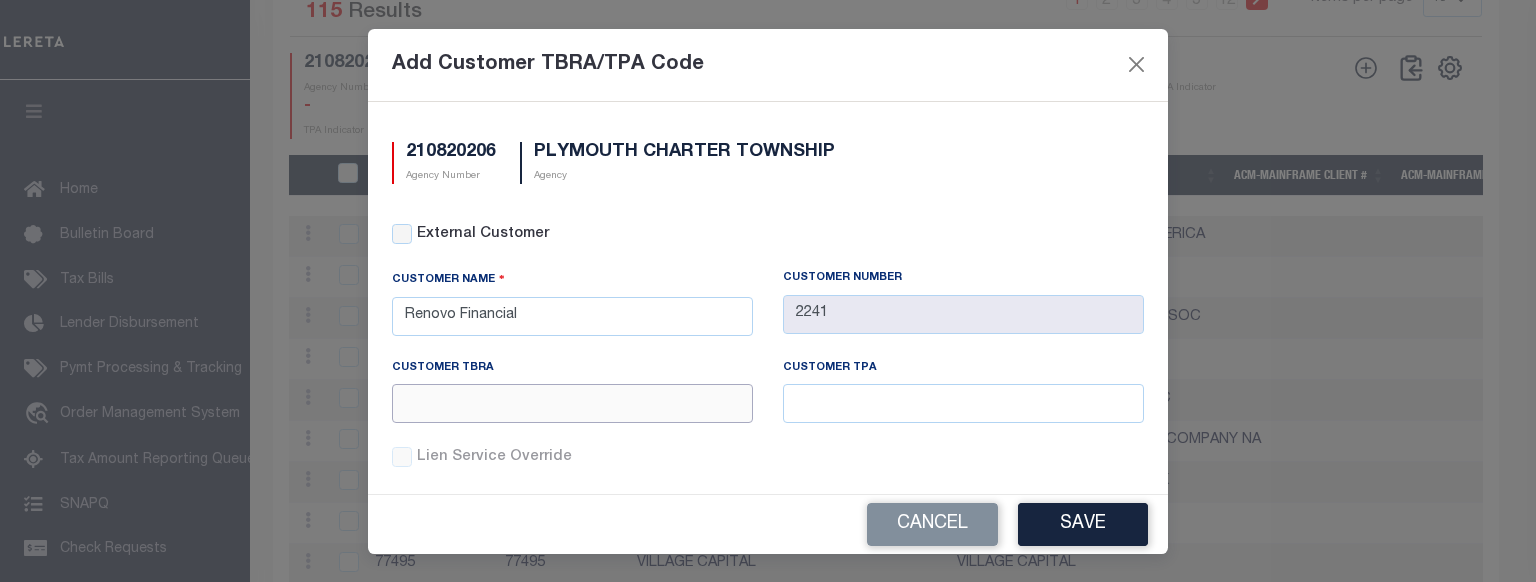 click at bounding box center [572, 403] 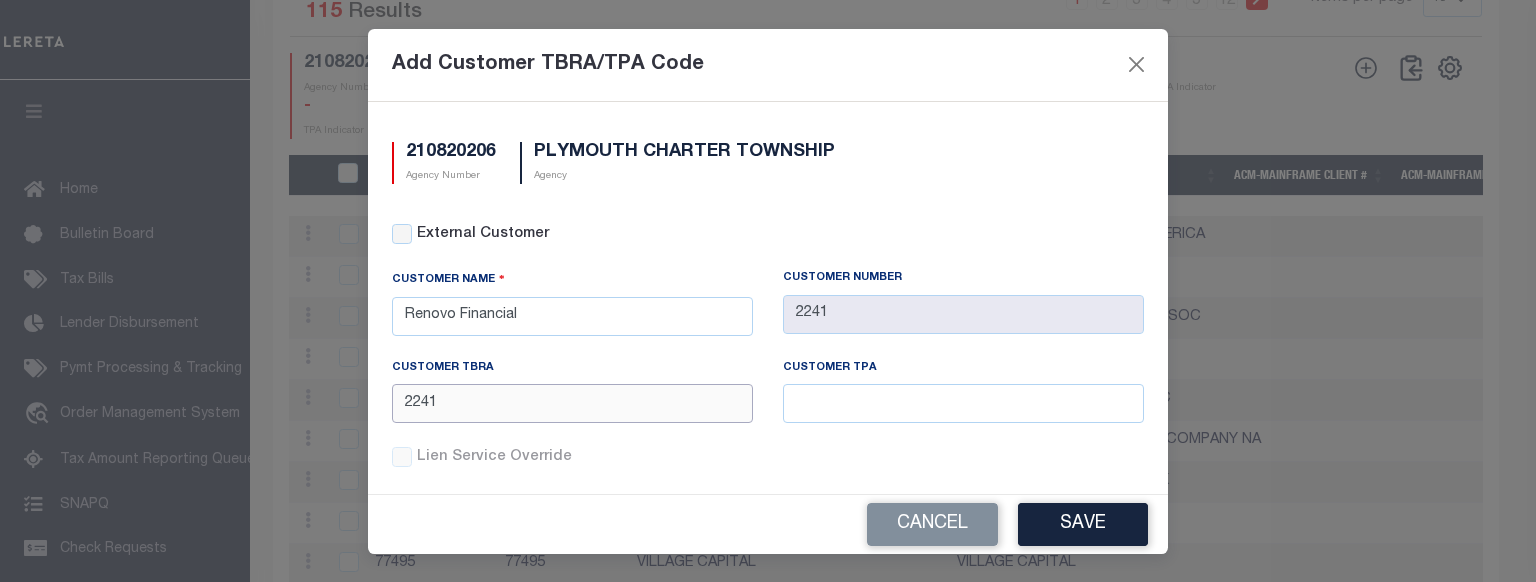 type on "2241" 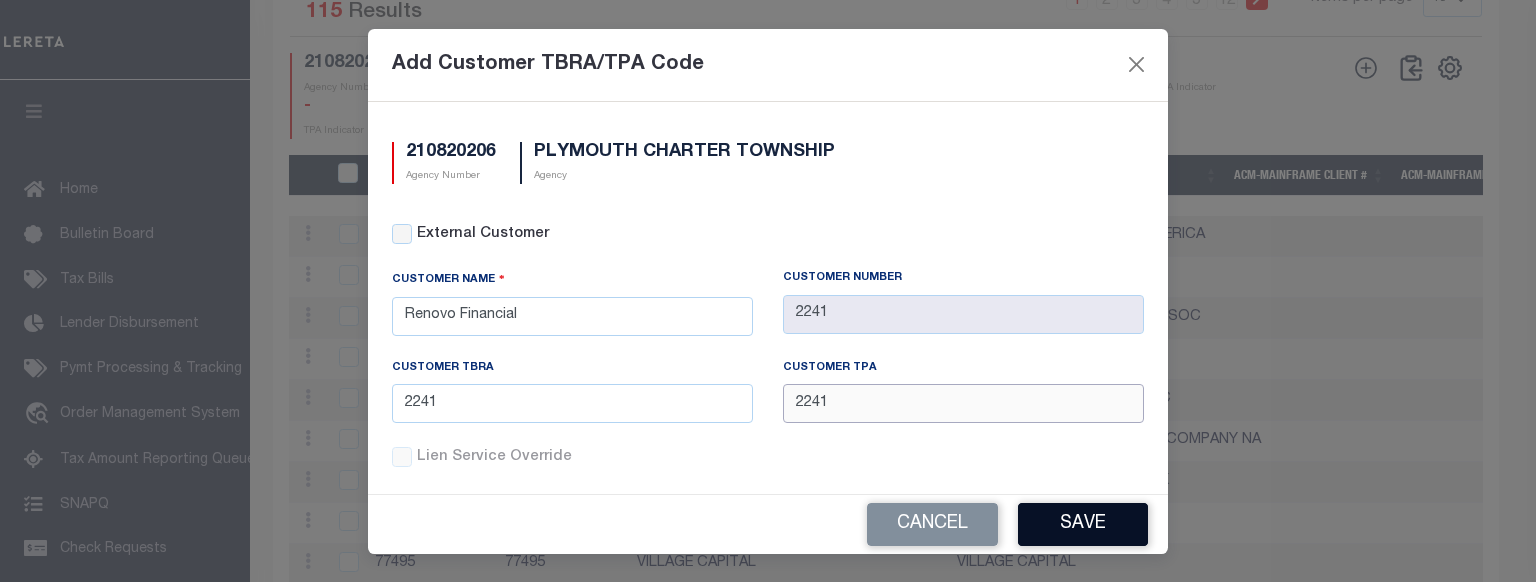 type on "2241" 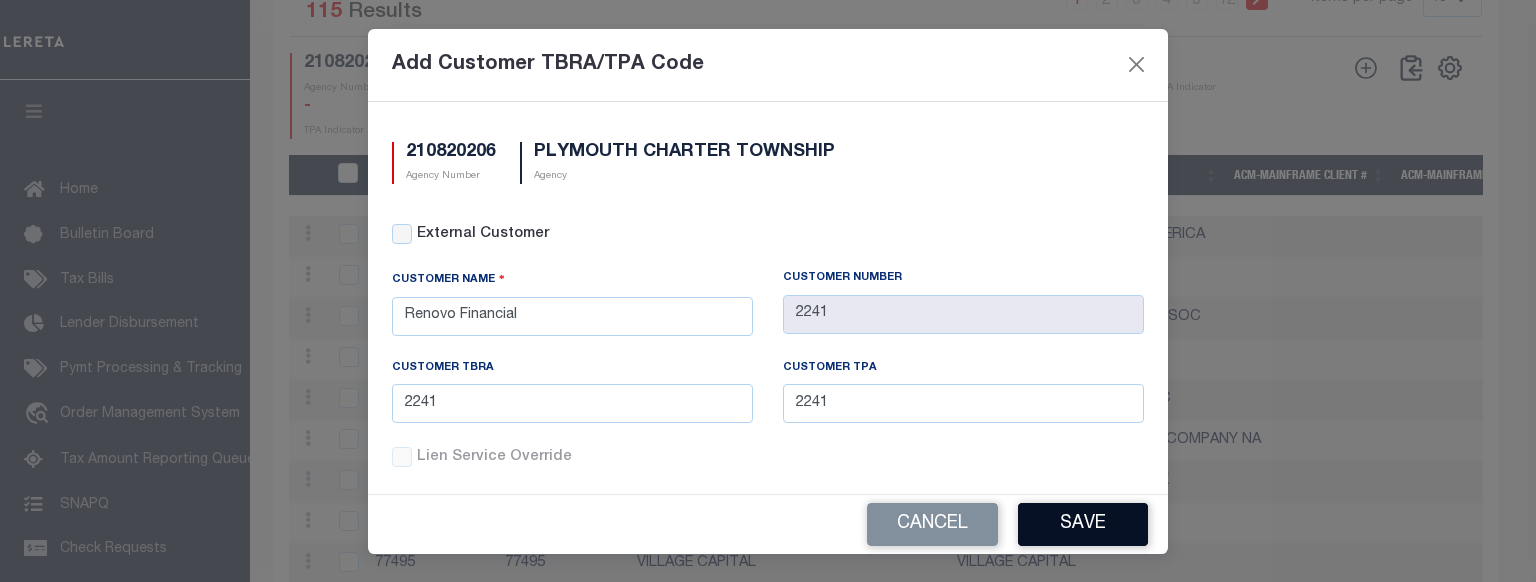 click on "Save" at bounding box center [1083, 524] 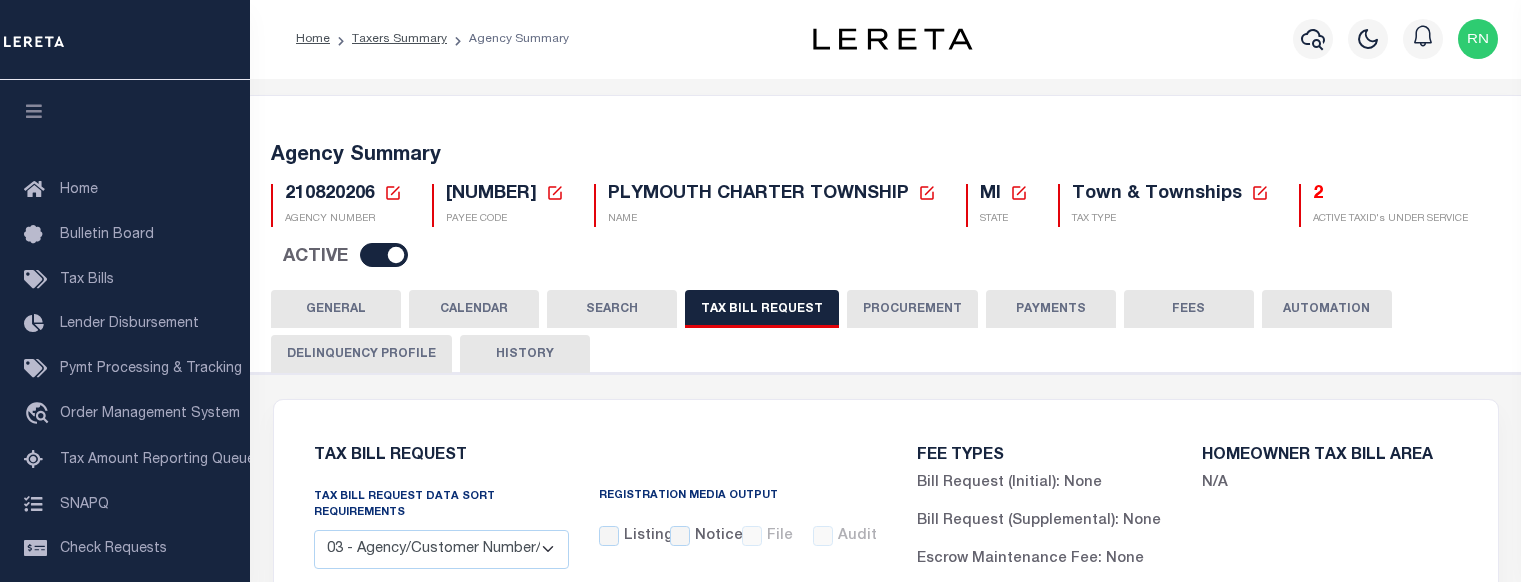 scroll, scrollTop: 0, scrollLeft: 0, axis: both 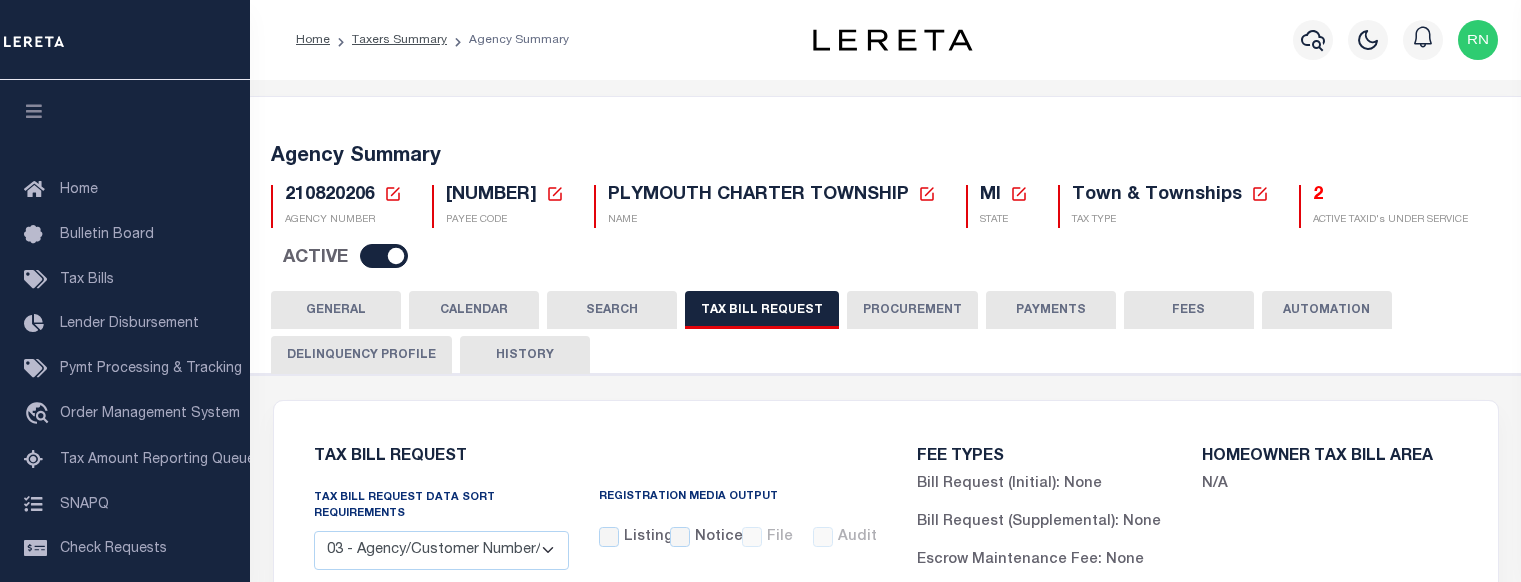 click 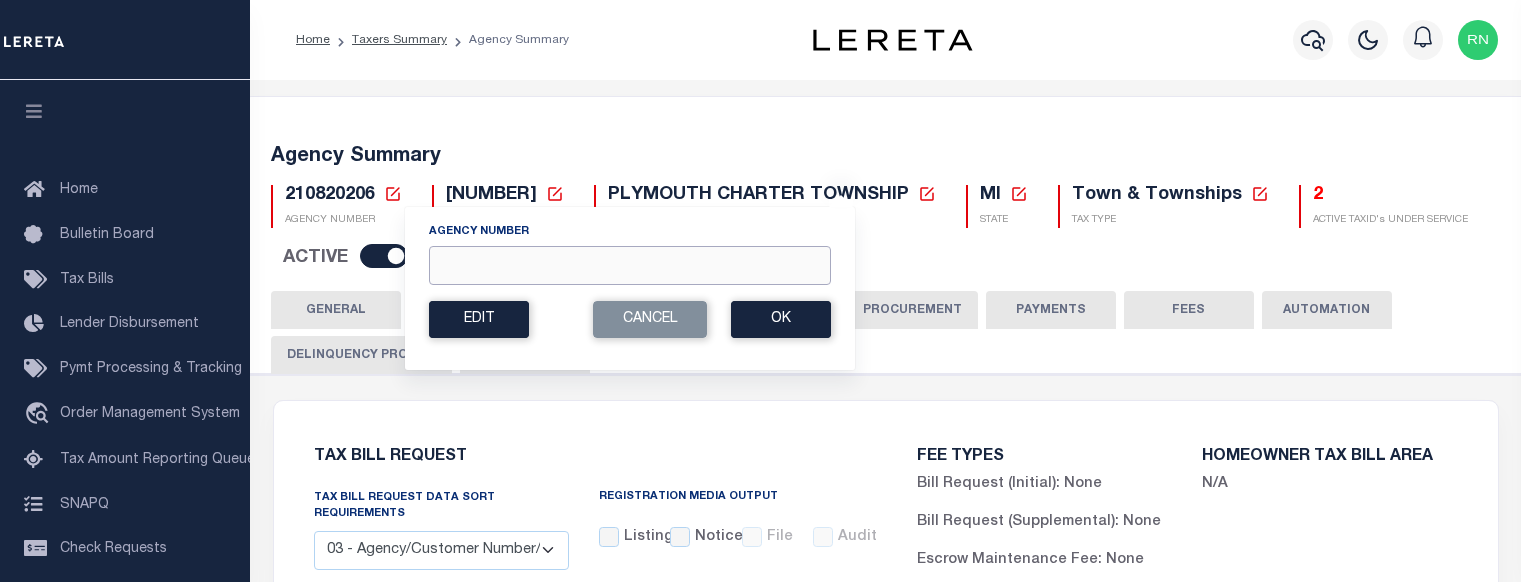 click on "Agency Number" at bounding box center (630, 265) 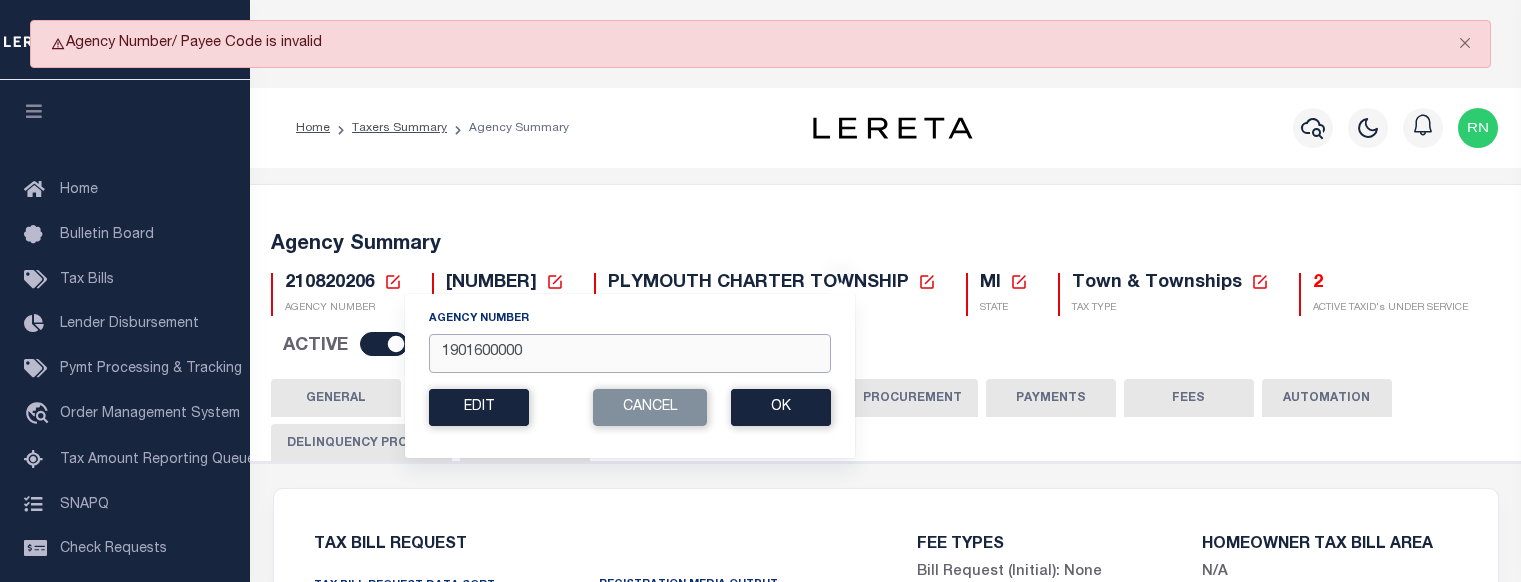 click on "1901600000" at bounding box center (630, 353) 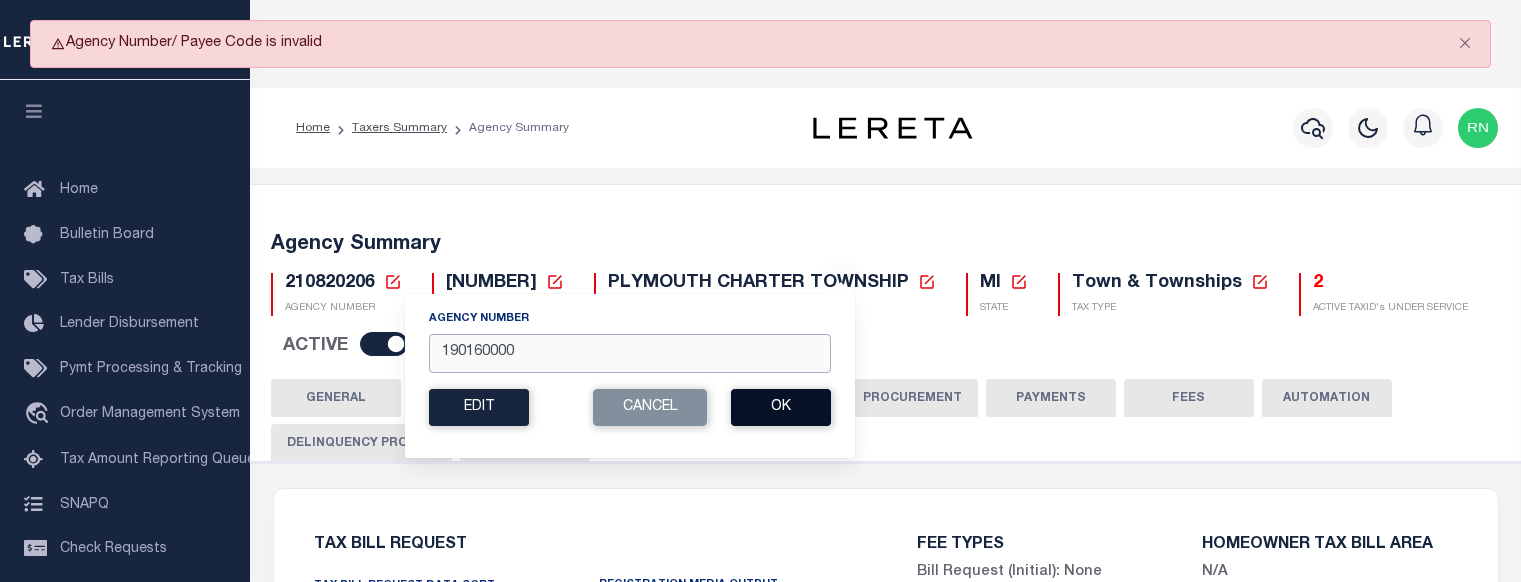 type on "190160000" 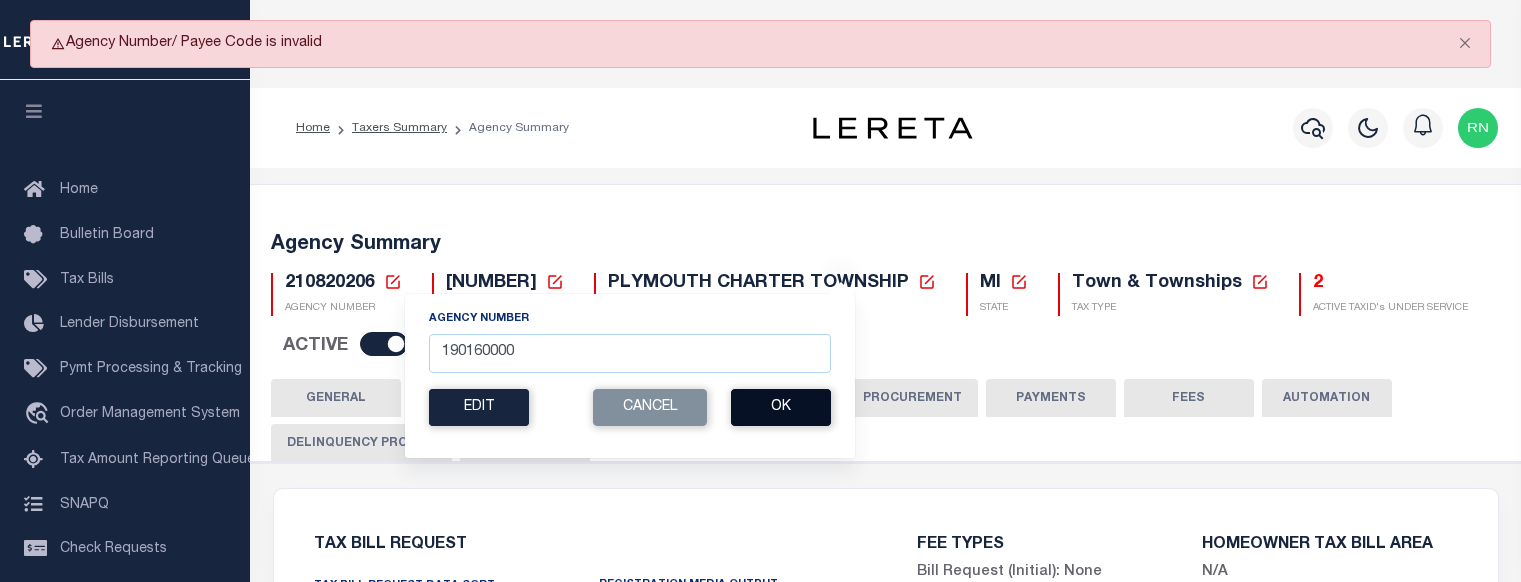 click on "Ok" at bounding box center [781, 407] 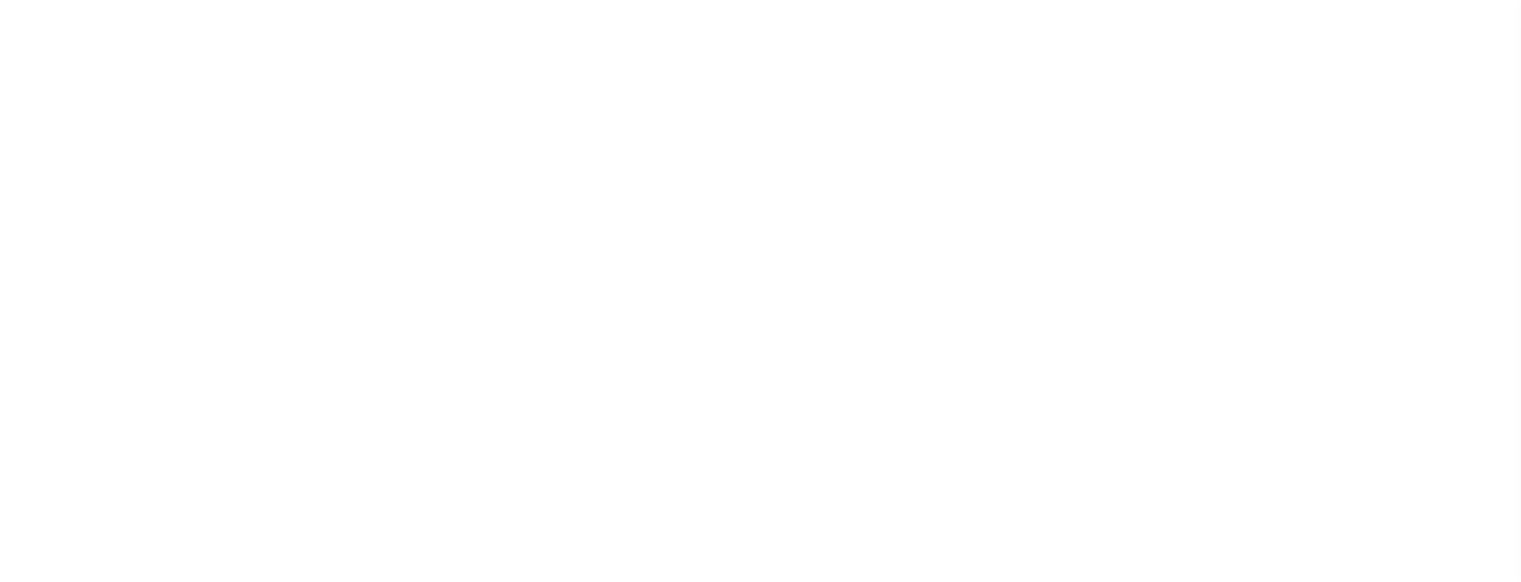 scroll, scrollTop: 0, scrollLeft: 0, axis: both 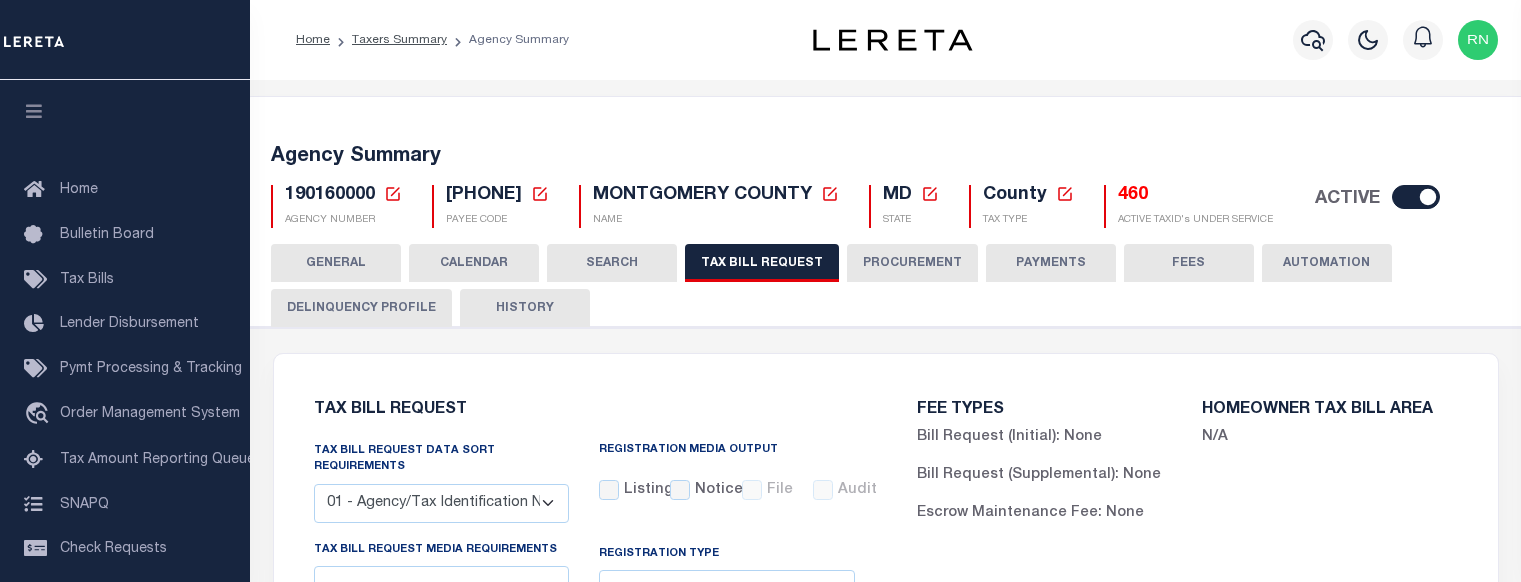 select on "27" 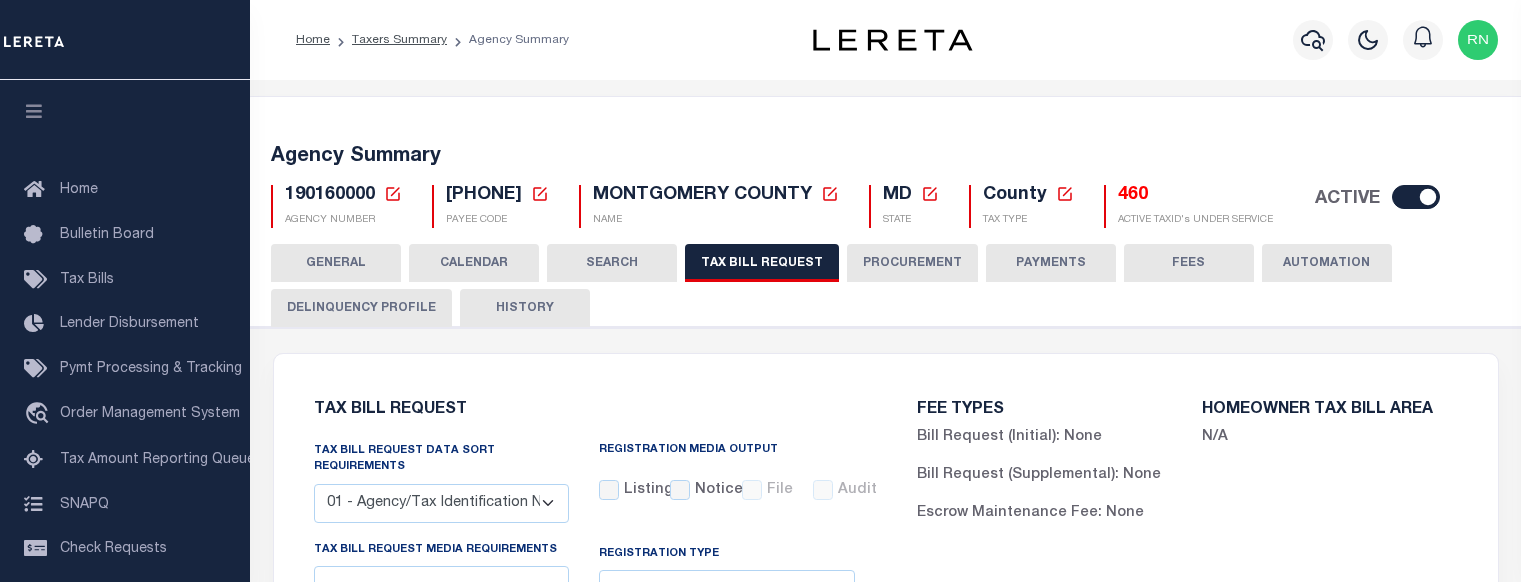 select on "true" 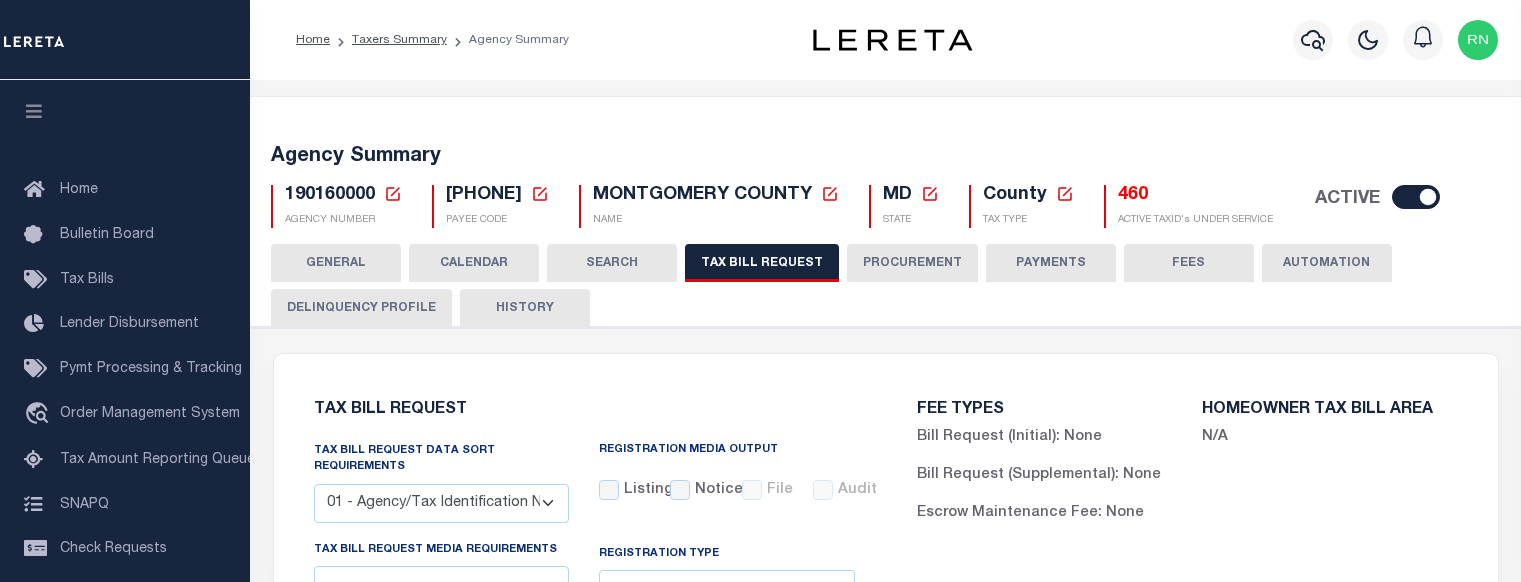 type on "051" 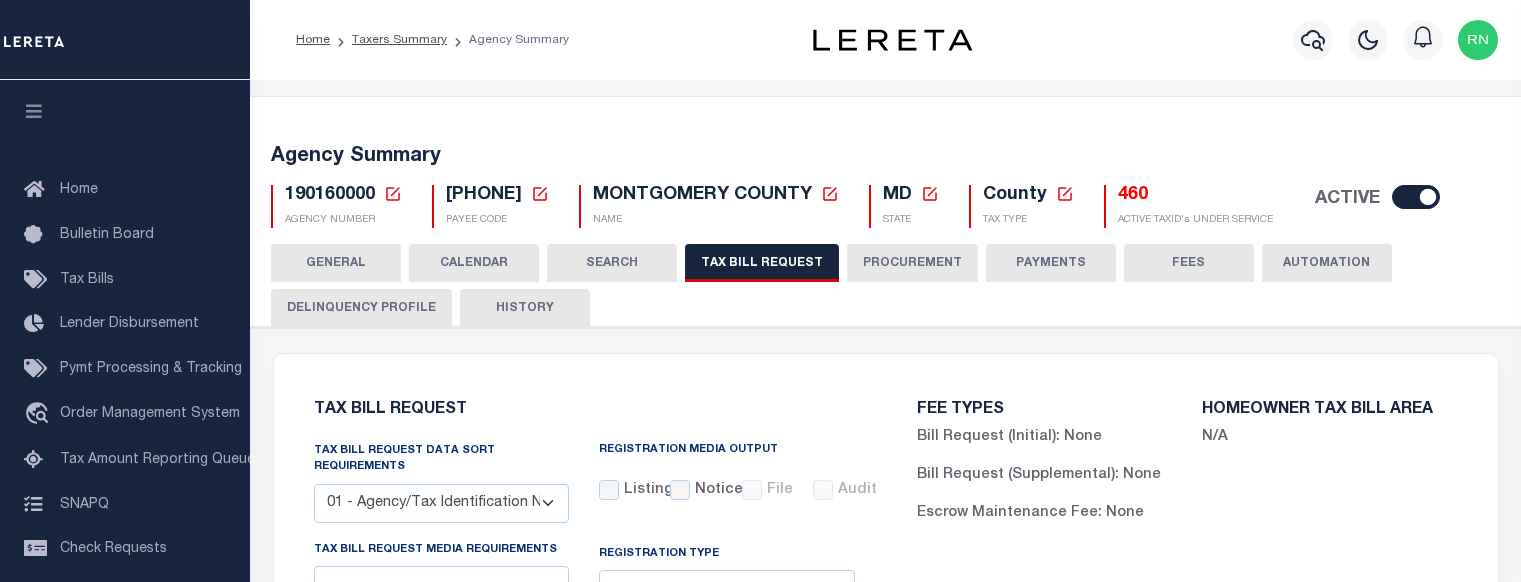select 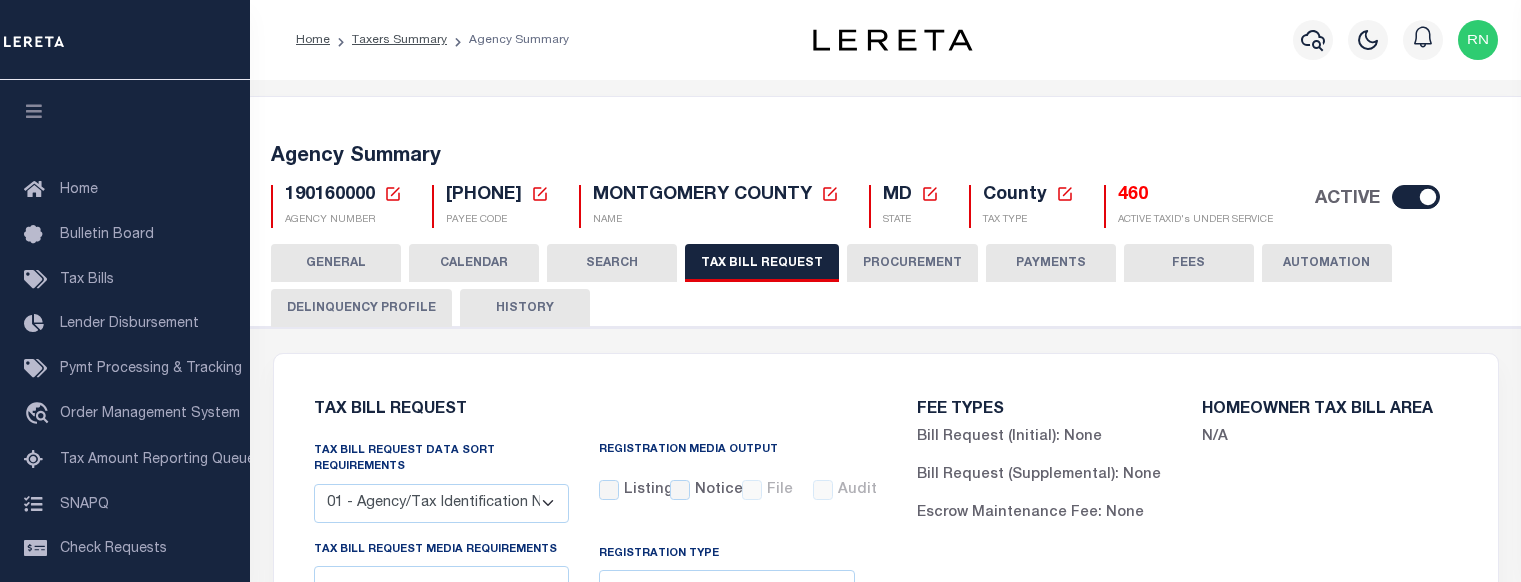 select on "7803021001" 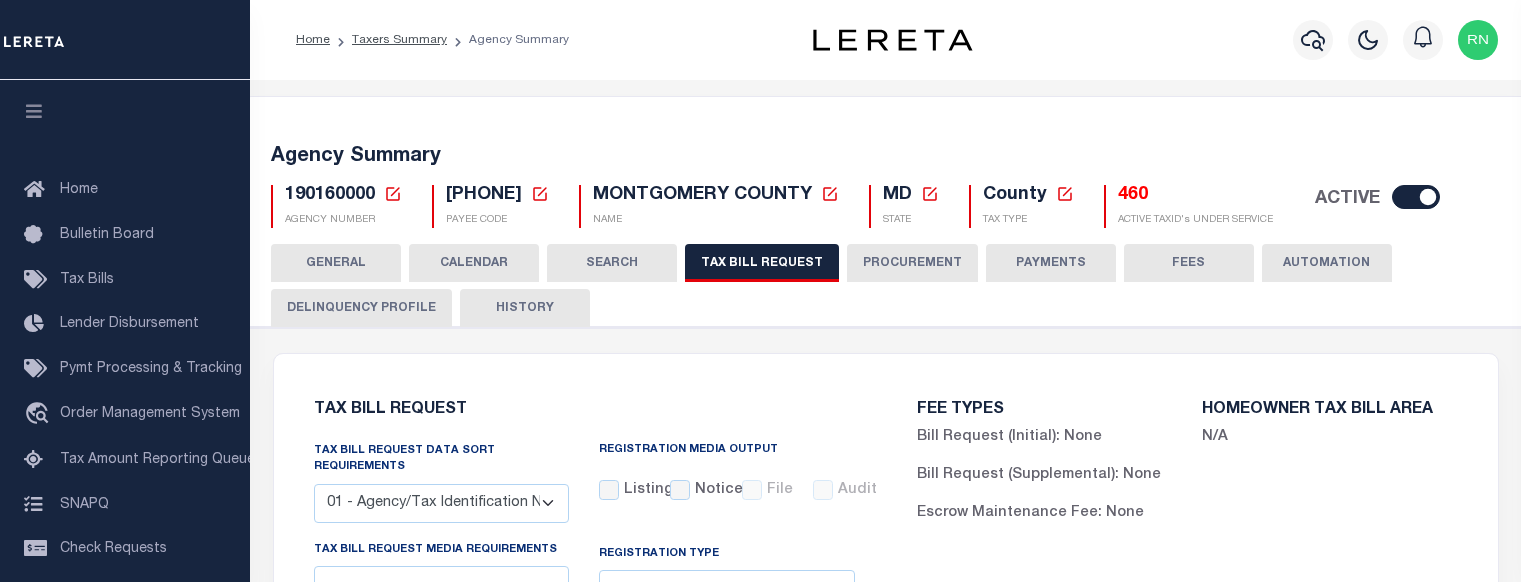 select on "2" 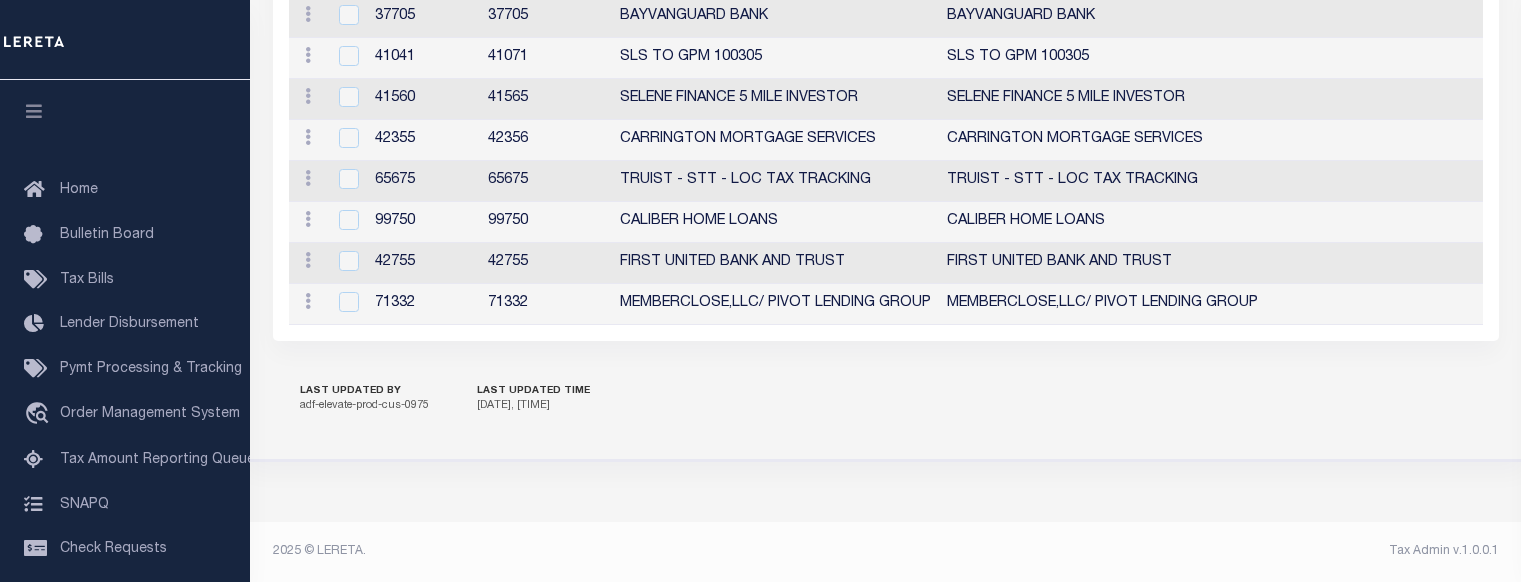scroll, scrollTop: 2440, scrollLeft: 0, axis: vertical 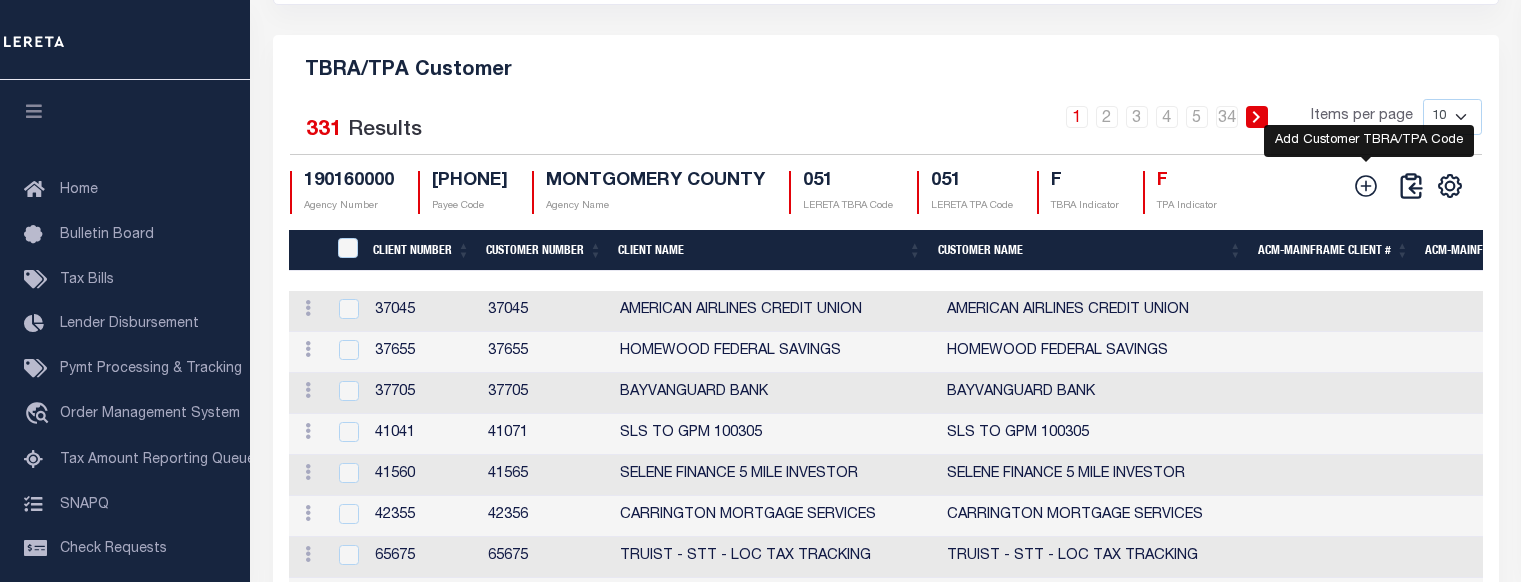 click 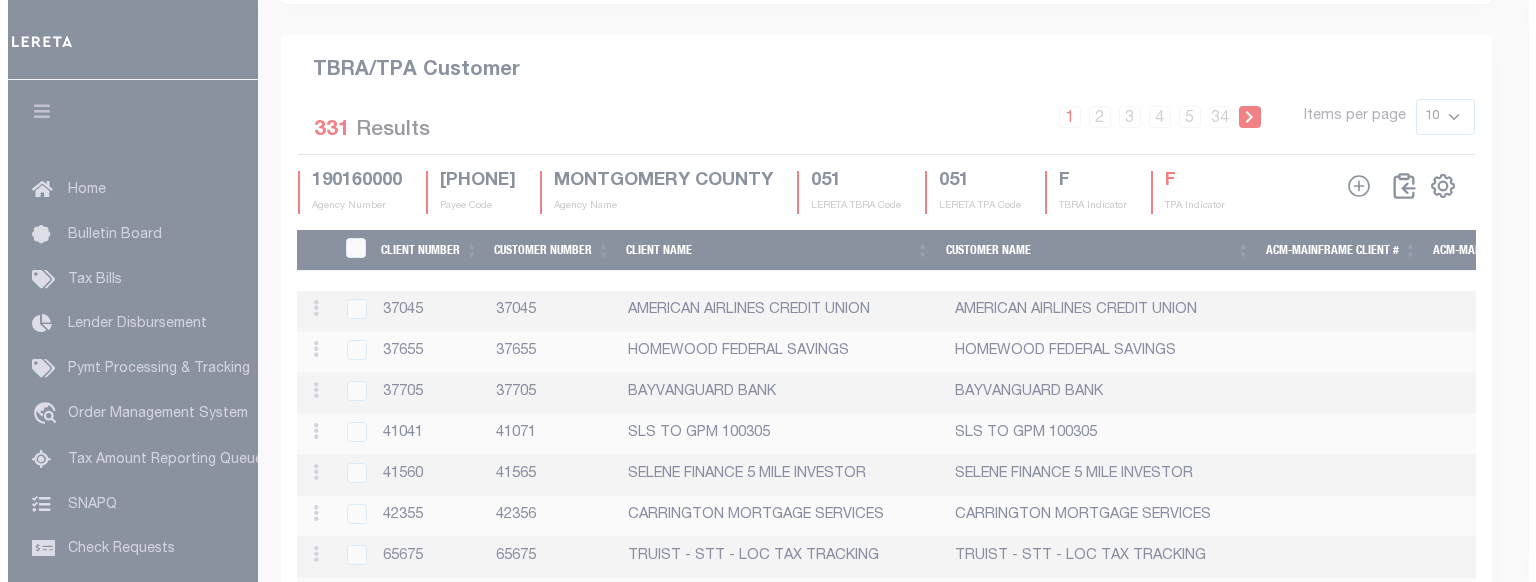 scroll, scrollTop: 2414, scrollLeft: 0, axis: vertical 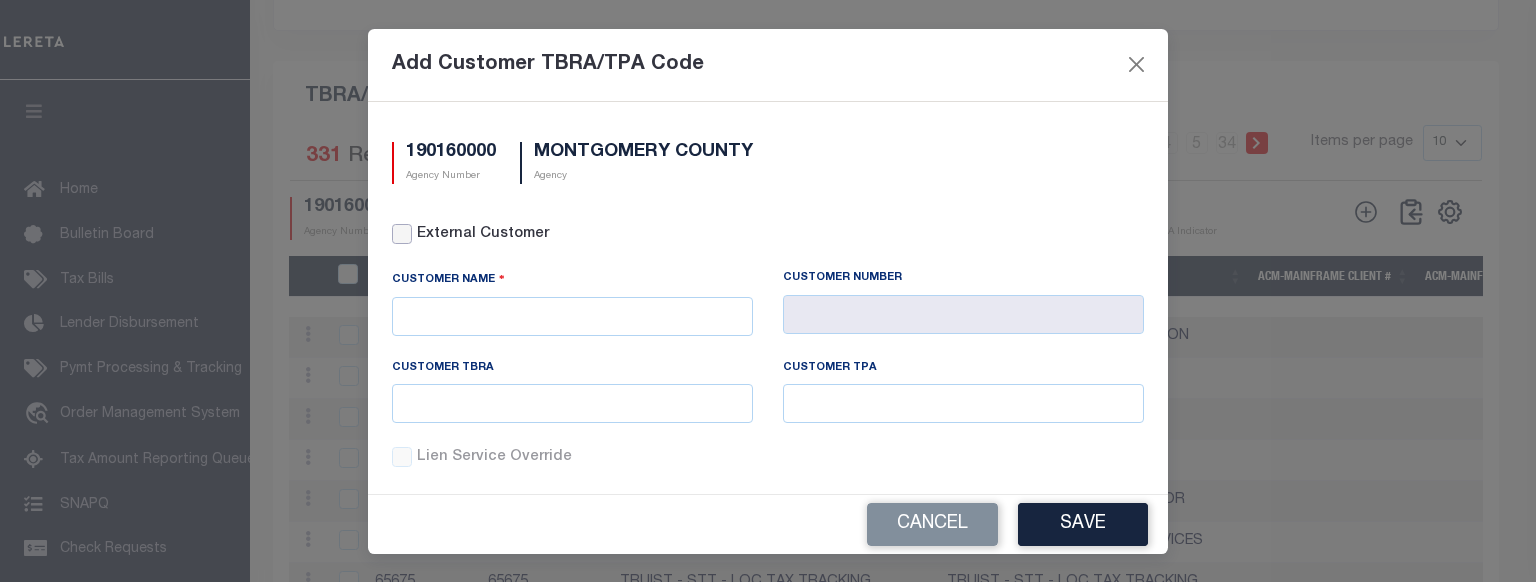 click on "External Customer" at bounding box center (402, 234) 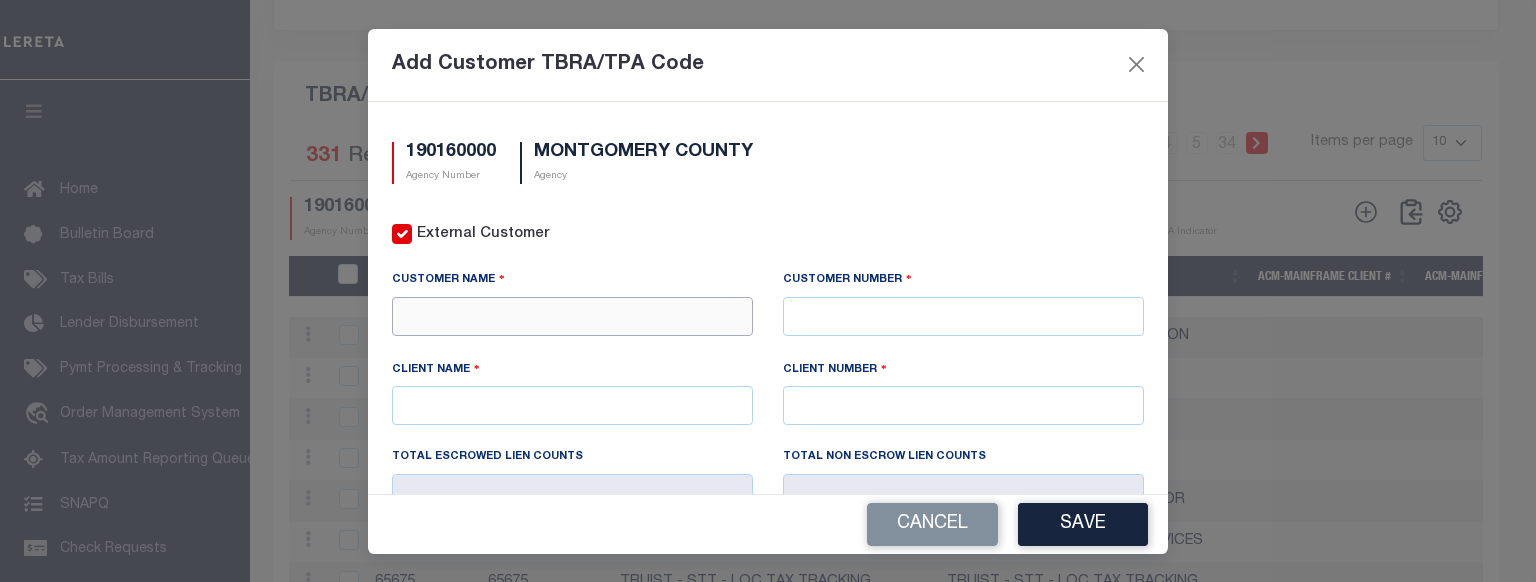 click at bounding box center [572, 316] 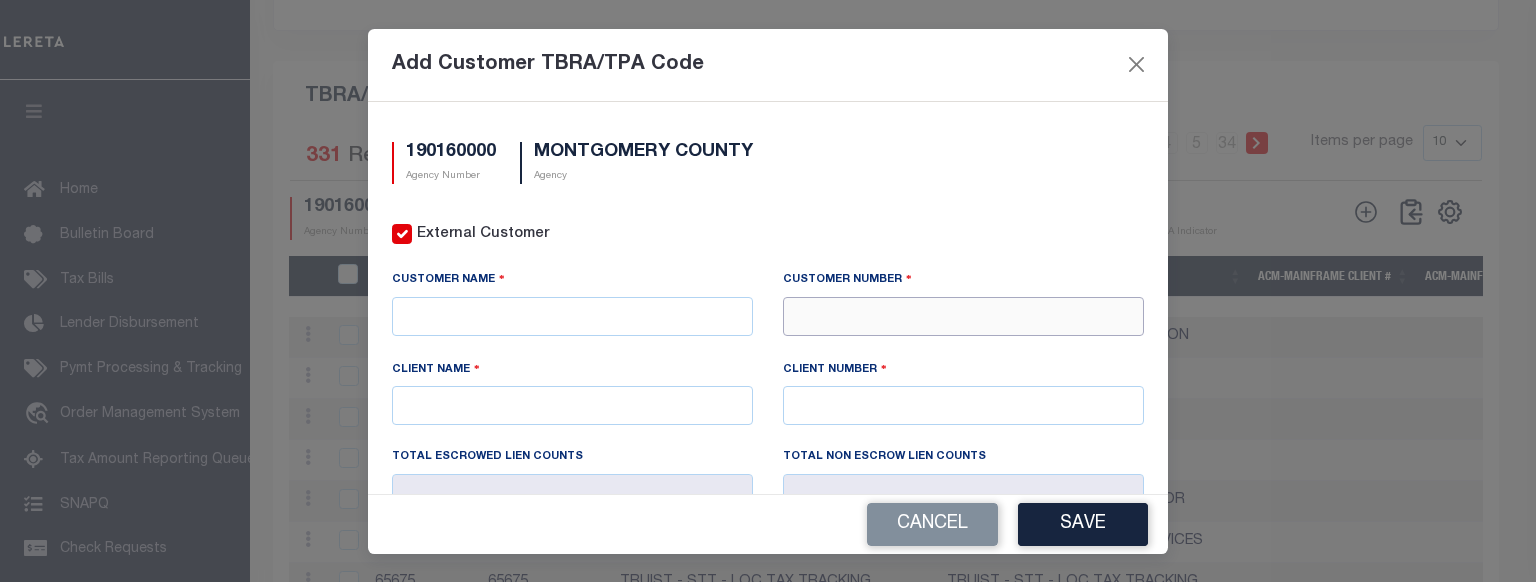 click at bounding box center (963, 316) 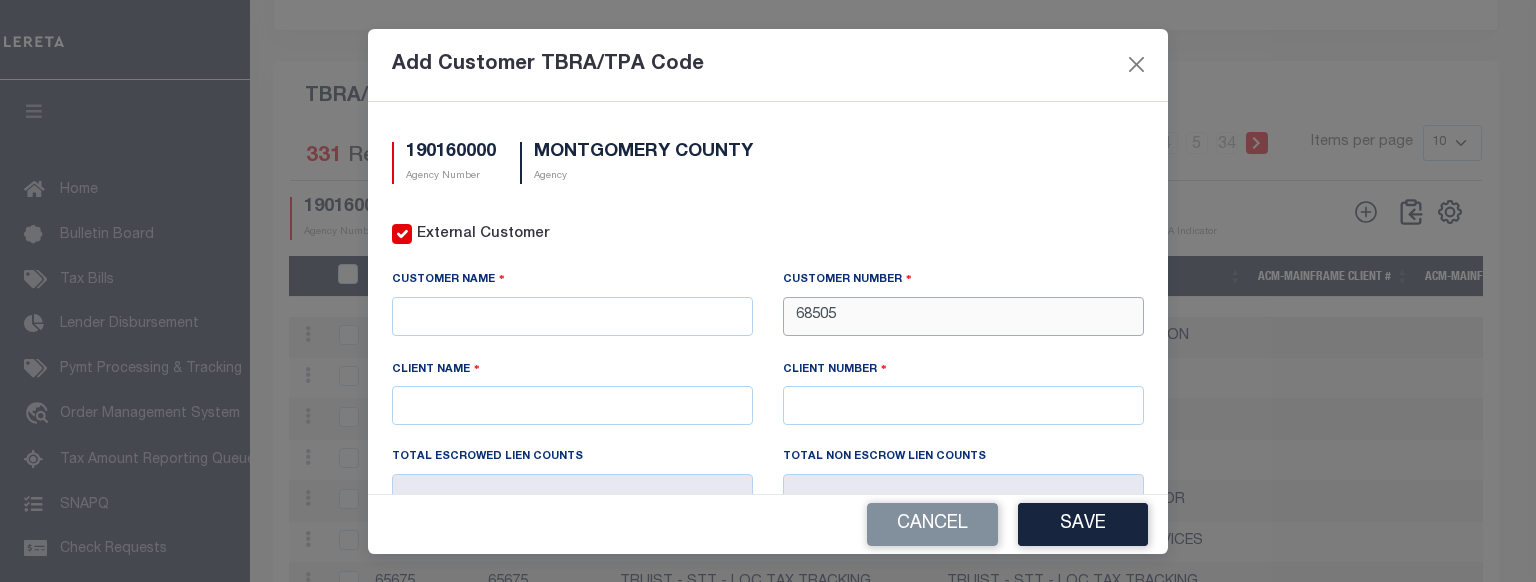 type on "68505" 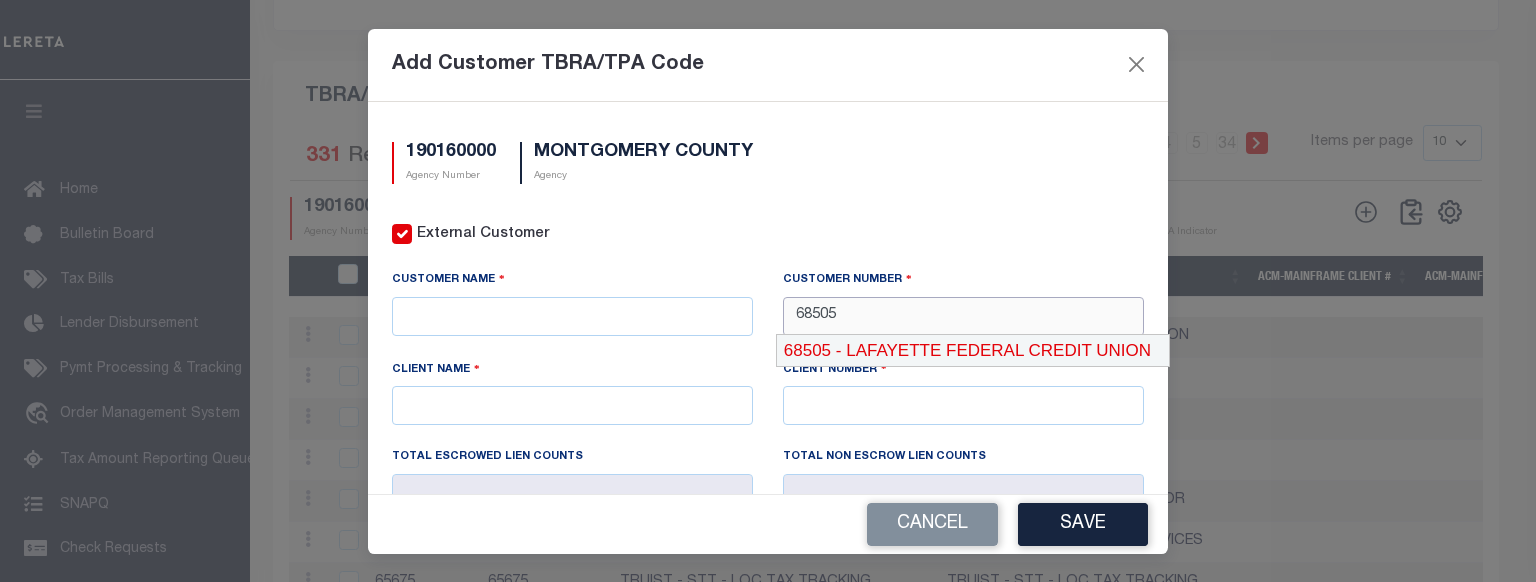 click on "68505 - LAFAYETTE FEDERAL CREDIT UNION" at bounding box center [973, 351] 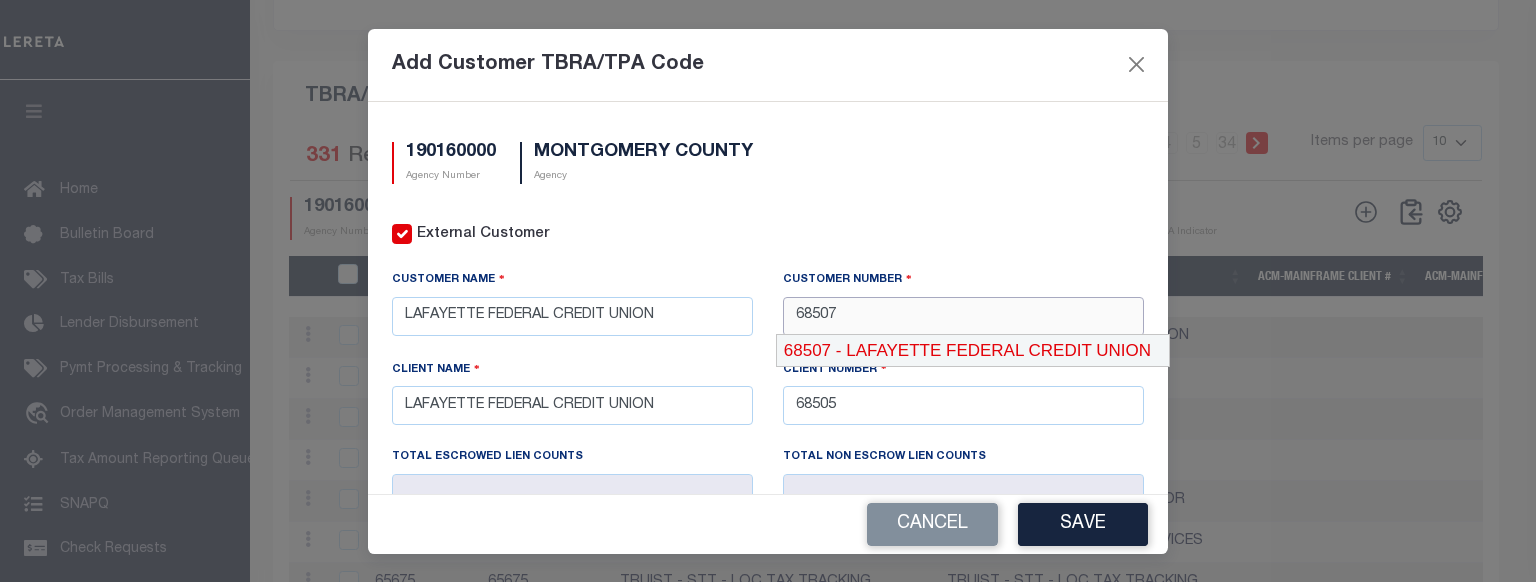 click on "68507 - LAFAYETTE FEDERAL CREDIT UNION" at bounding box center [973, 351] 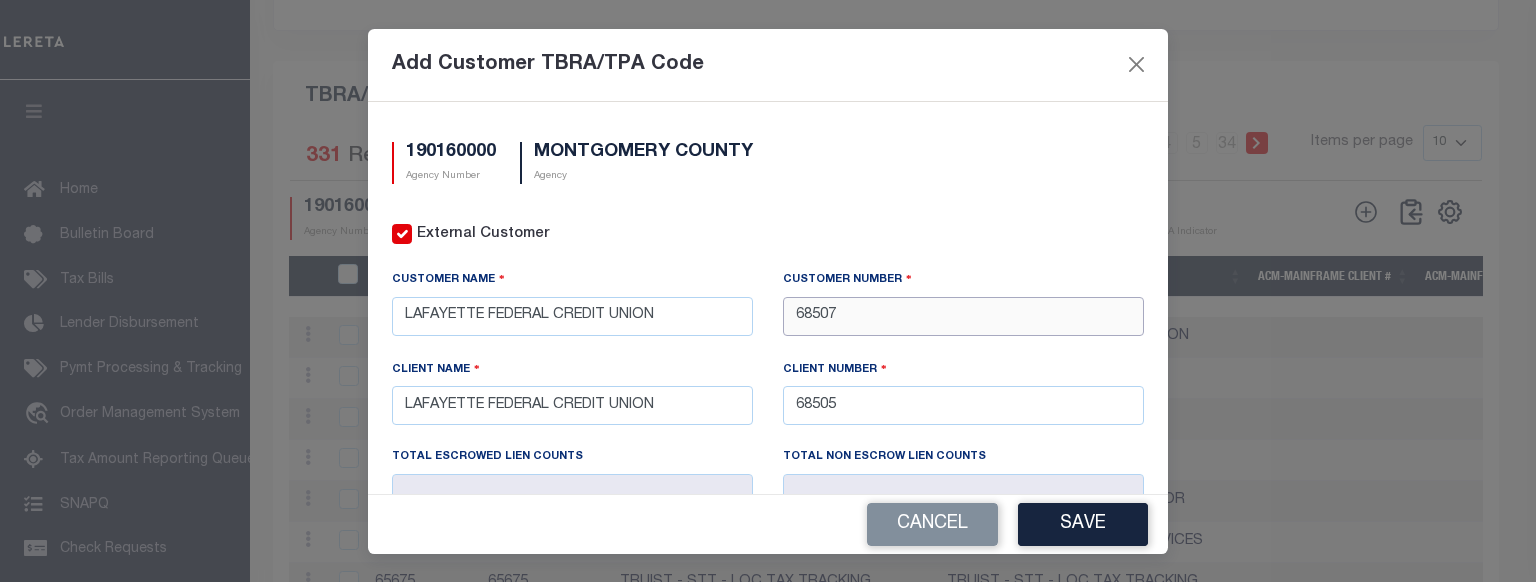 type on "68507" 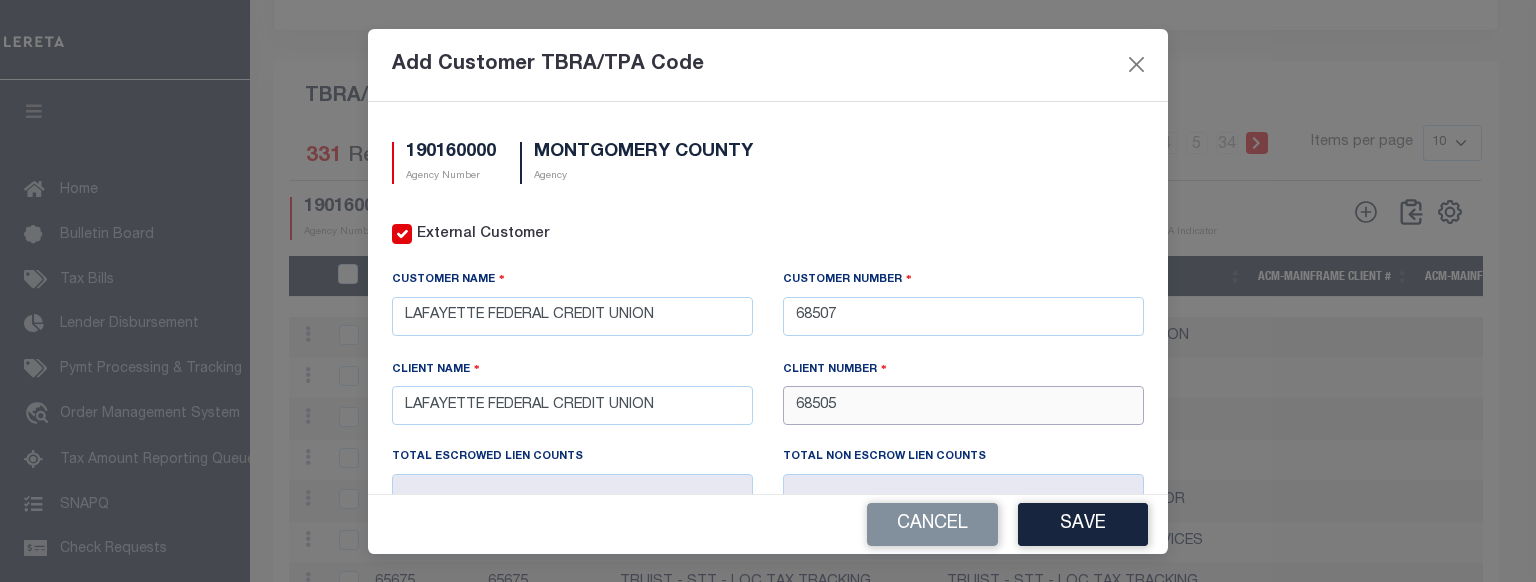 click on "68505" at bounding box center [963, 405] 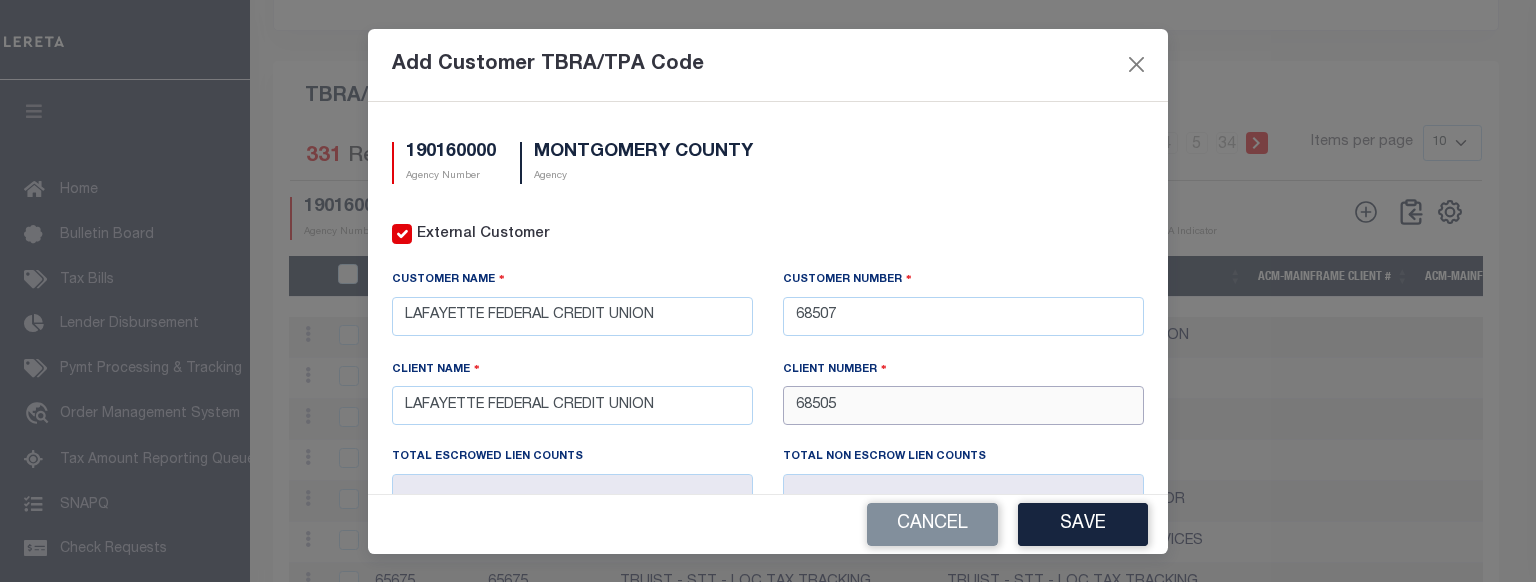 drag, startPoint x: 869, startPoint y: 392, endPoint x: 742, endPoint y: 404, distance: 127.56567 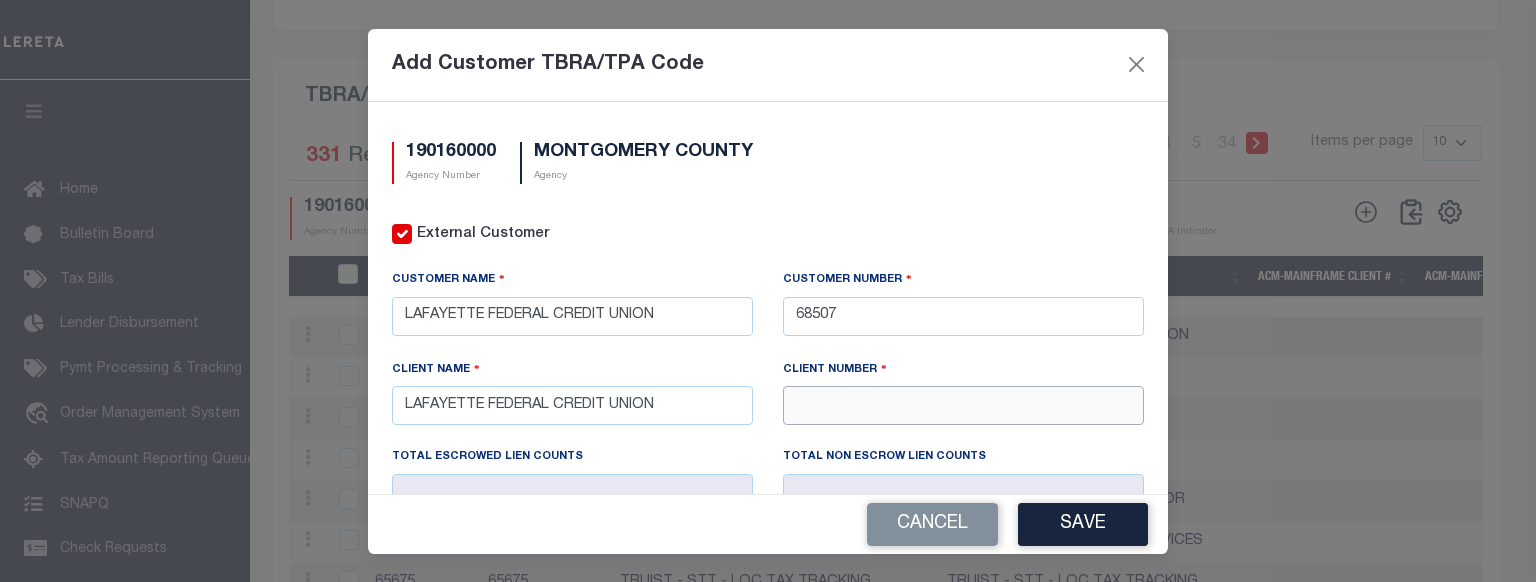 type 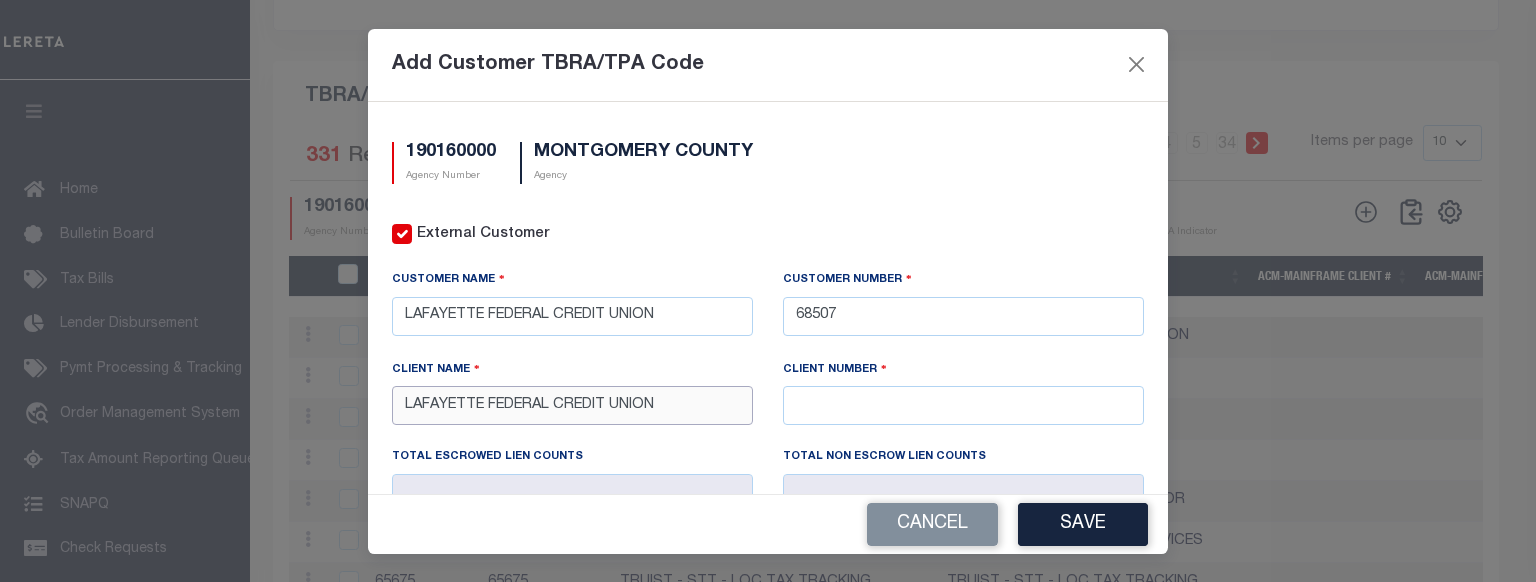type 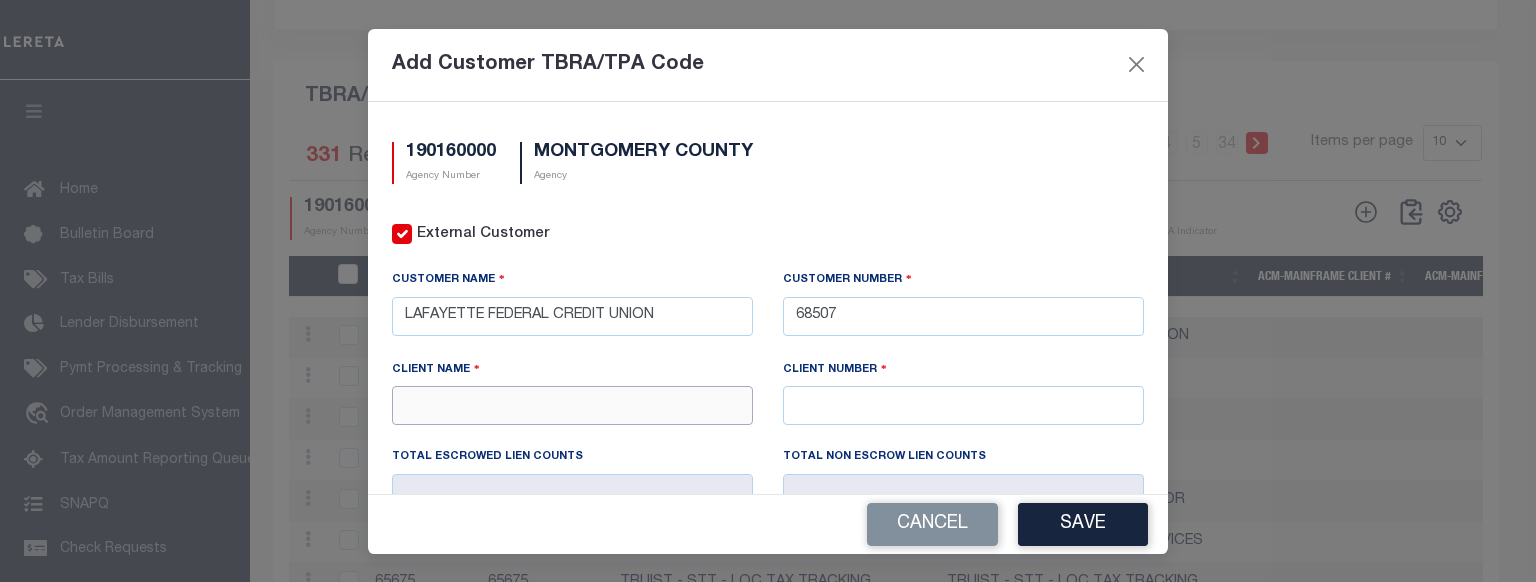 drag, startPoint x: 710, startPoint y: 398, endPoint x: 367, endPoint y: 391, distance: 343.0714 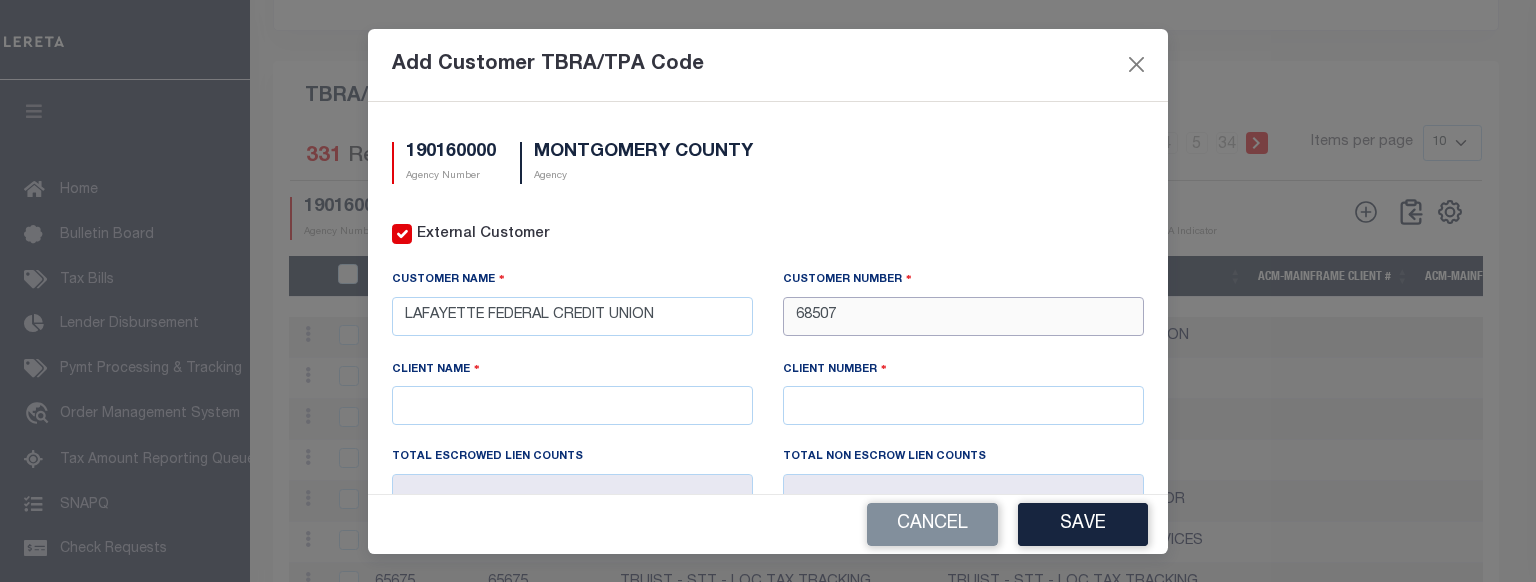 click on "68507" at bounding box center [963, 316] 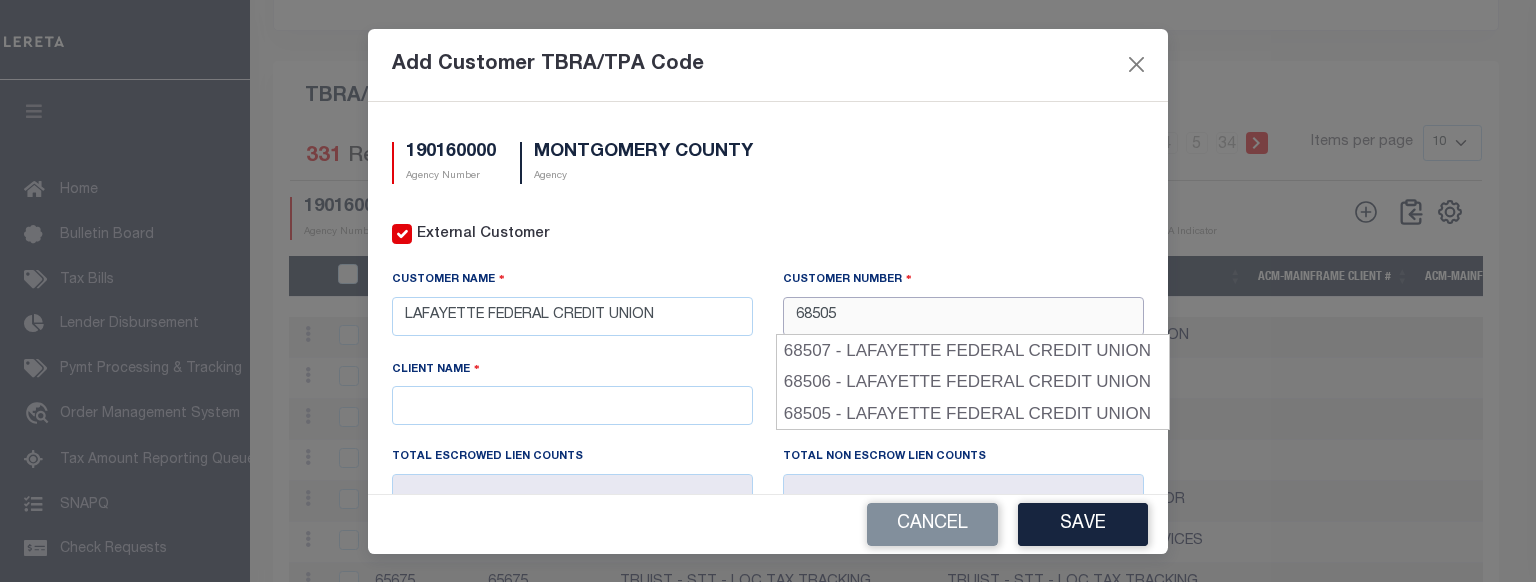 type on "68507" 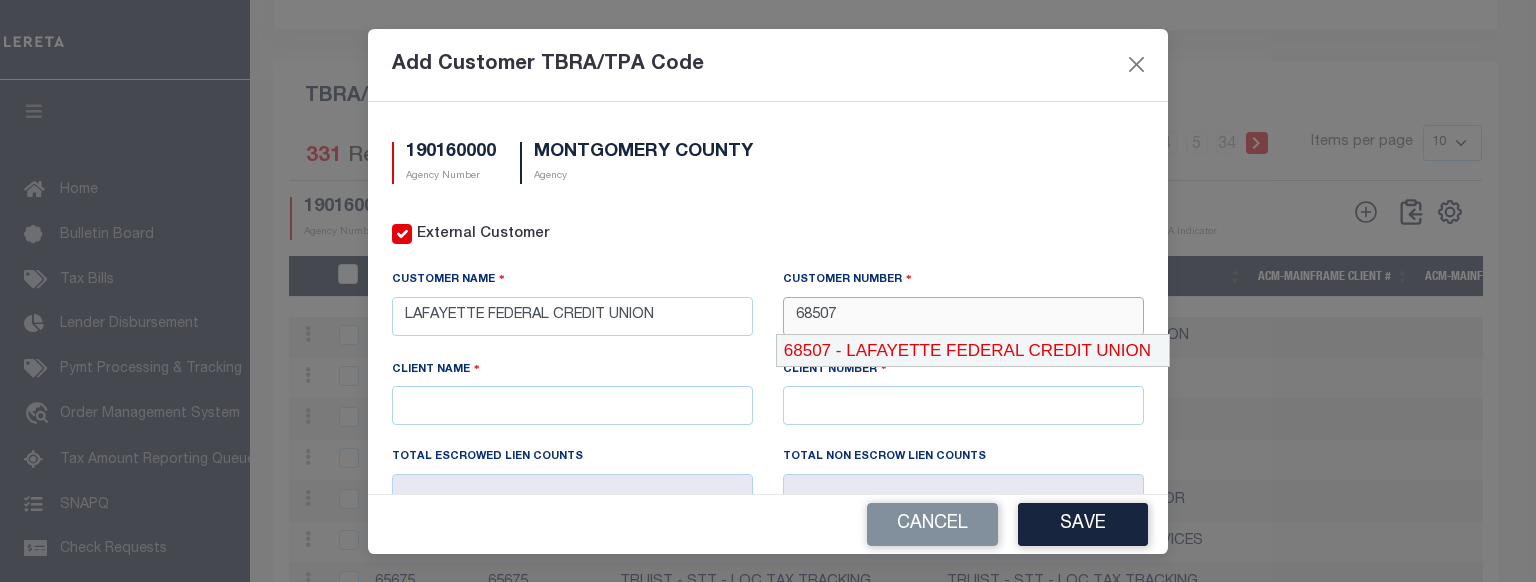 click on "68507 - LAFAYETTE FEDERAL CREDIT UNION" at bounding box center [973, 351] 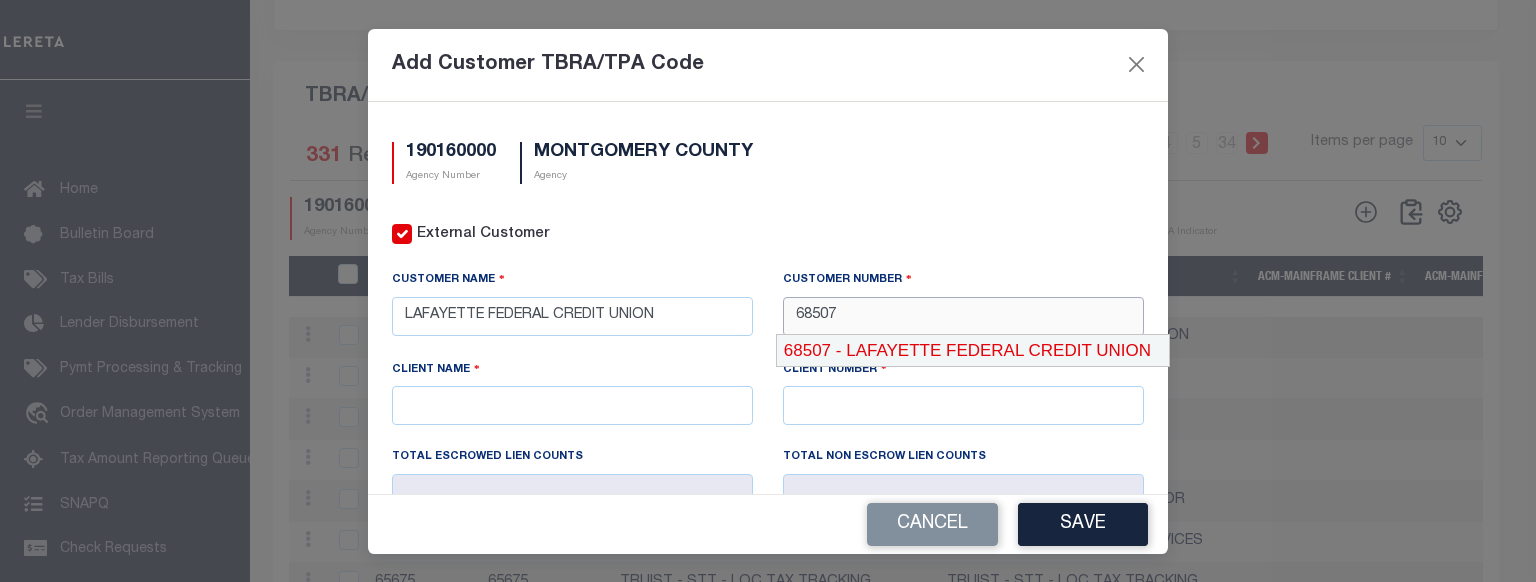 type on "68505" 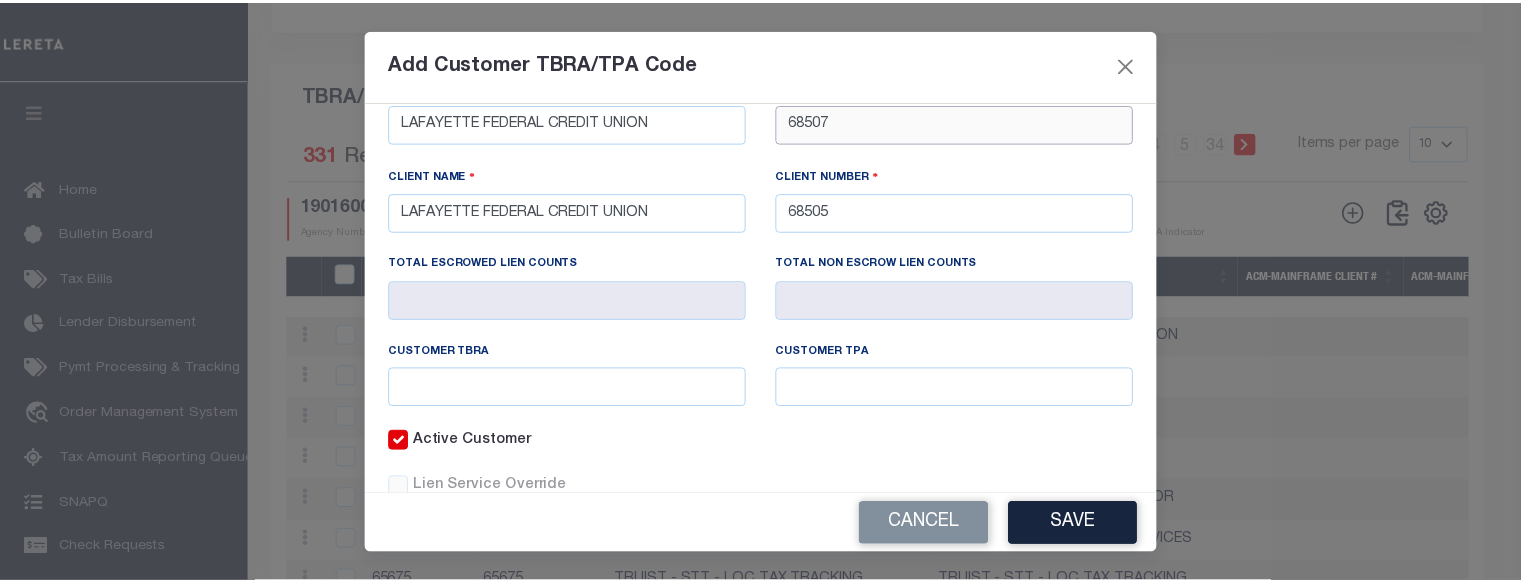 scroll, scrollTop: 250, scrollLeft: 0, axis: vertical 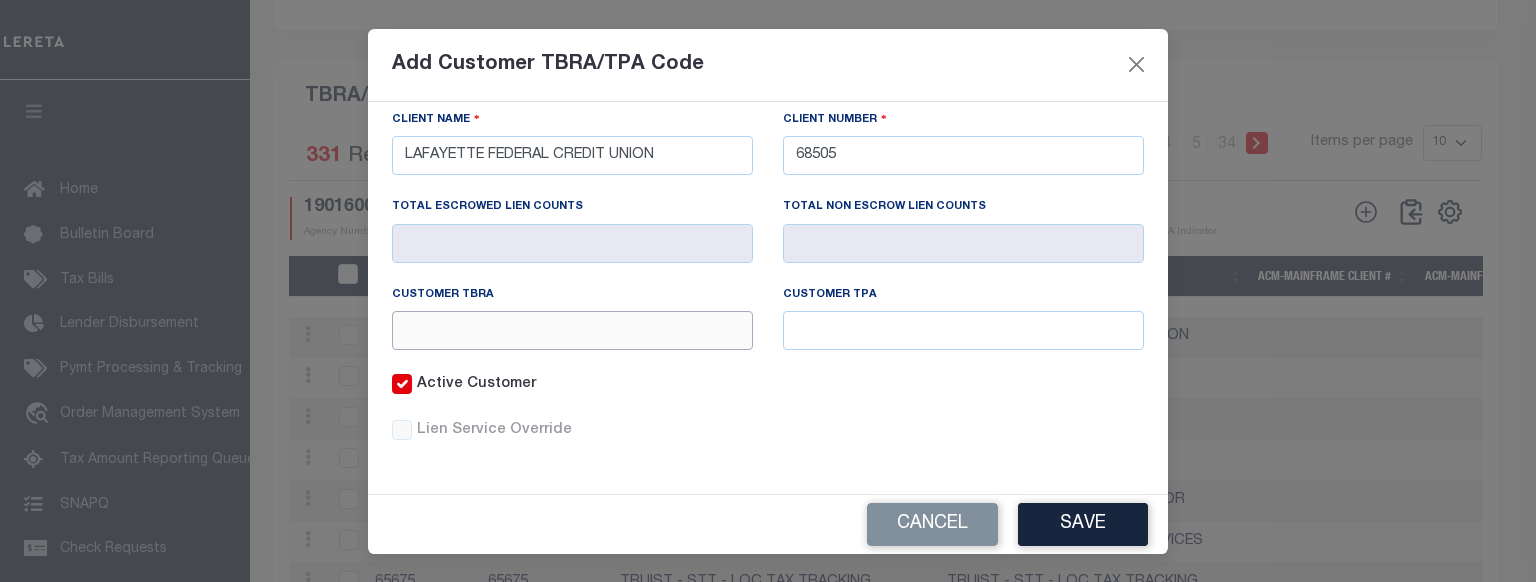 click at bounding box center (572, 330) 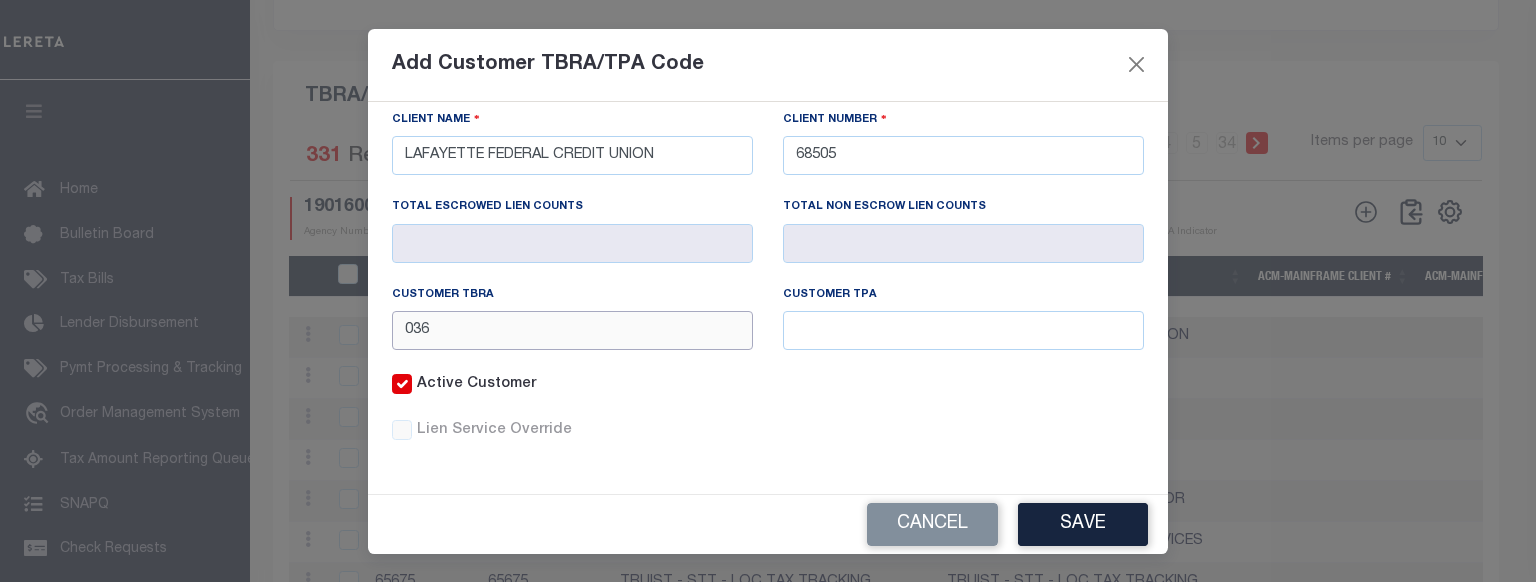 type on "036" 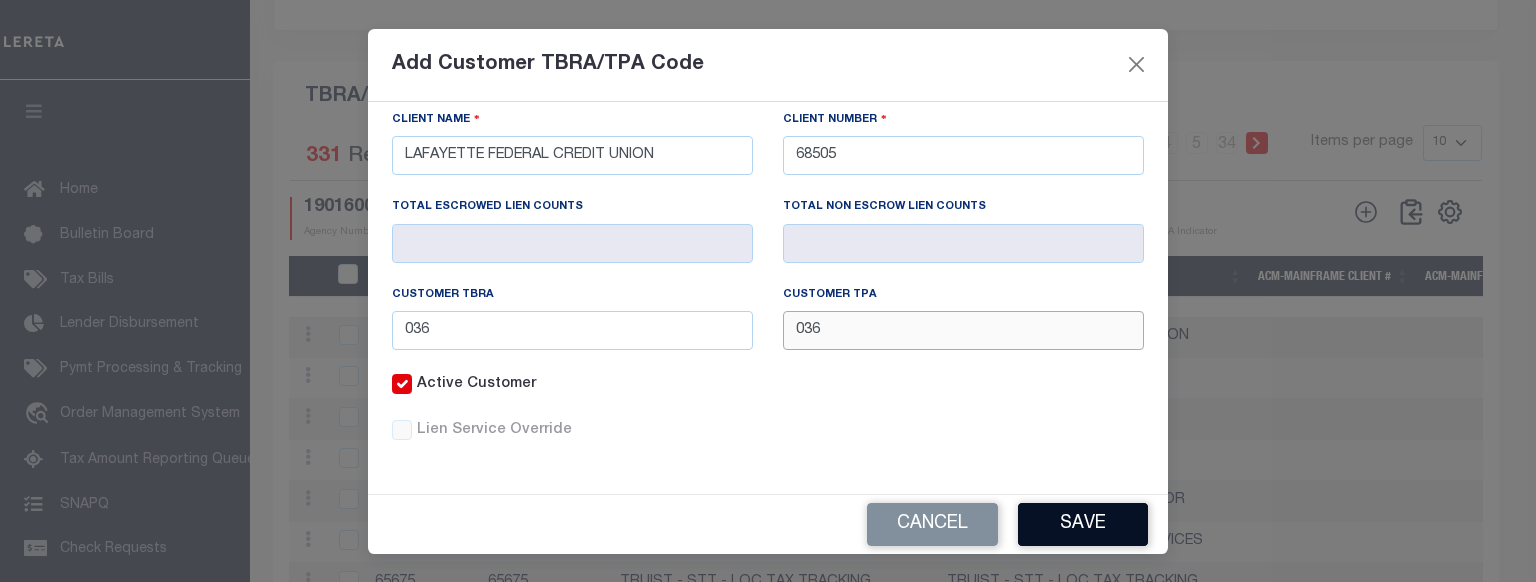 type on "036" 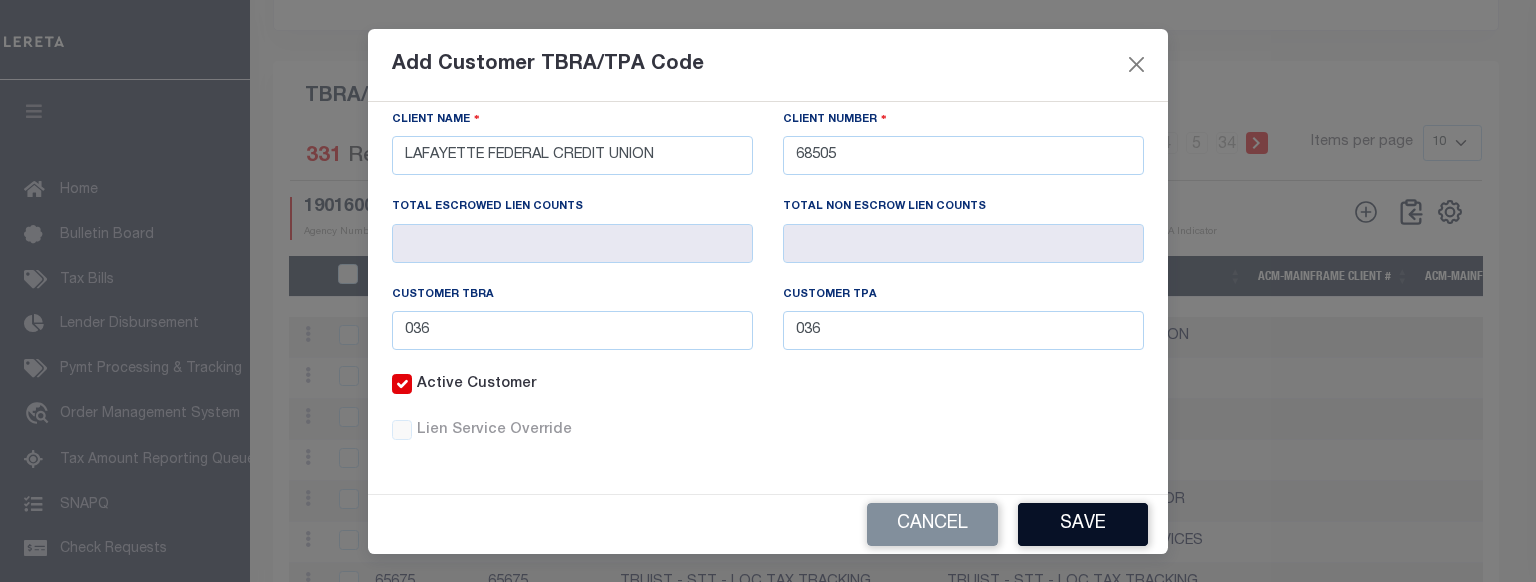 click on "Save" at bounding box center [1083, 524] 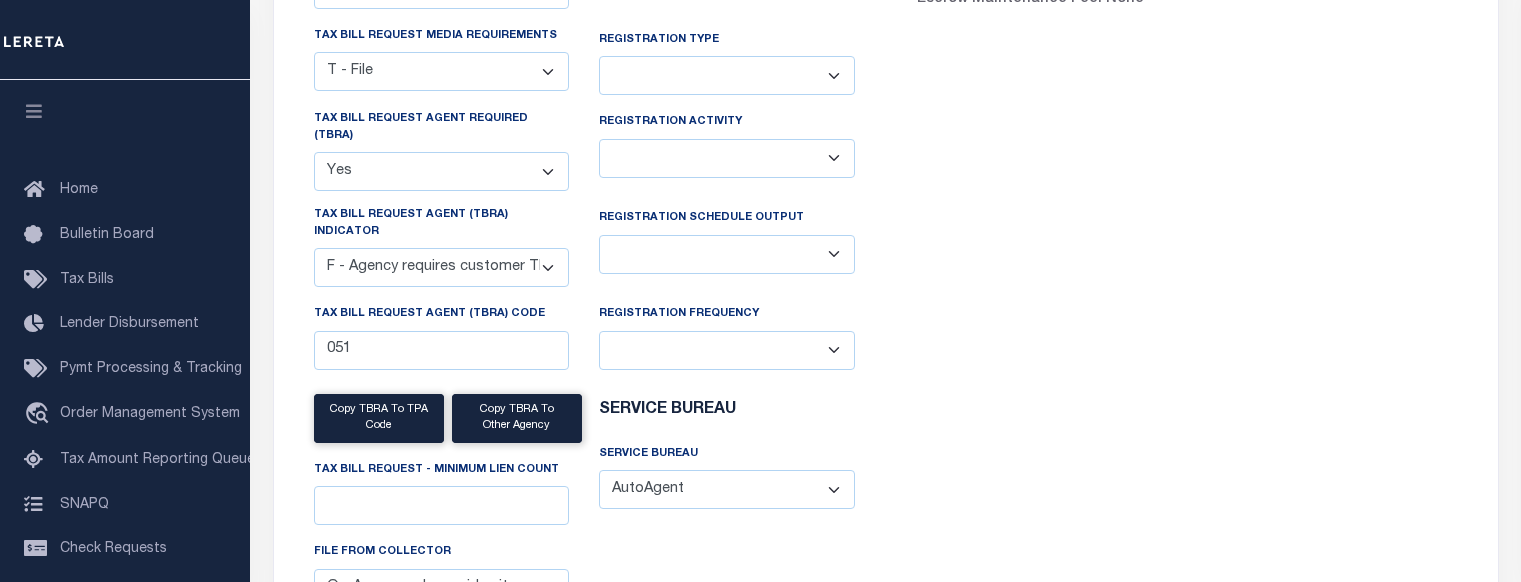 scroll, scrollTop: 0, scrollLeft: 0, axis: both 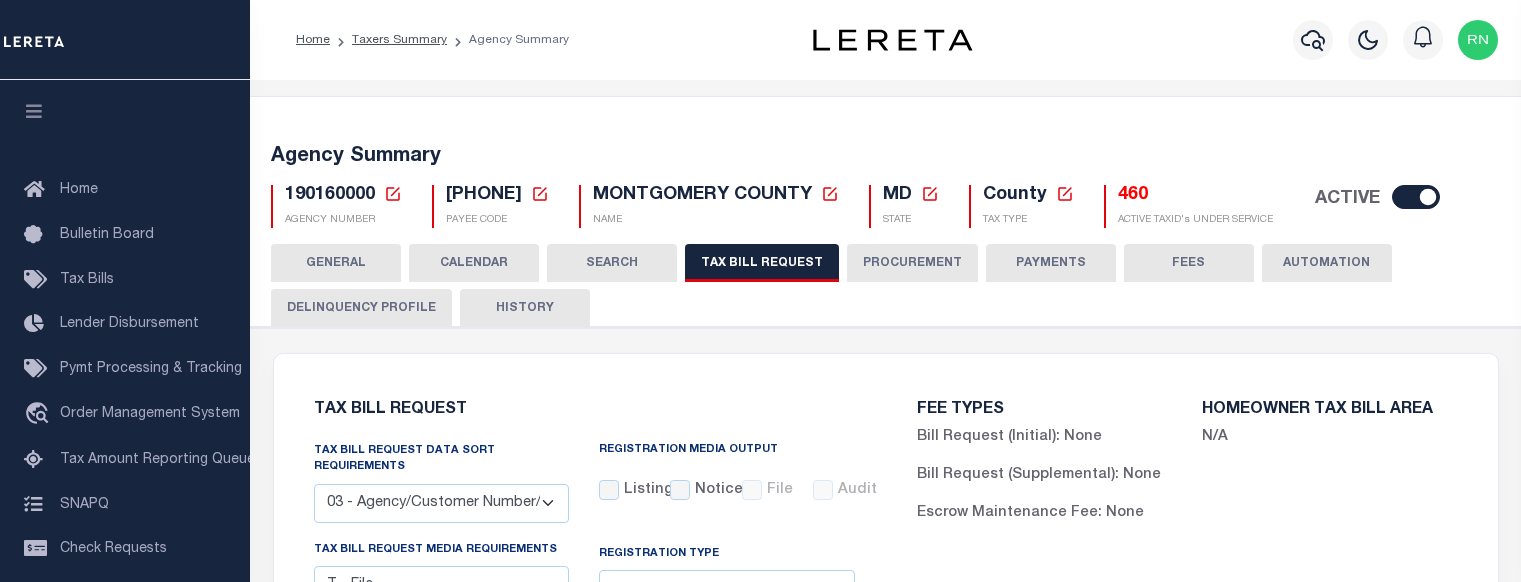 click 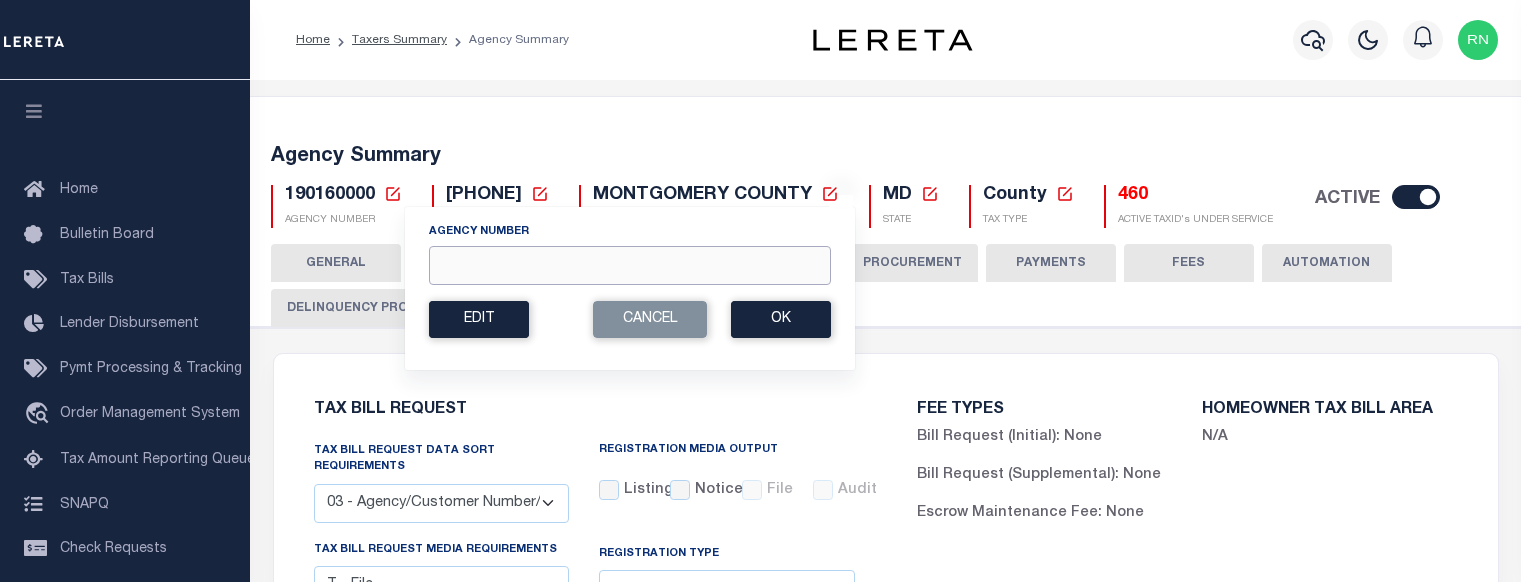 click on "Agency Number" at bounding box center [630, 265] 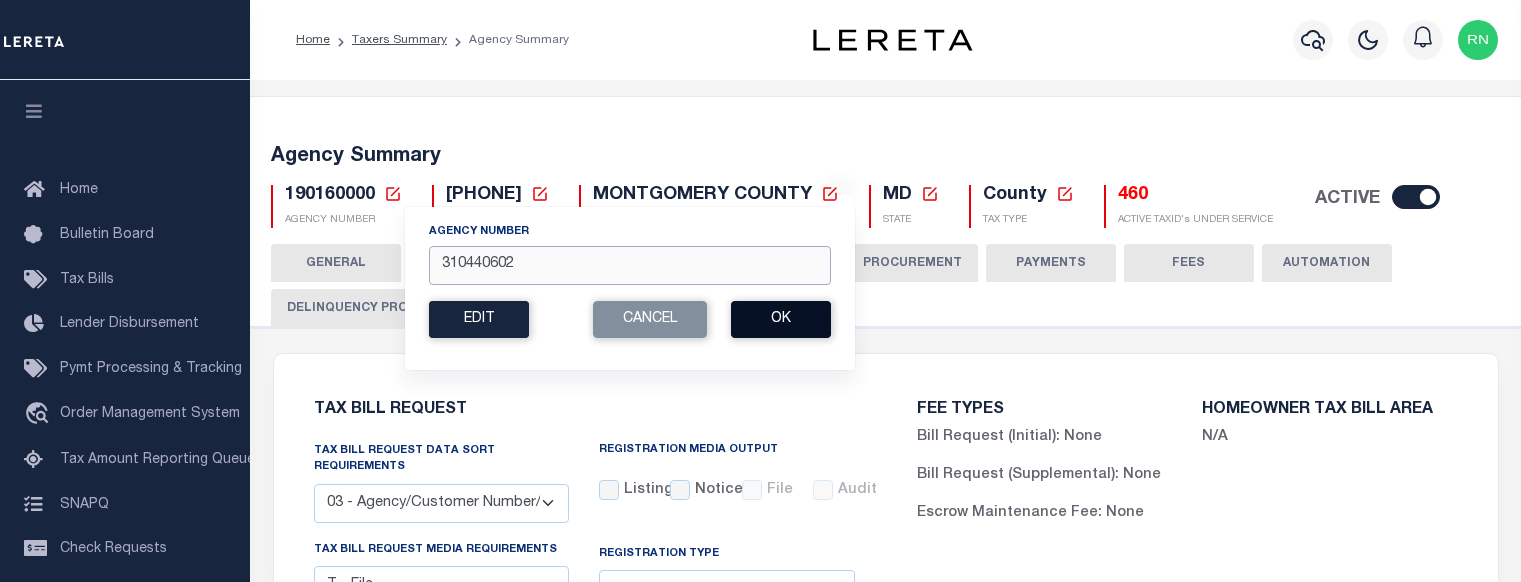 type on "310440602" 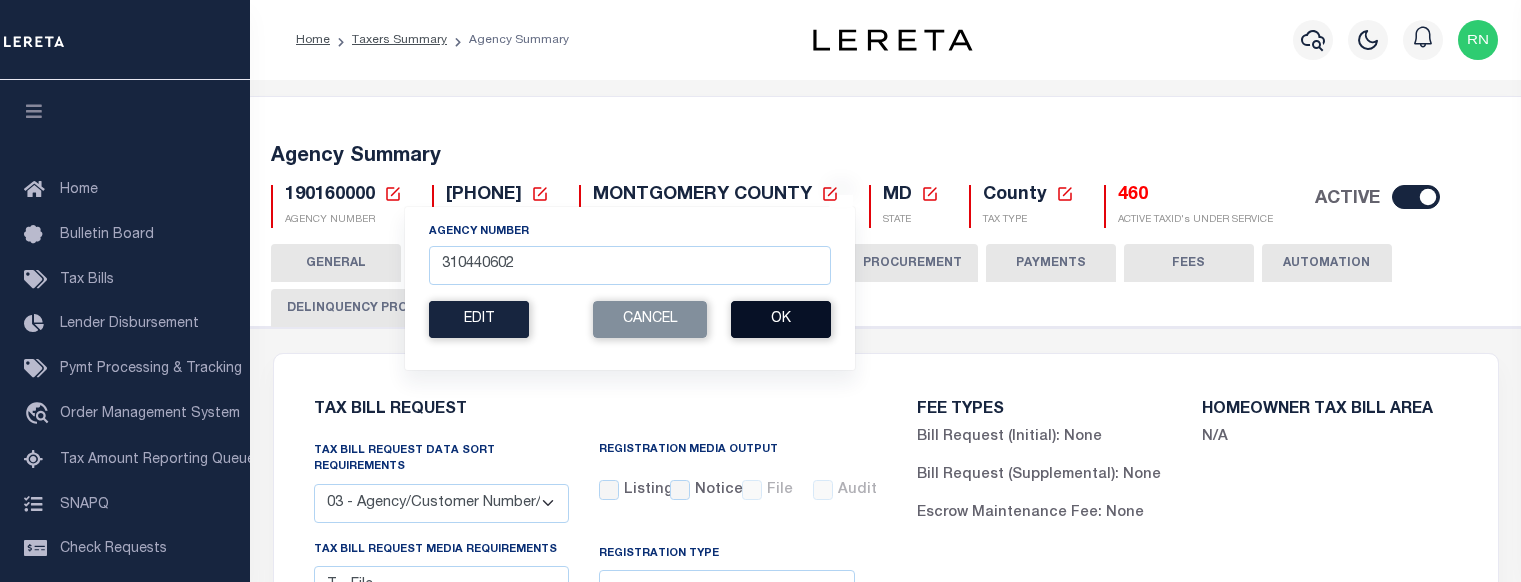 click on "Ok" at bounding box center [781, 319] 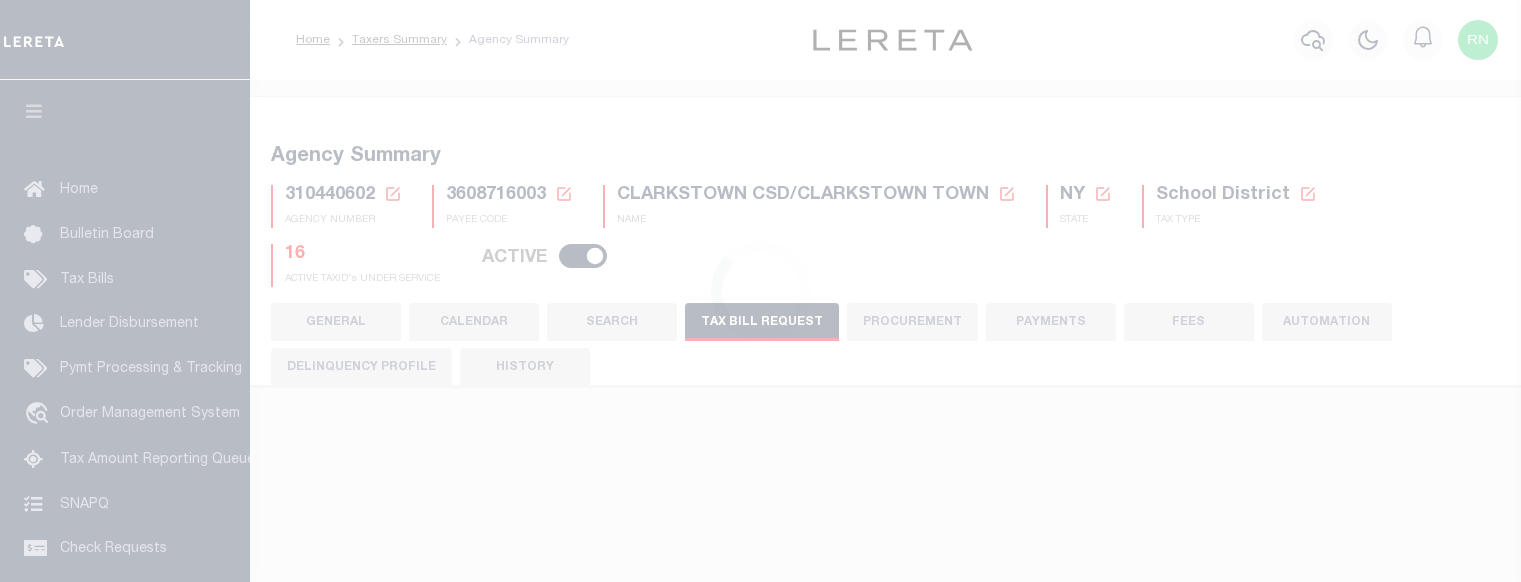 scroll, scrollTop: 0, scrollLeft: 0, axis: both 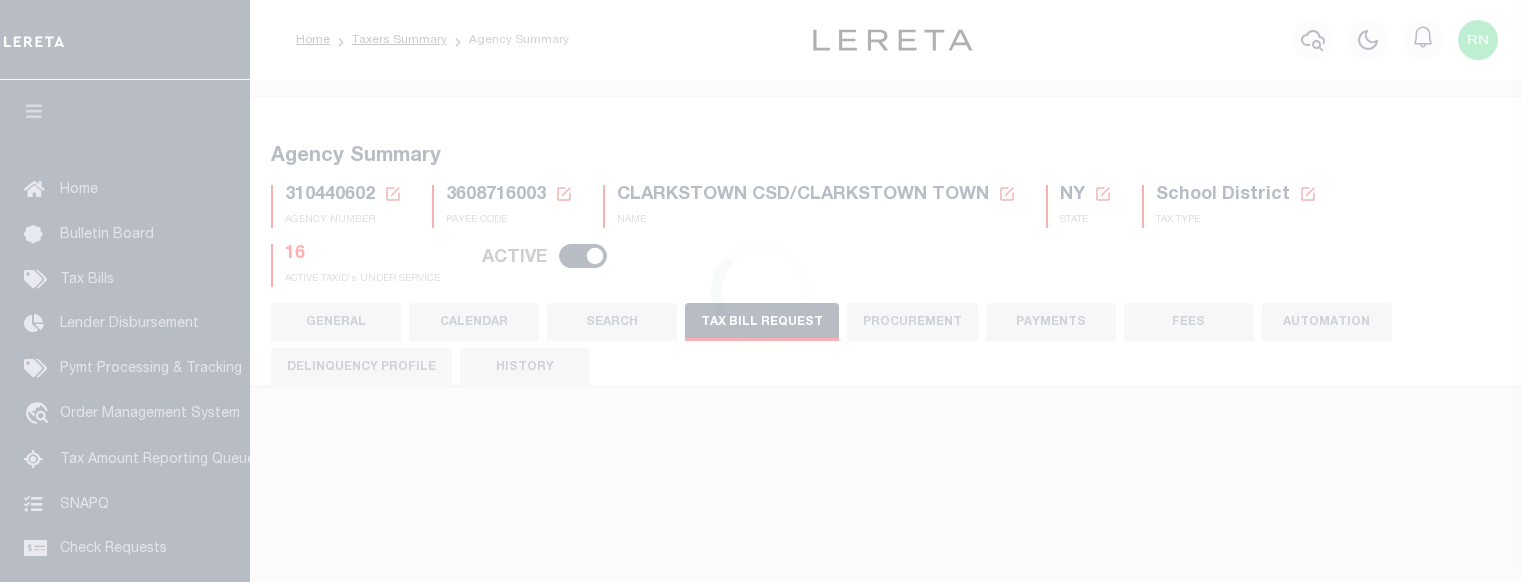 checkbox on "false" 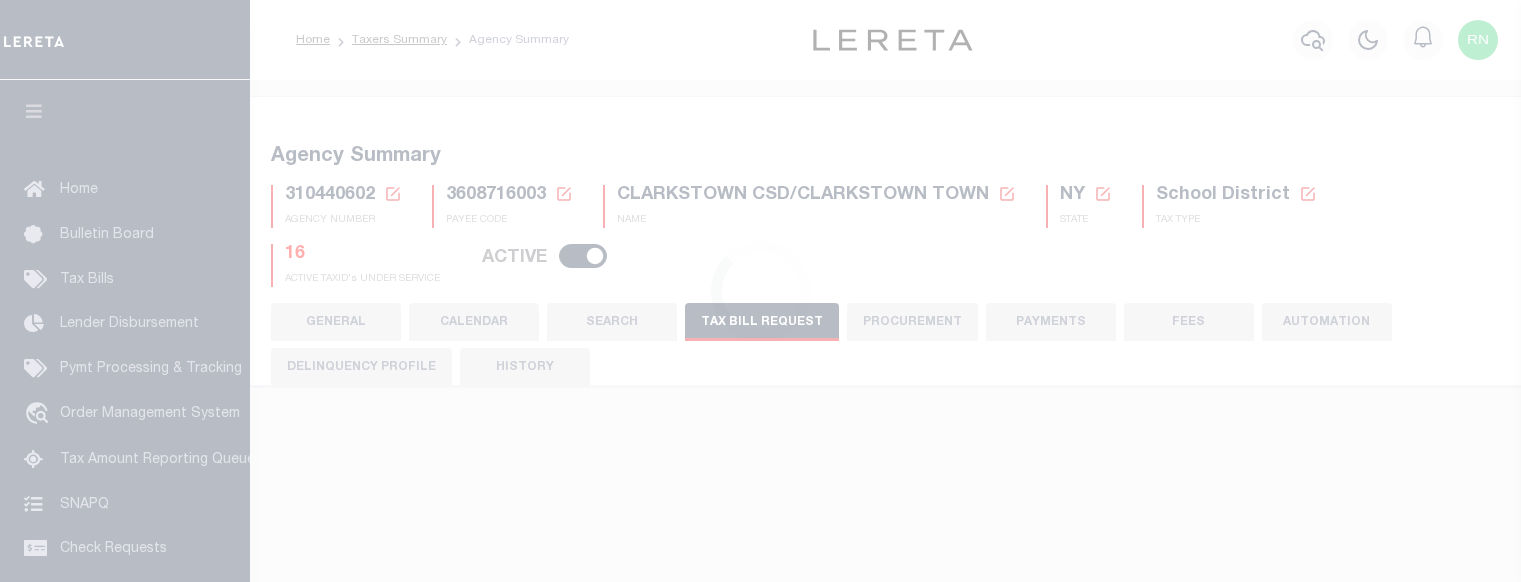 checkbox on "false" 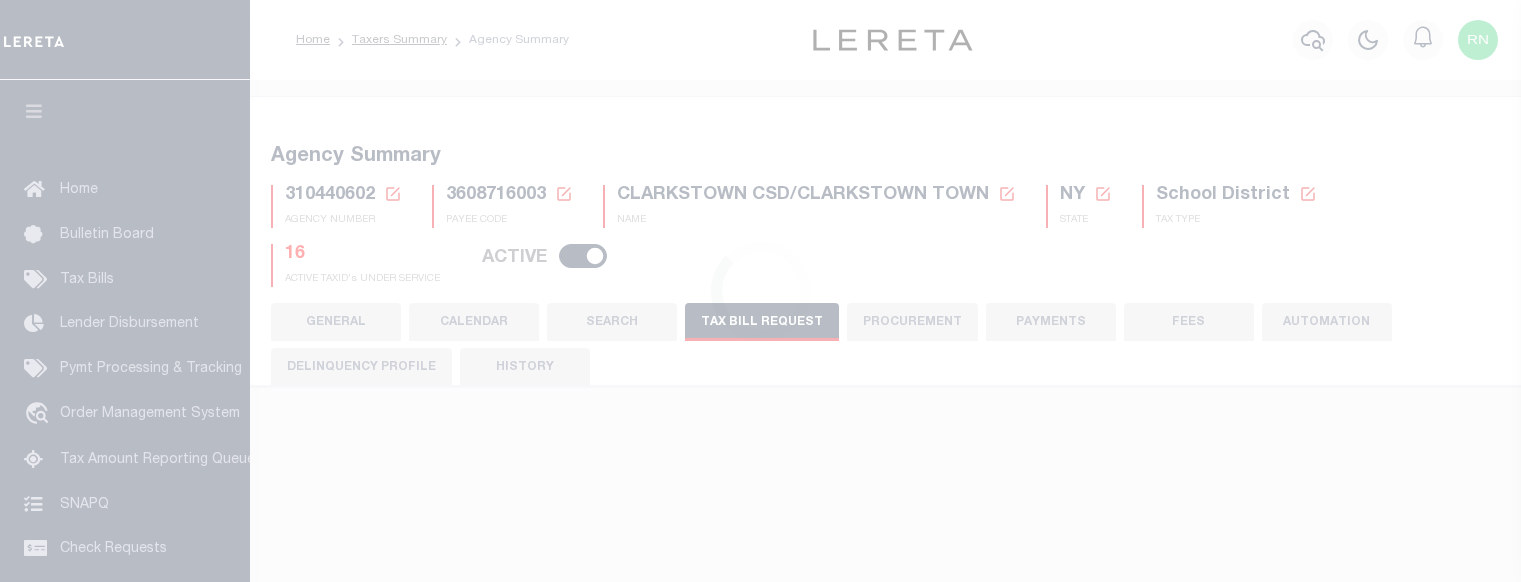 checkbox on "false" 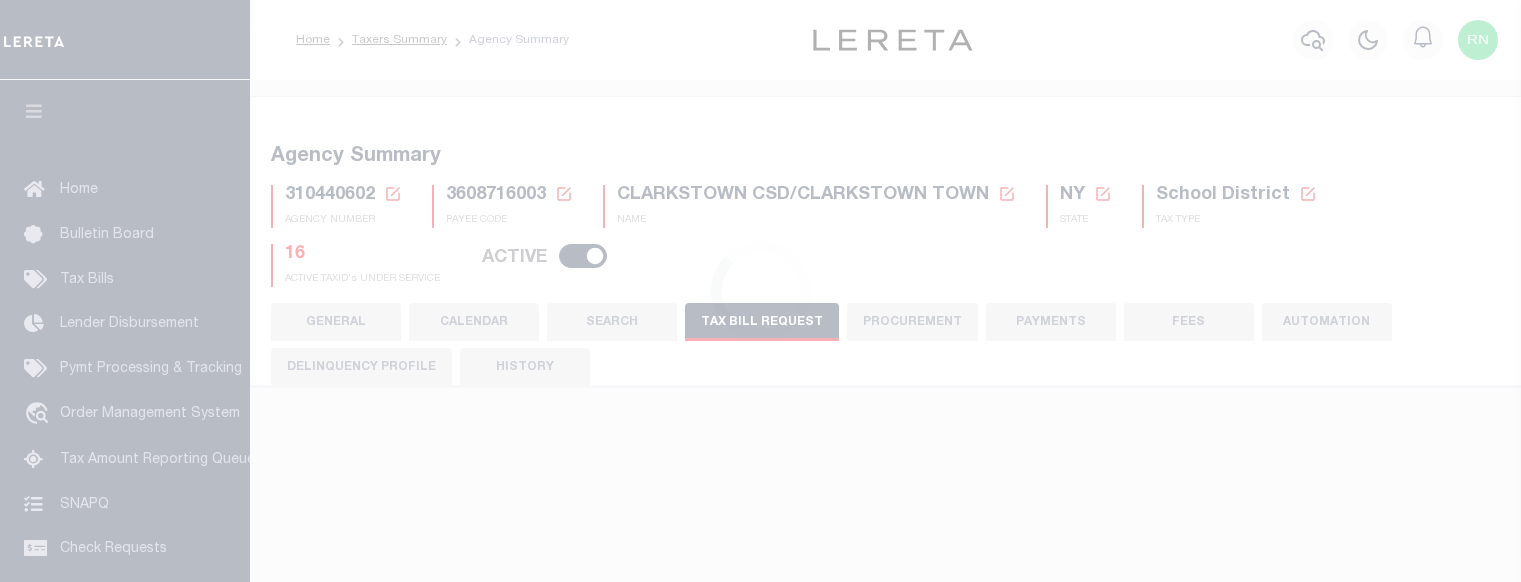 select on "true" 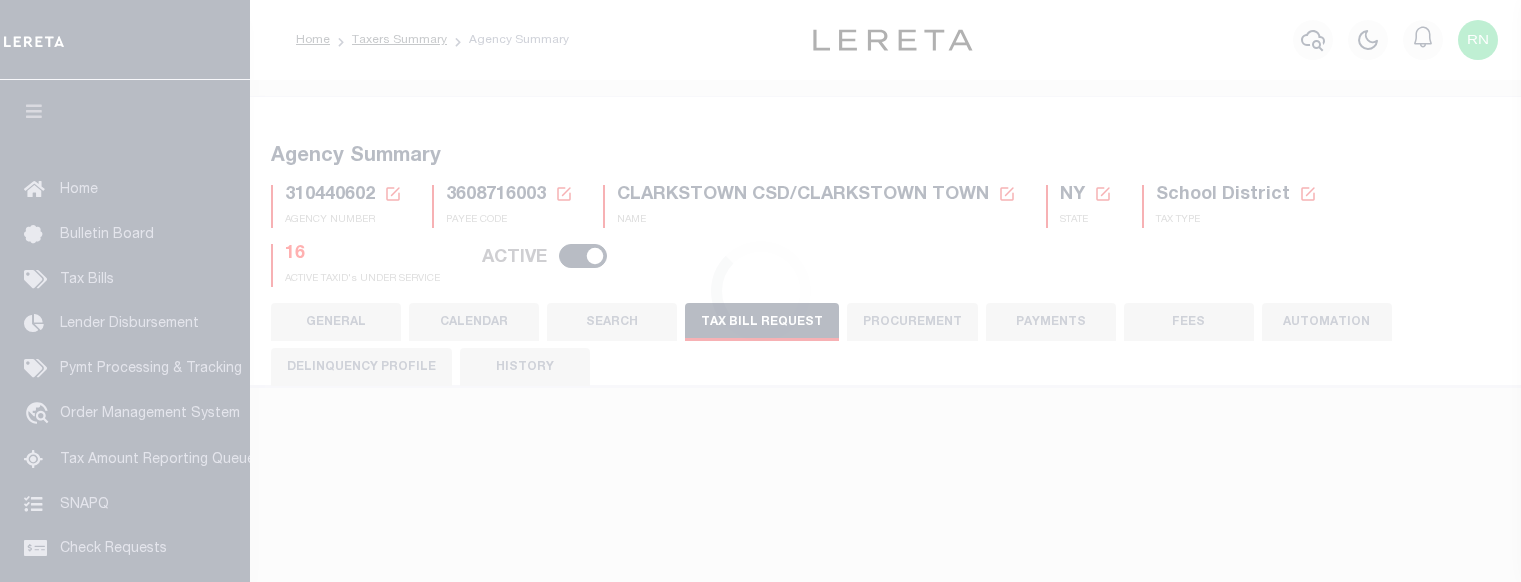 type on "70" 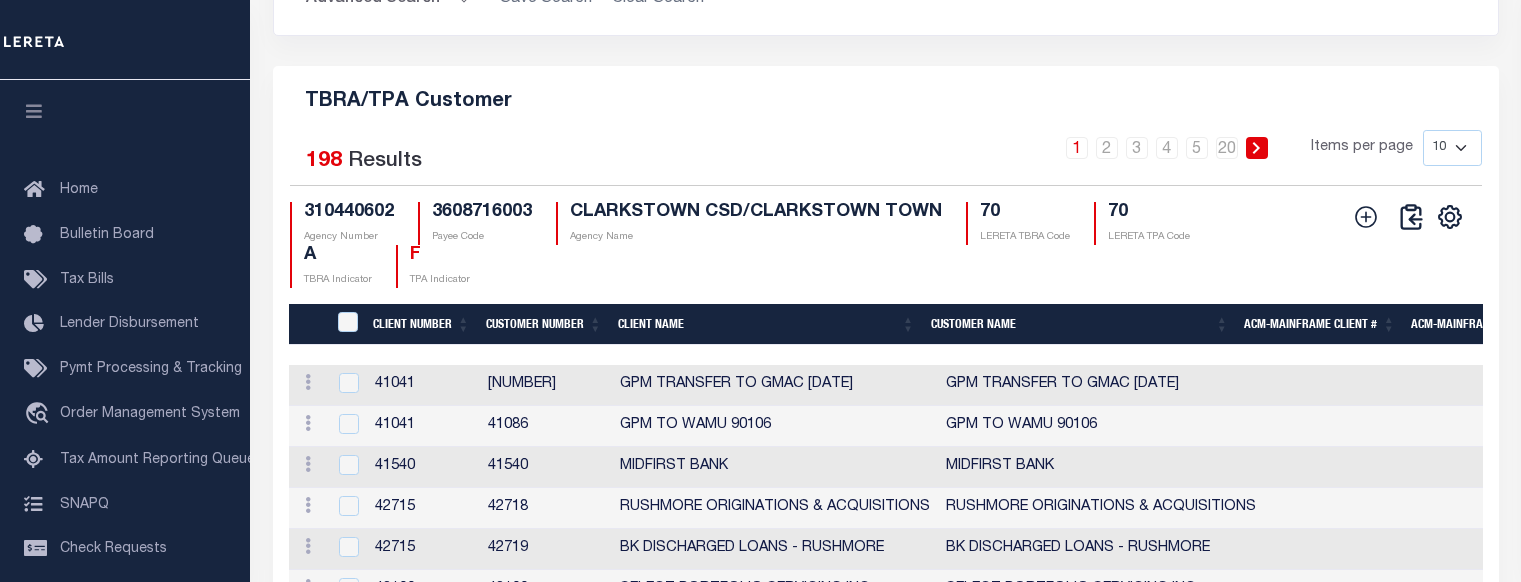 scroll, scrollTop: 2468, scrollLeft: 0, axis: vertical 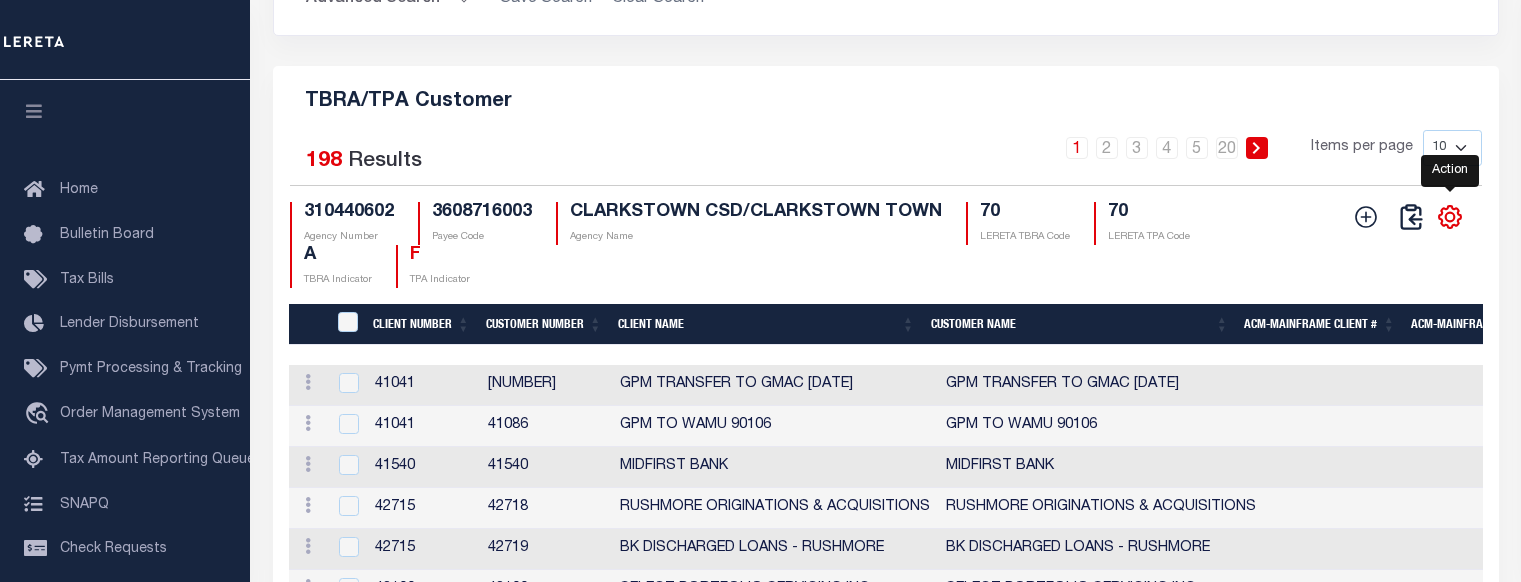 click 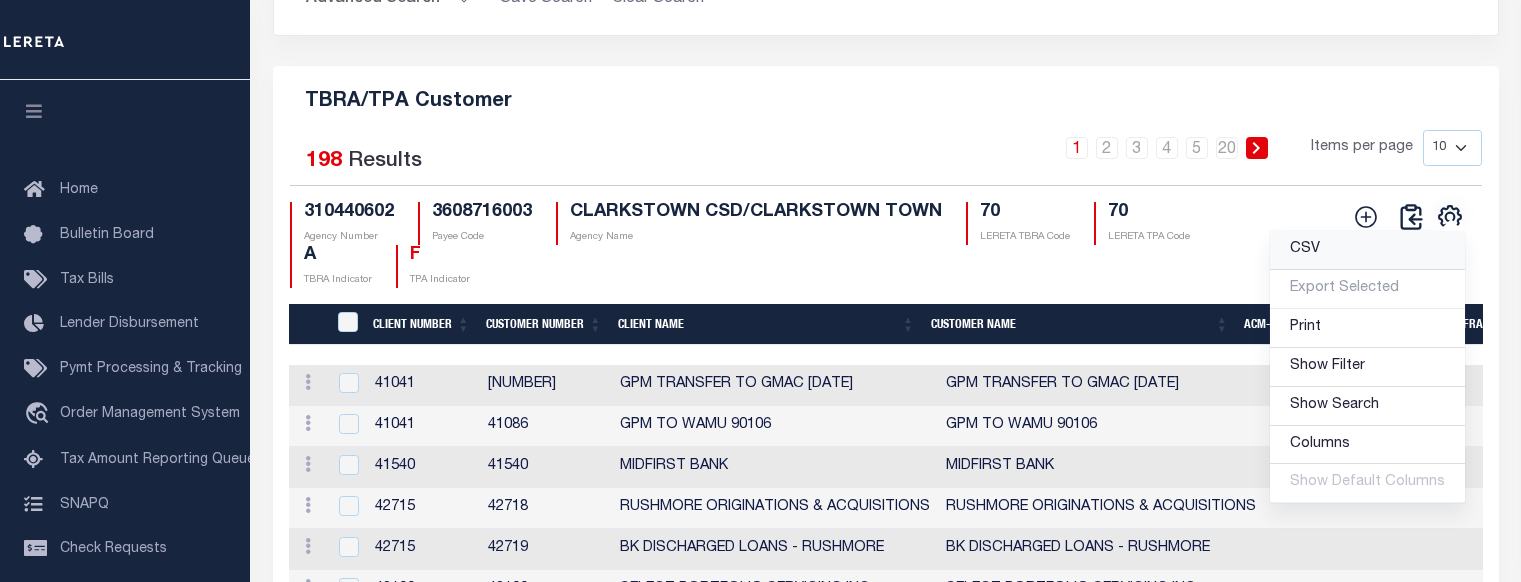 click on "CSV" at bounding box center (1367, 250) 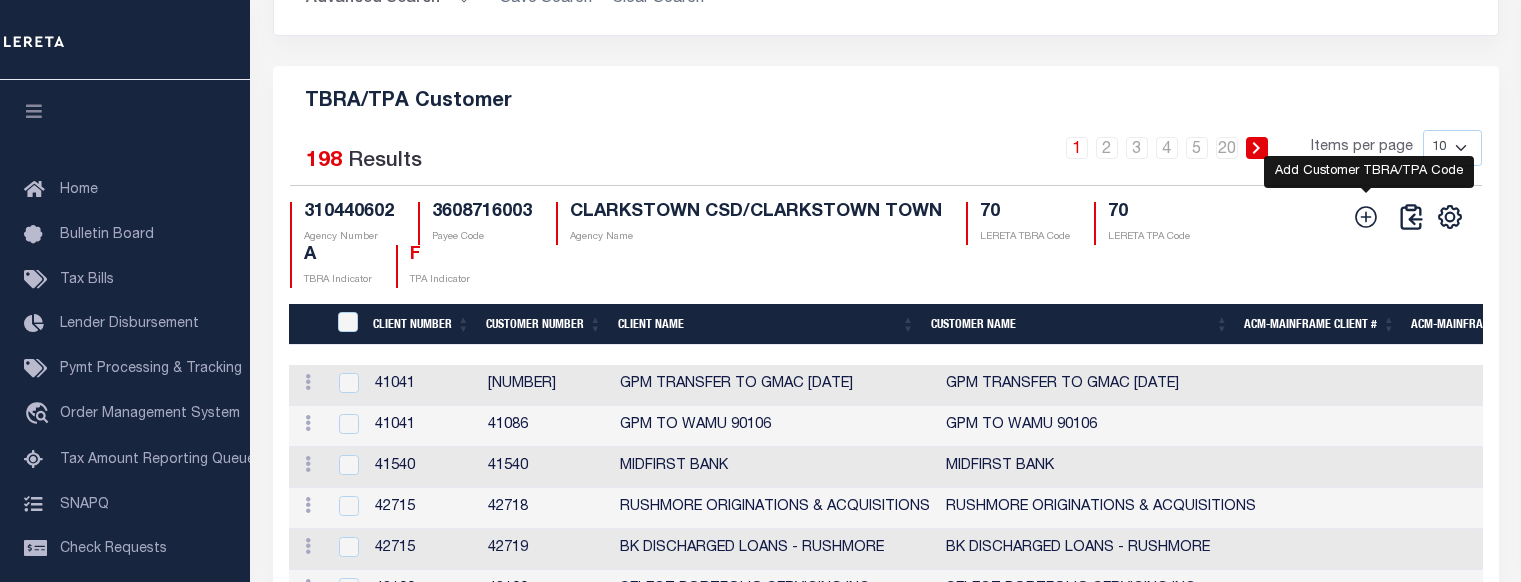 click 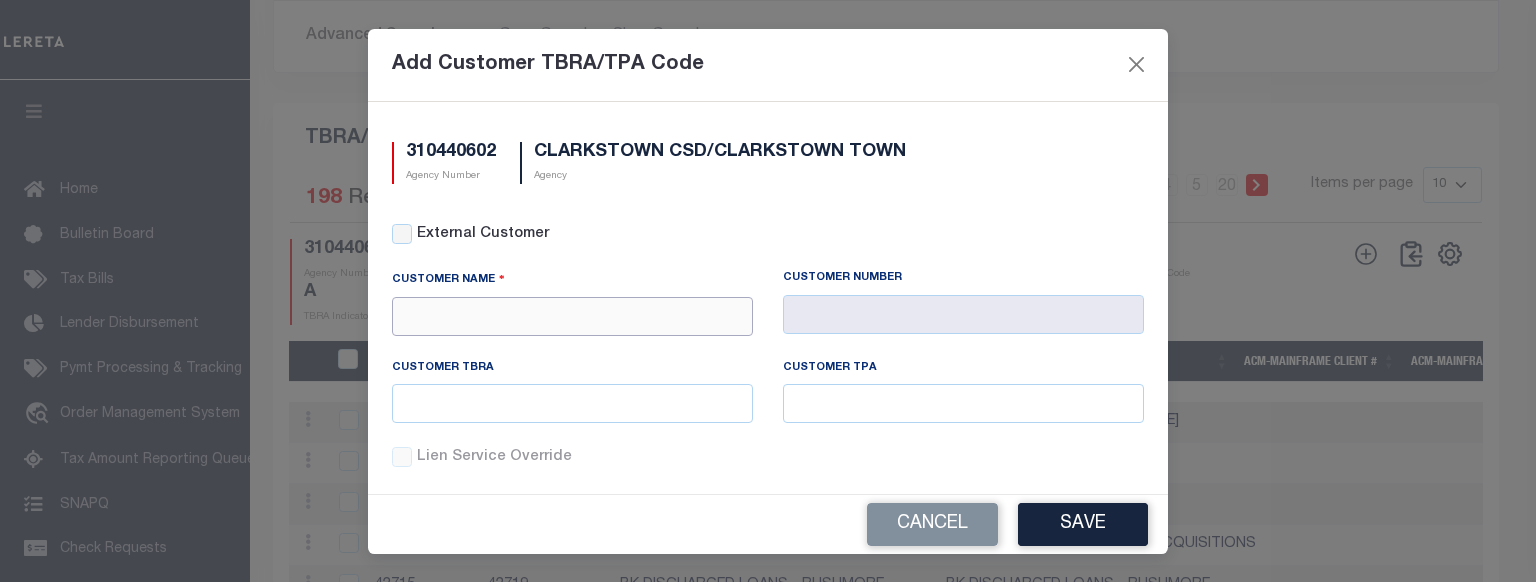 click at bounding box center [572, 316] 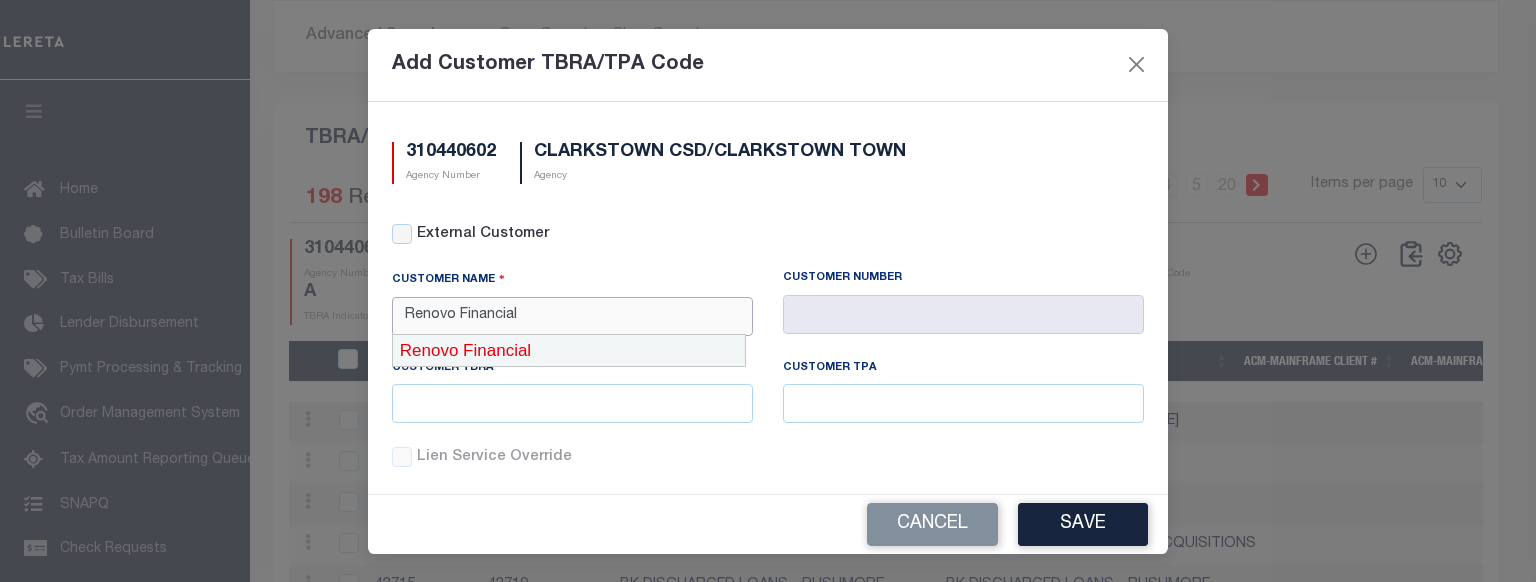 click on "Renovo Financial" at bounding box center (569, 351) 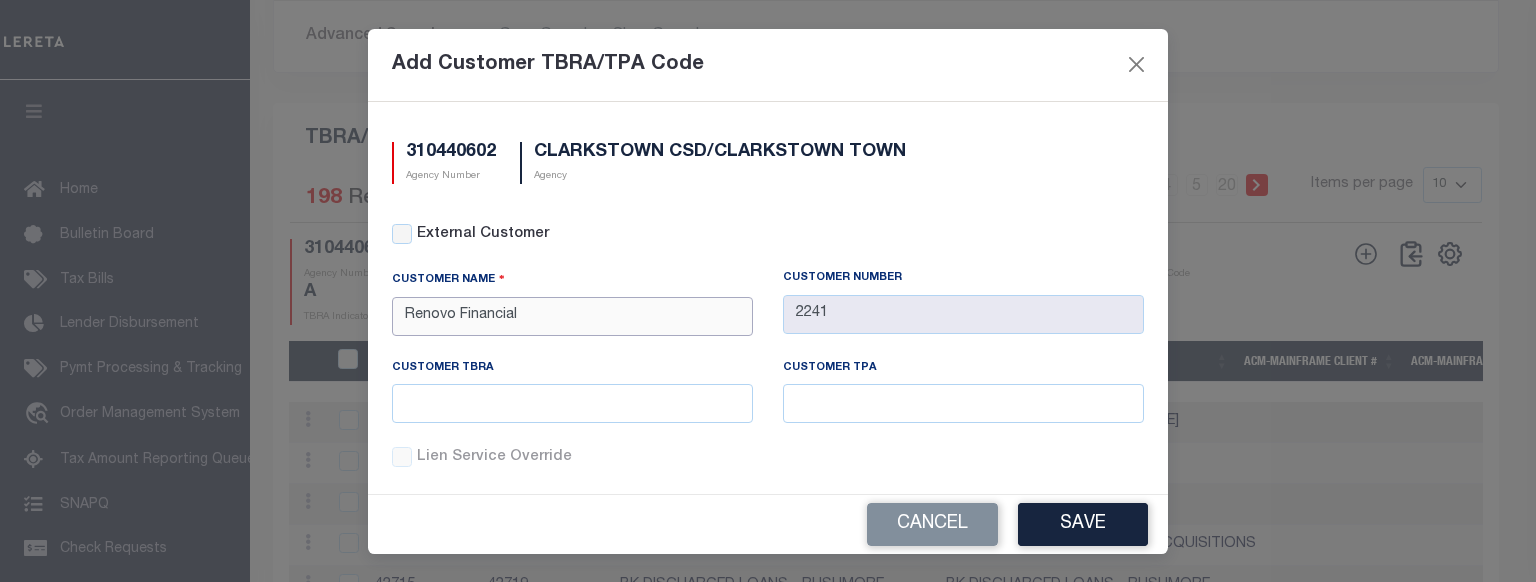 type on "Renovo Financial" 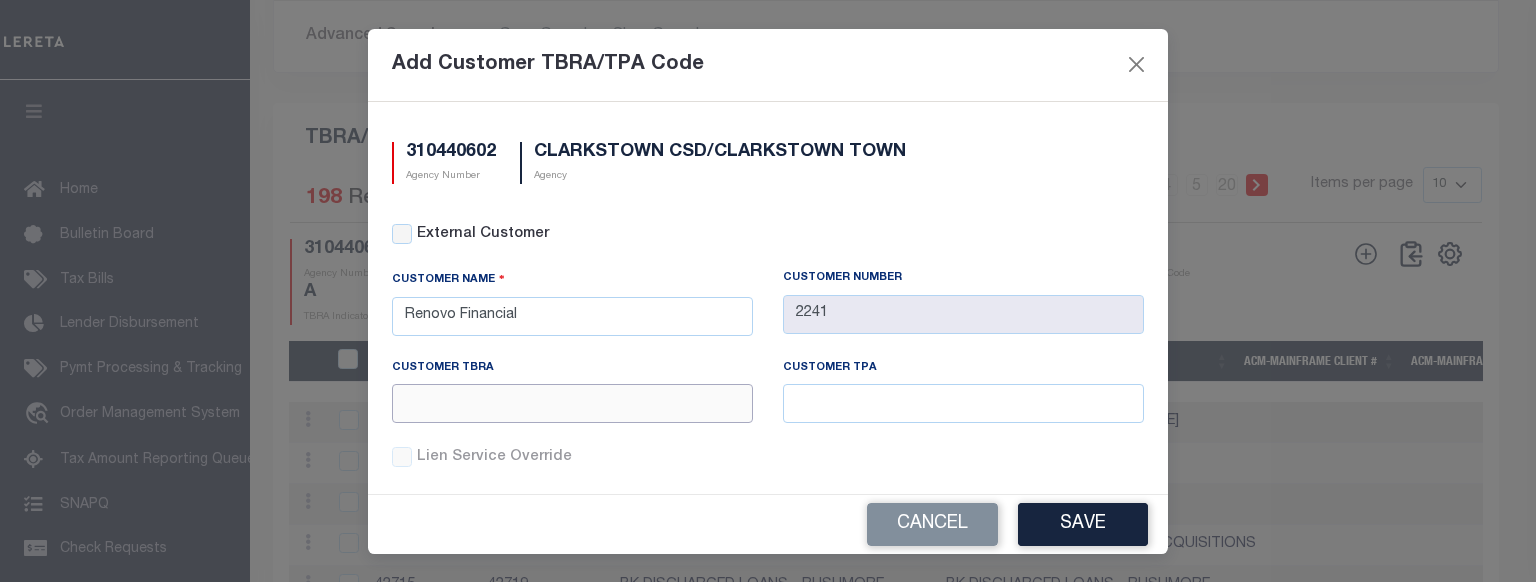 click at bounding box center [572, 403] 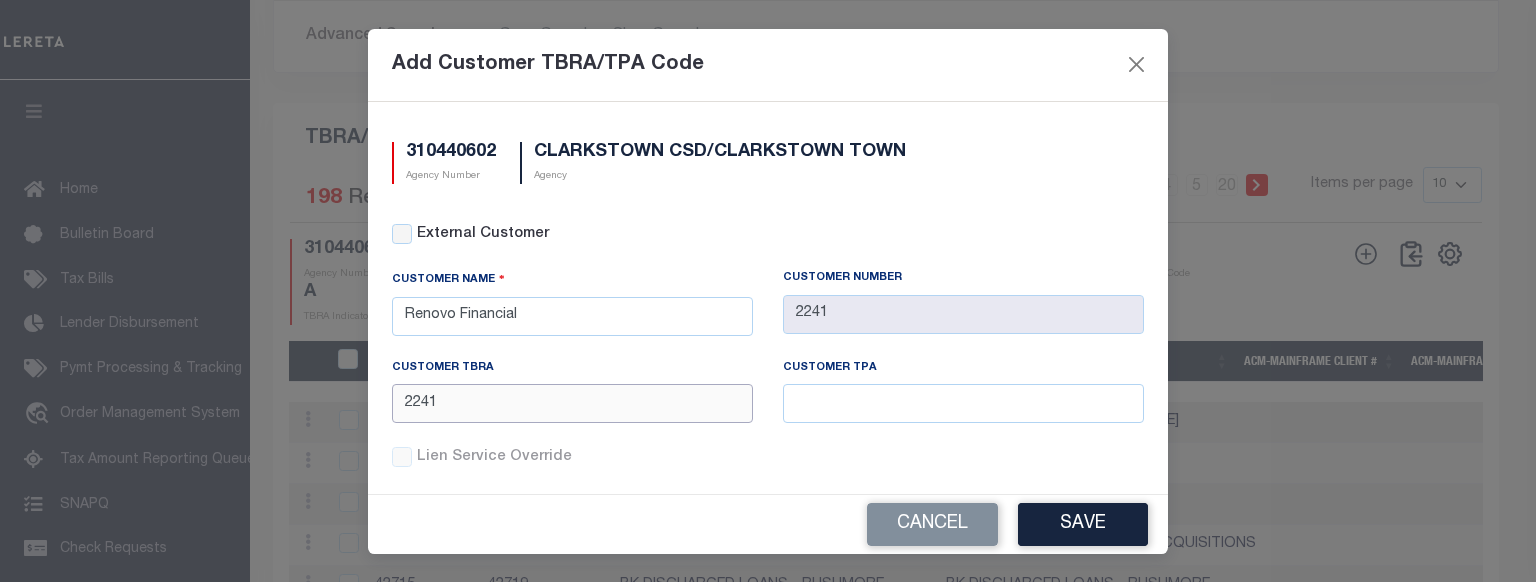 type on "2241" 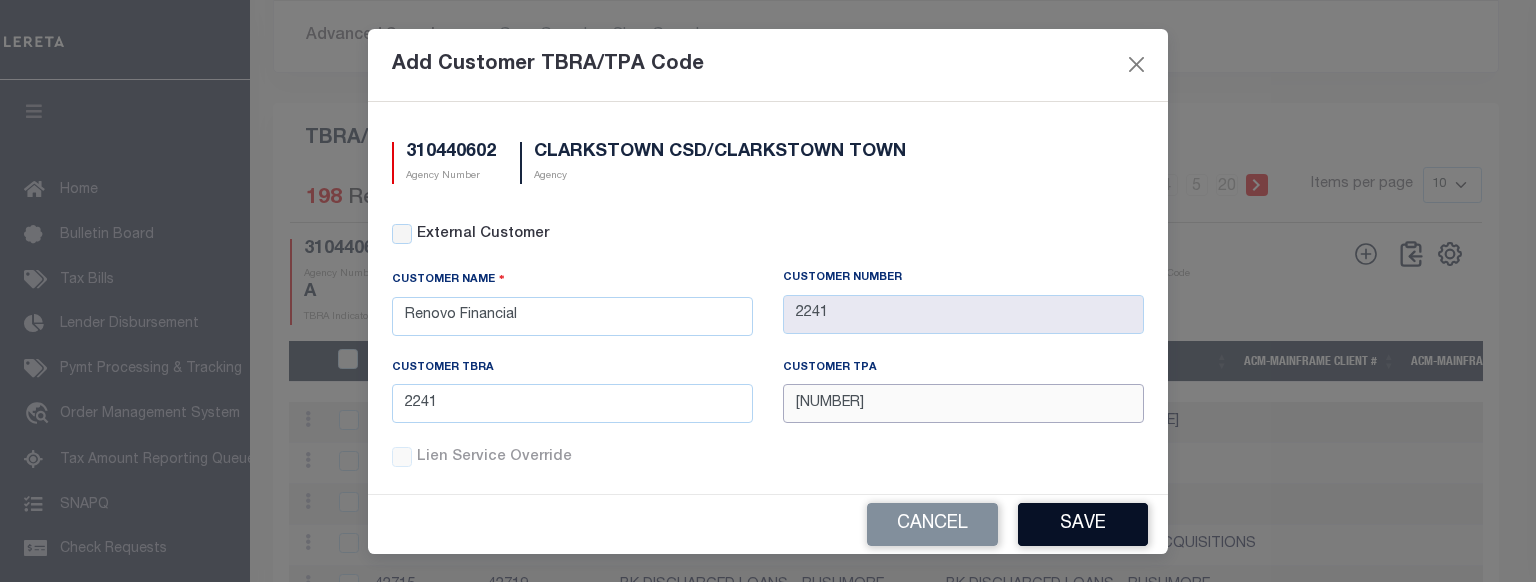 type on "702241" 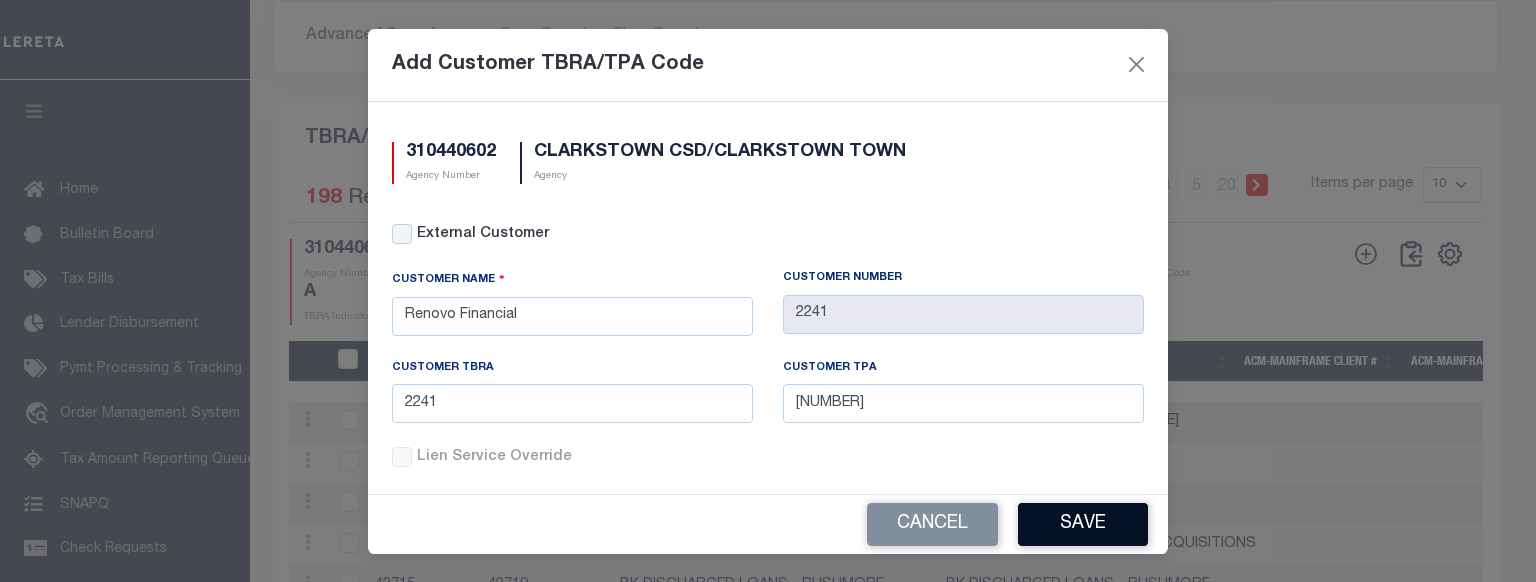 click on "Save" at bounding box center (1083, 524) 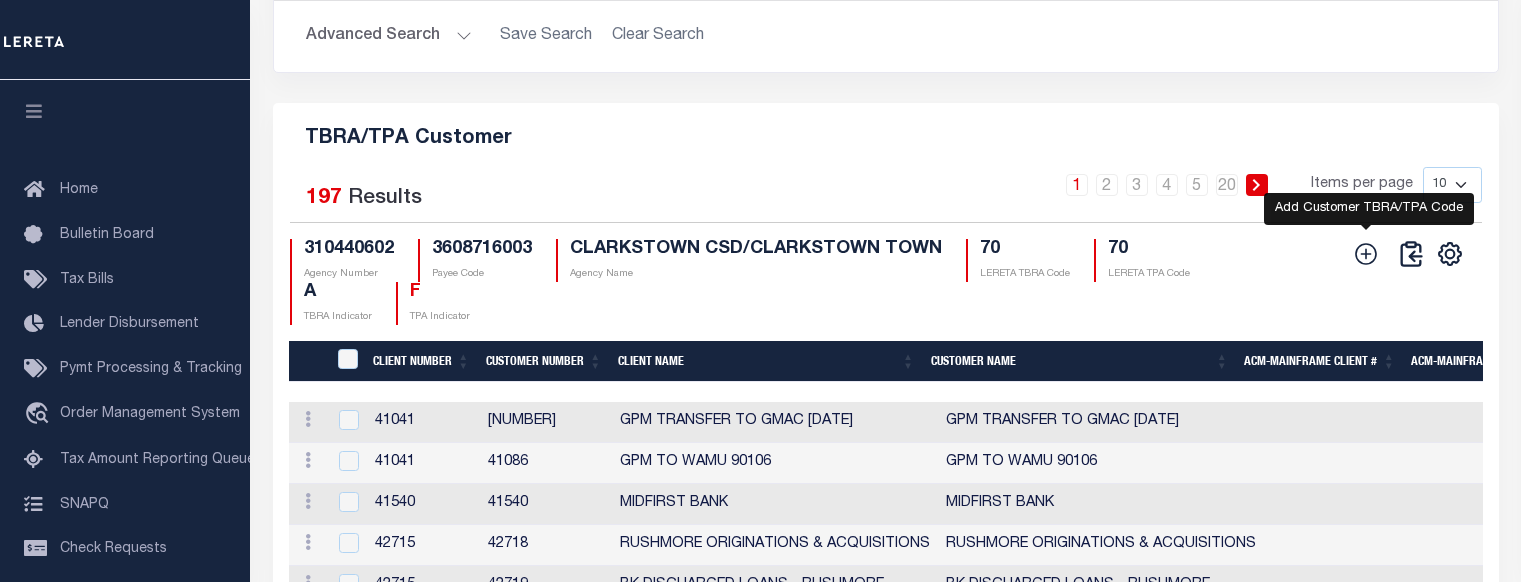 click 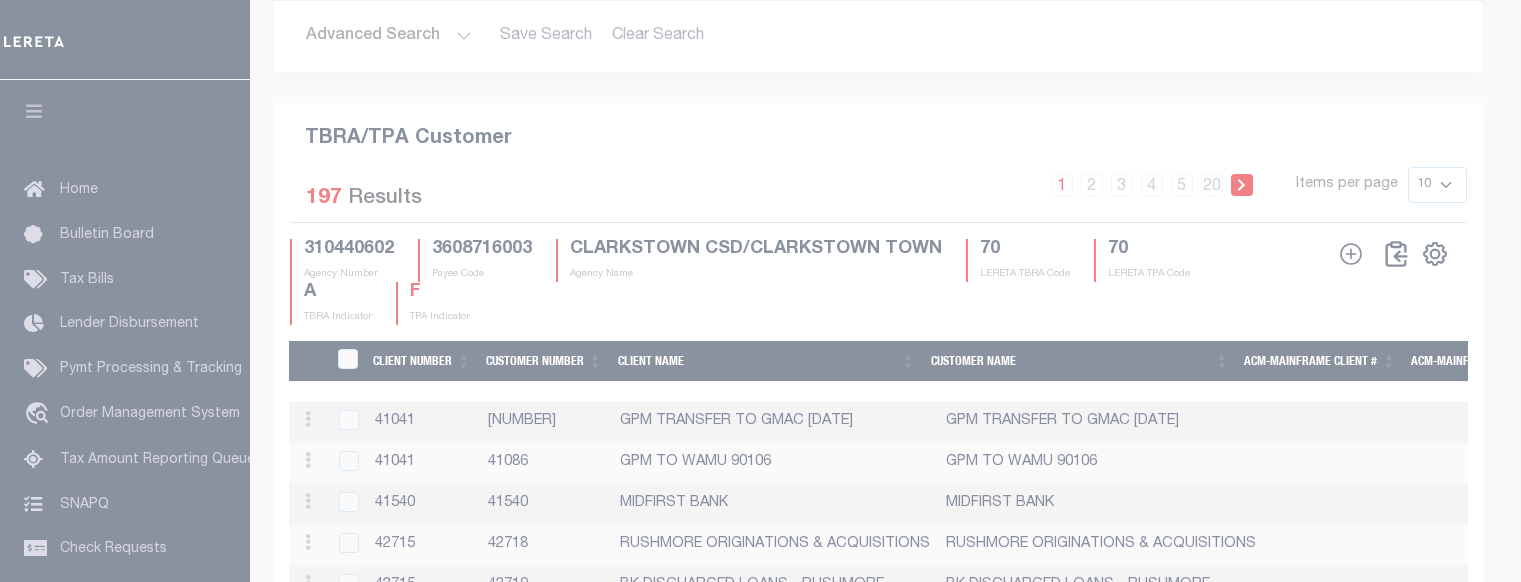 scroll, scrollTop: 2420, scrollLeft: 0, axis: vertical 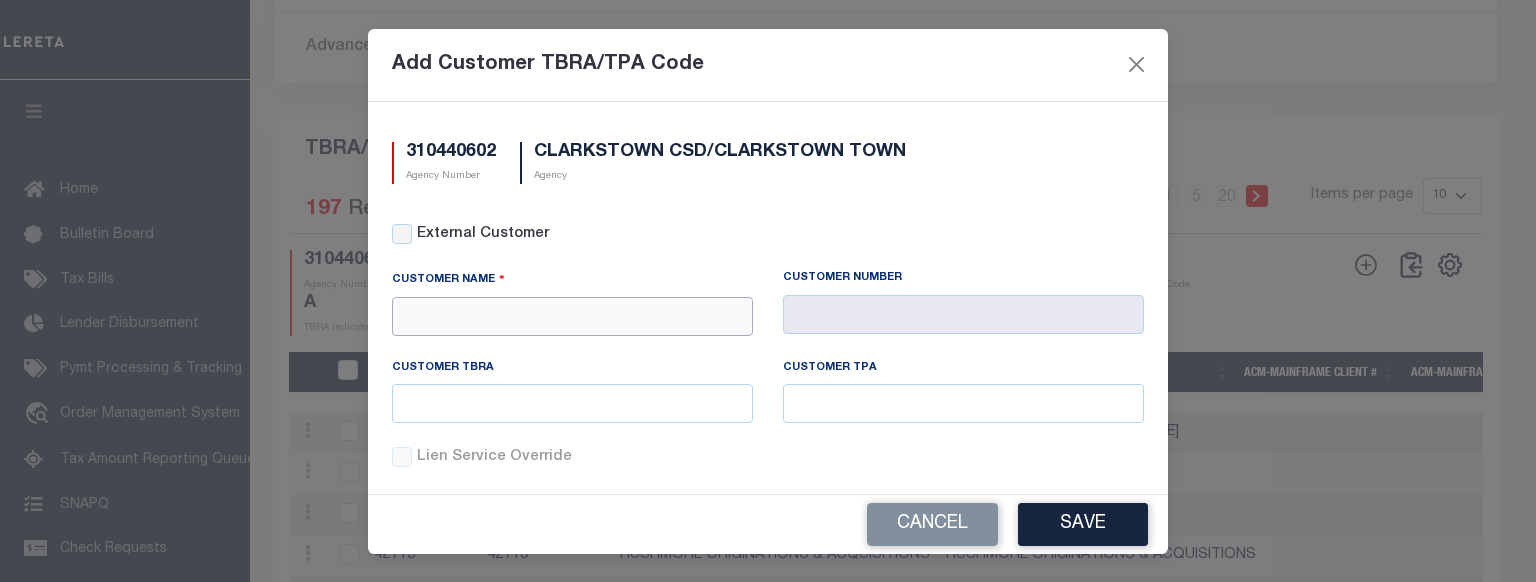 click at bounding box center [572, 316] 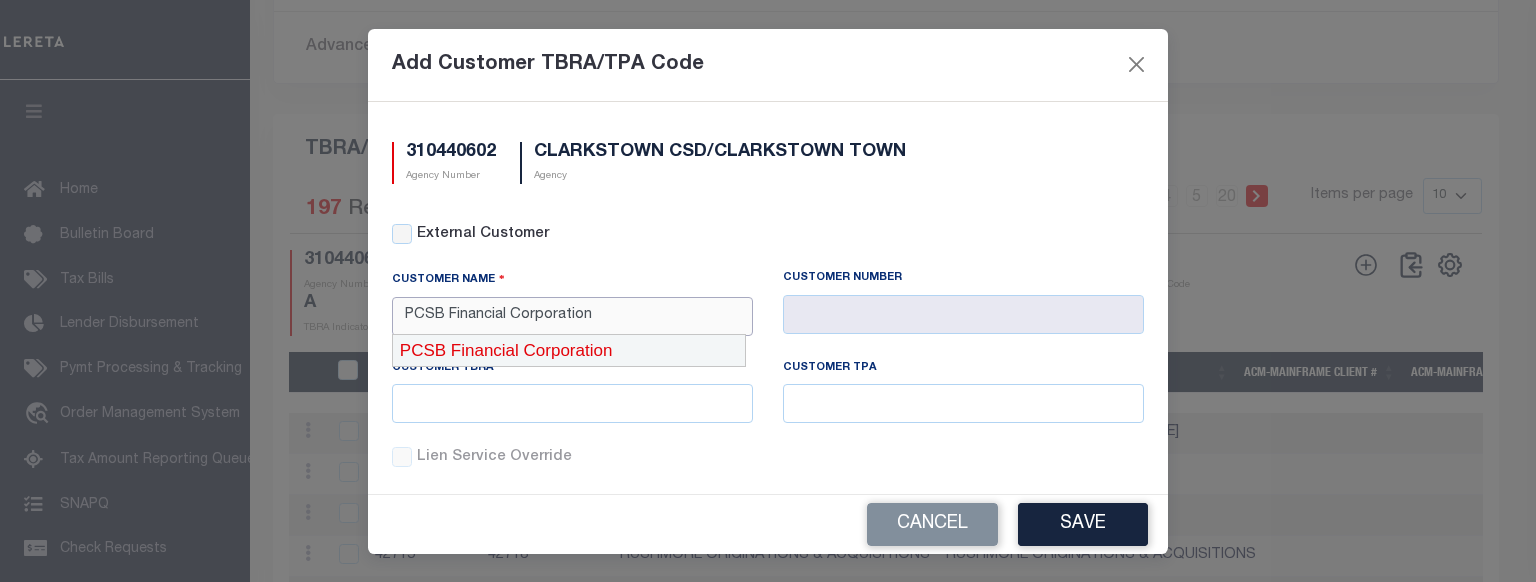 click on "PCSB Financial Corporation" at bounding box center (569, 351) 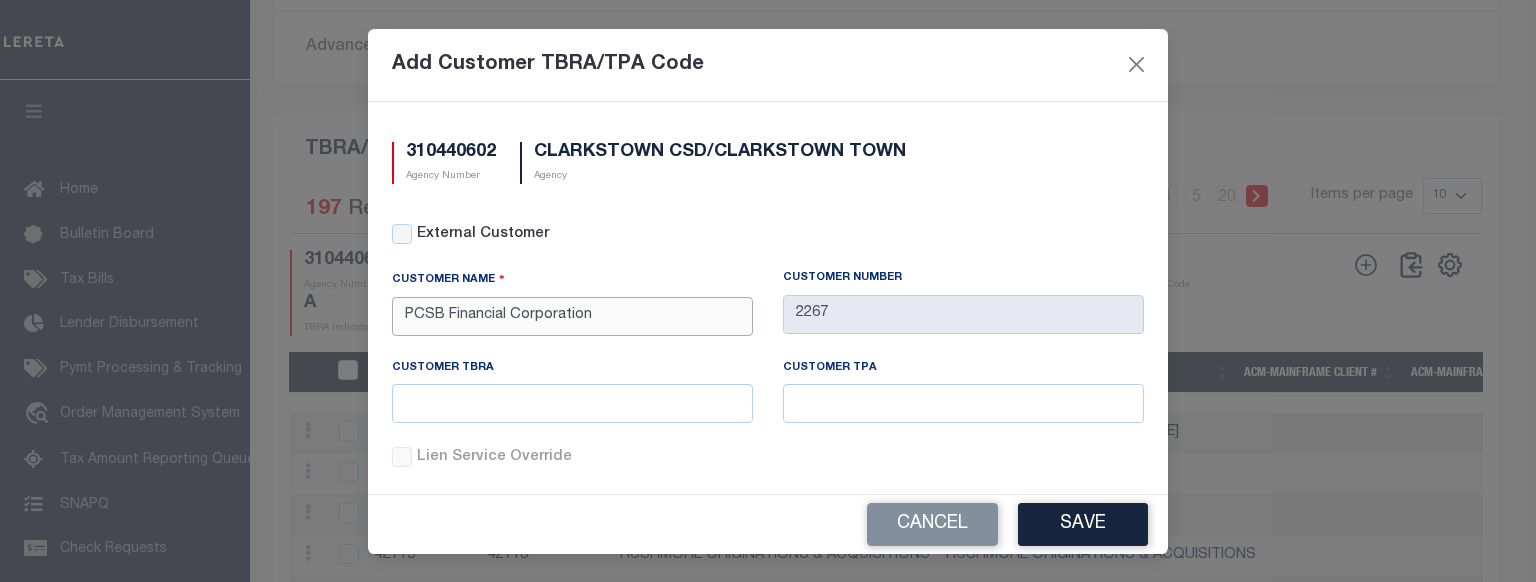 type on "PCSB Financial Corporation" 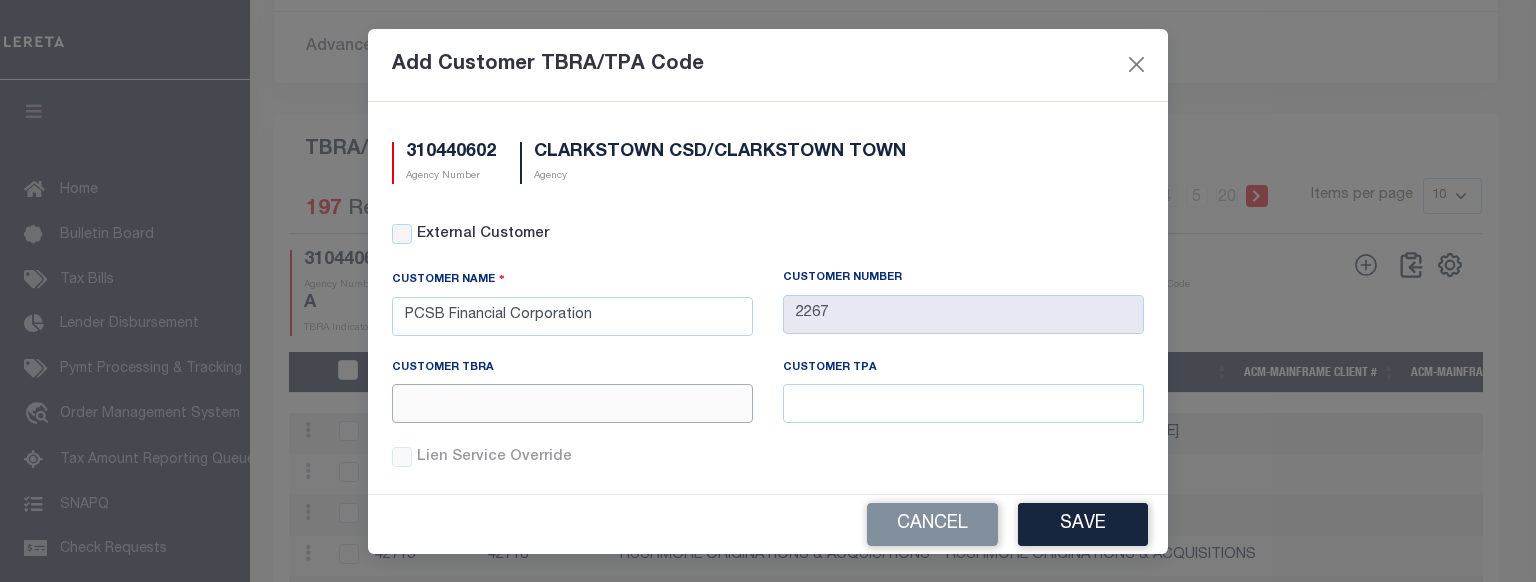 click at bounding box center [572, 403] 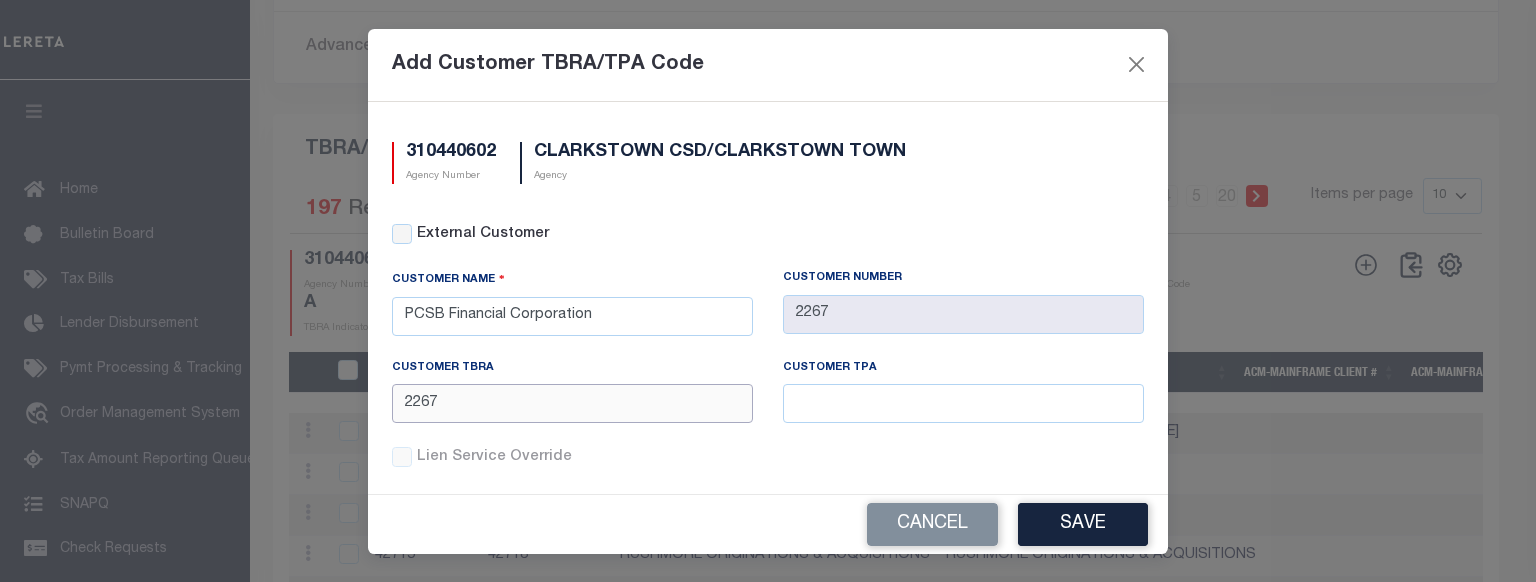 type on "2267" 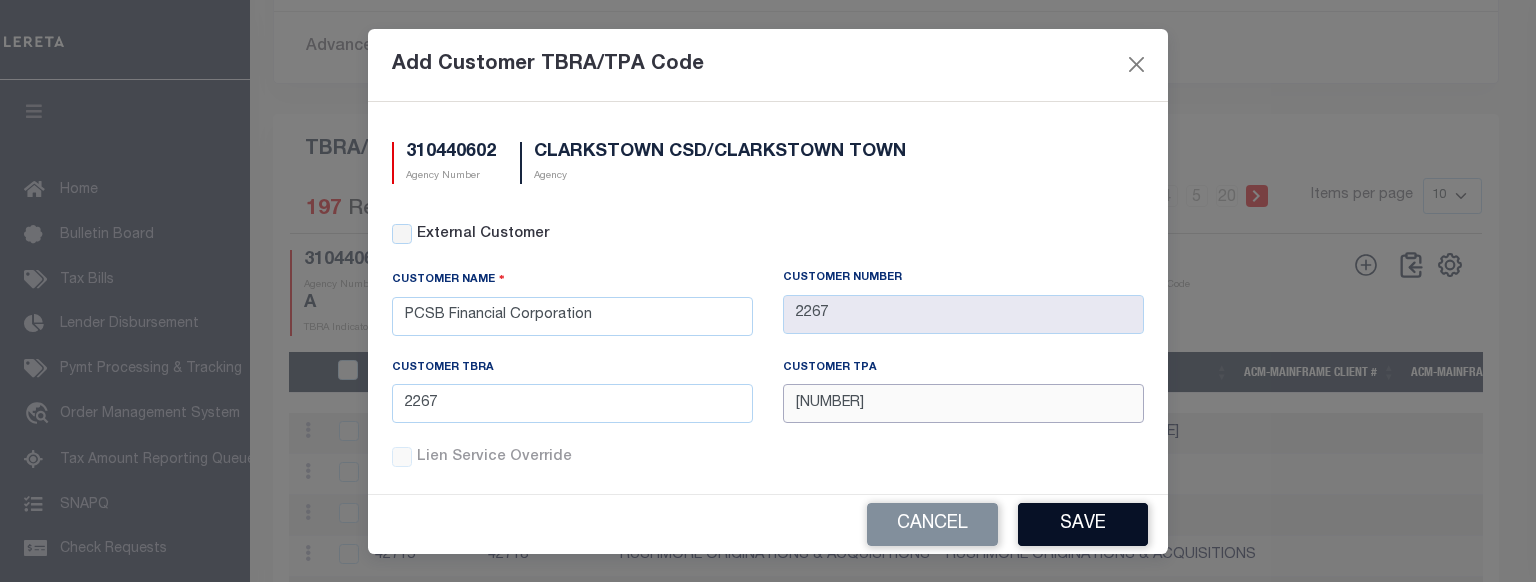 type on "702267" 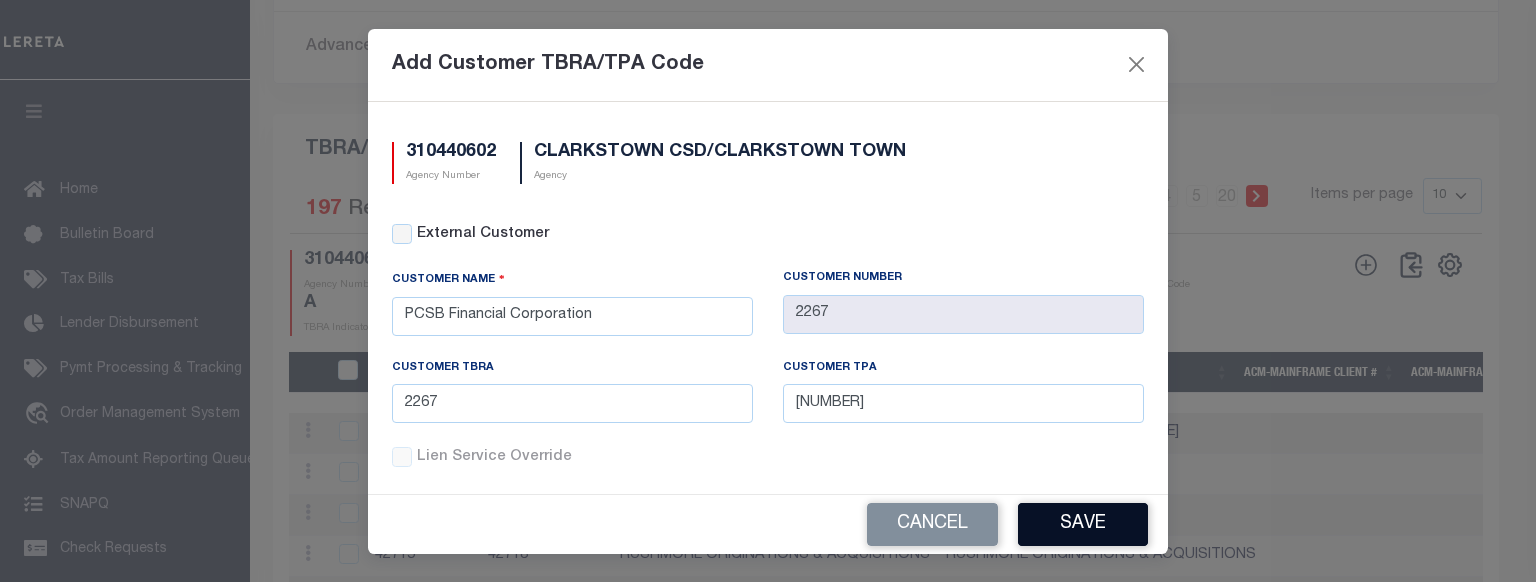 click on "Save" at bounding box center (1083, 524) 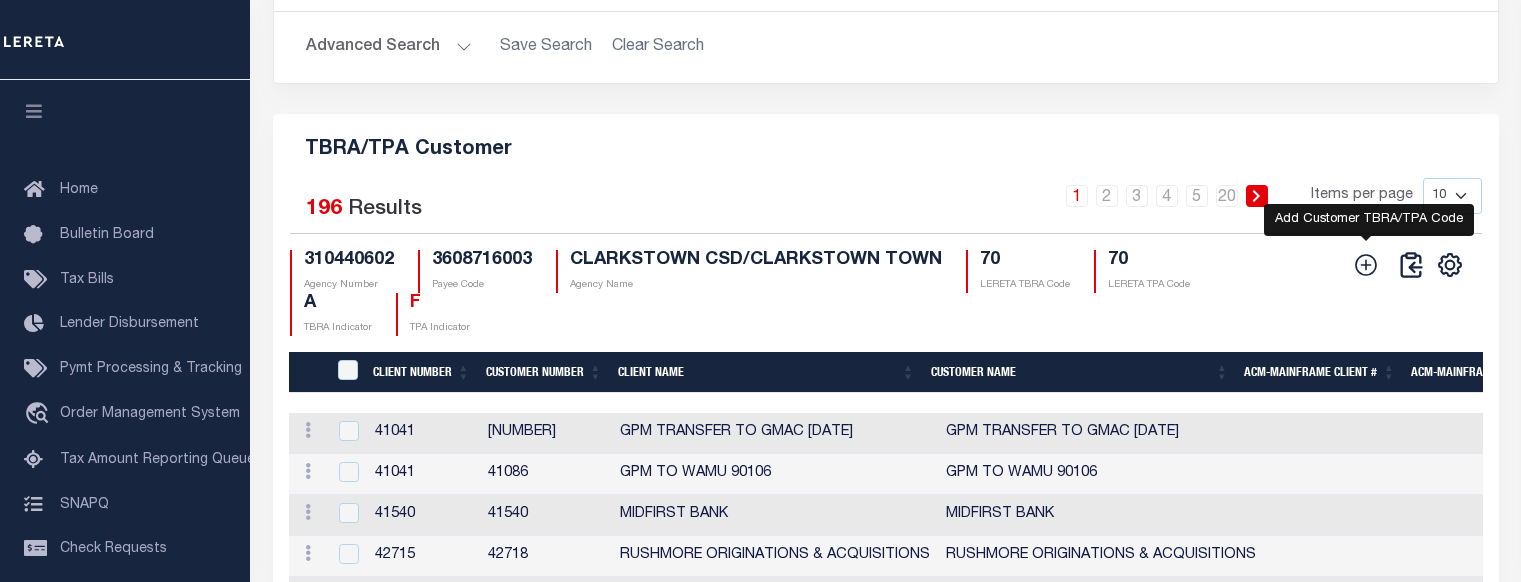click 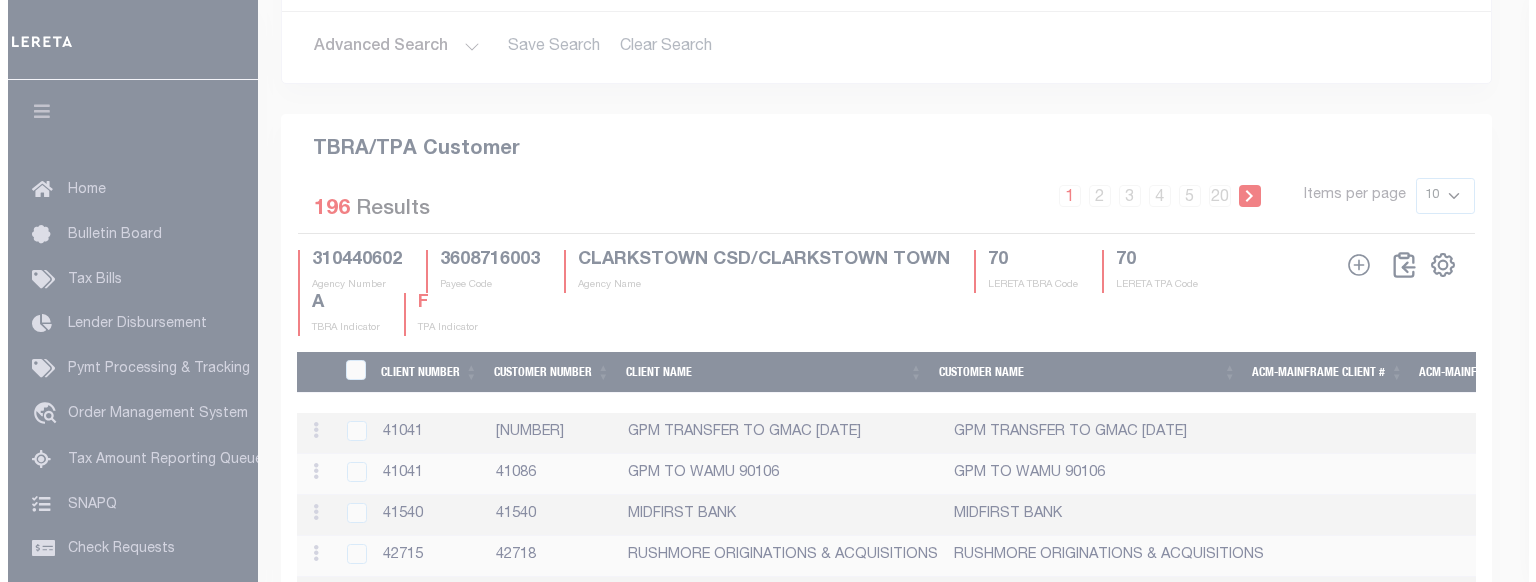 scroll, scrollTop: 2409, scrollLeft: 0, axis: vertical 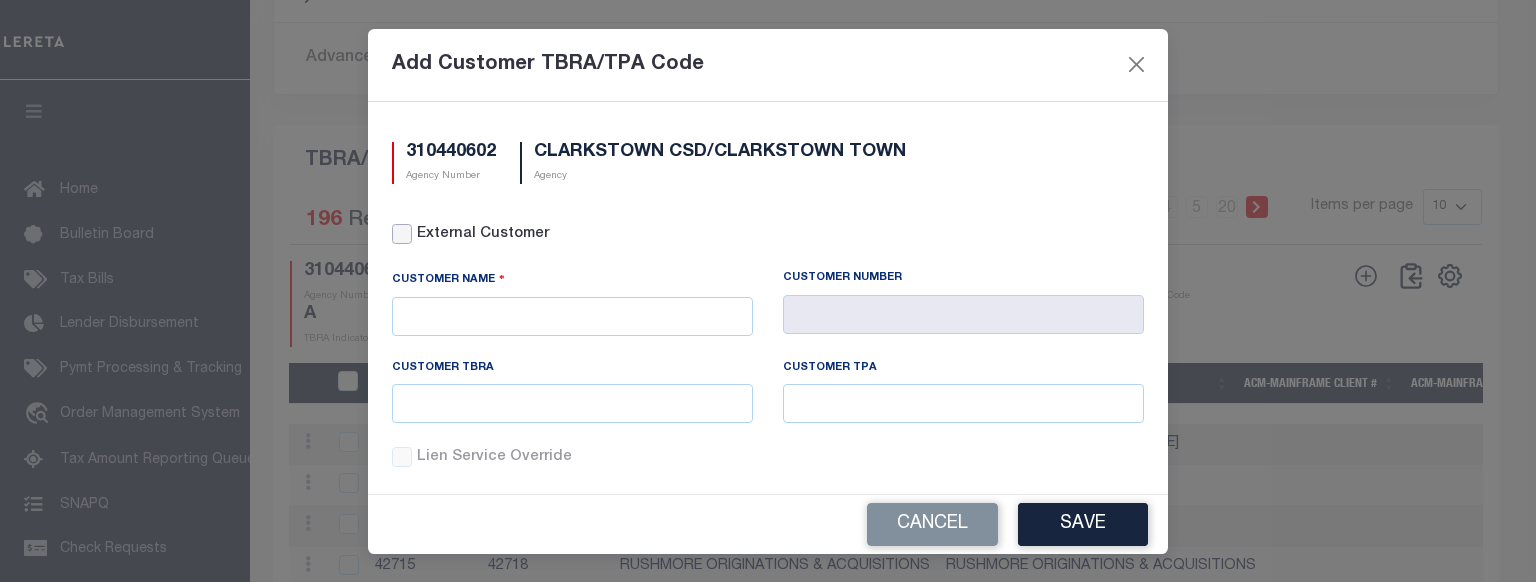 click on "External Customer" at bounding box center [402, 234] 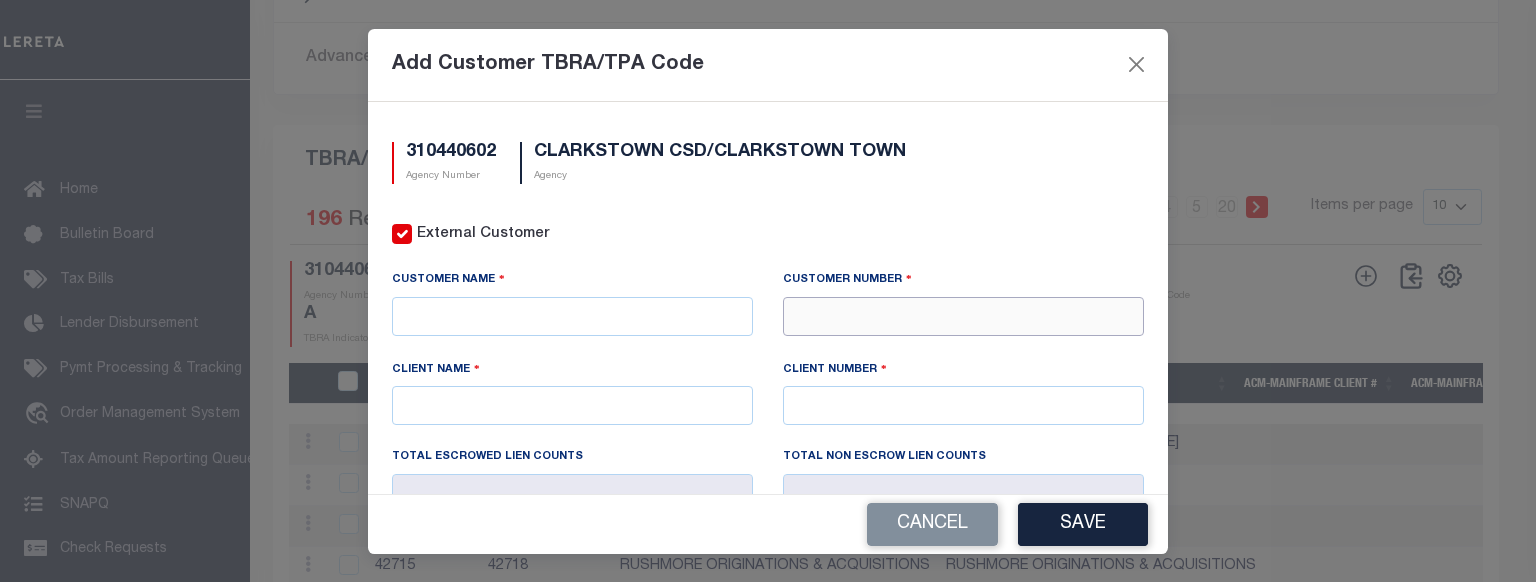 click at bounding box center (963, 316) 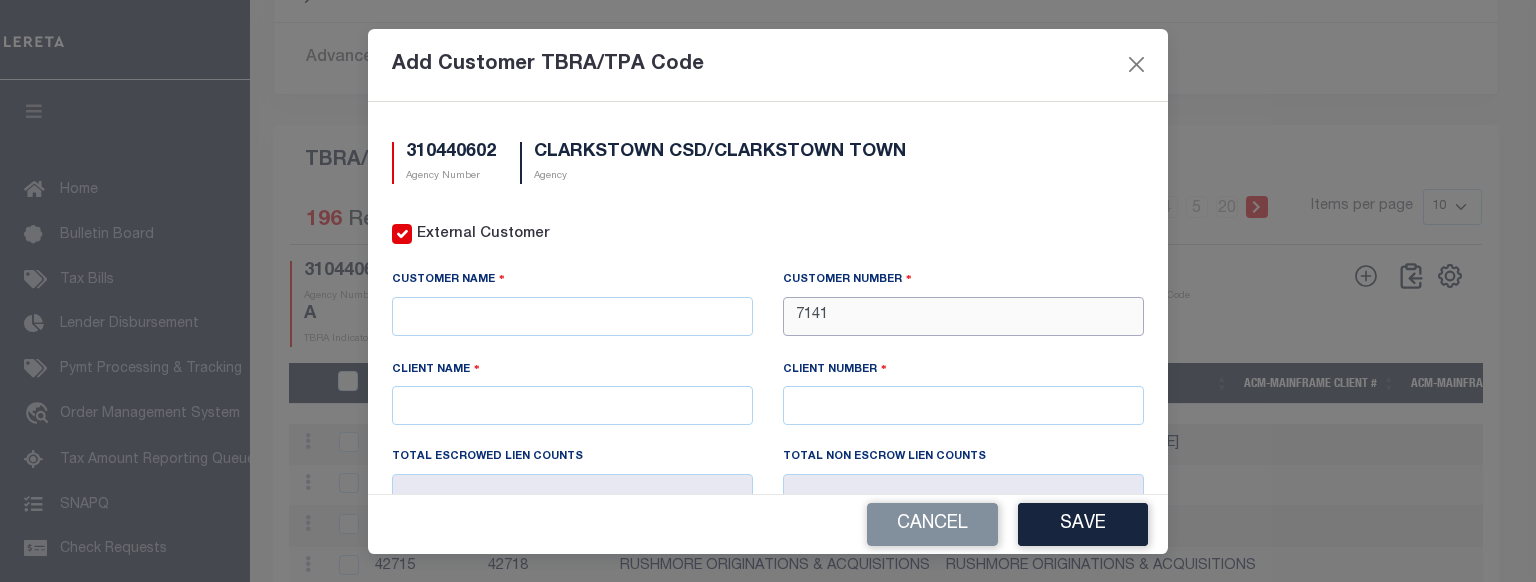 type on "71410" 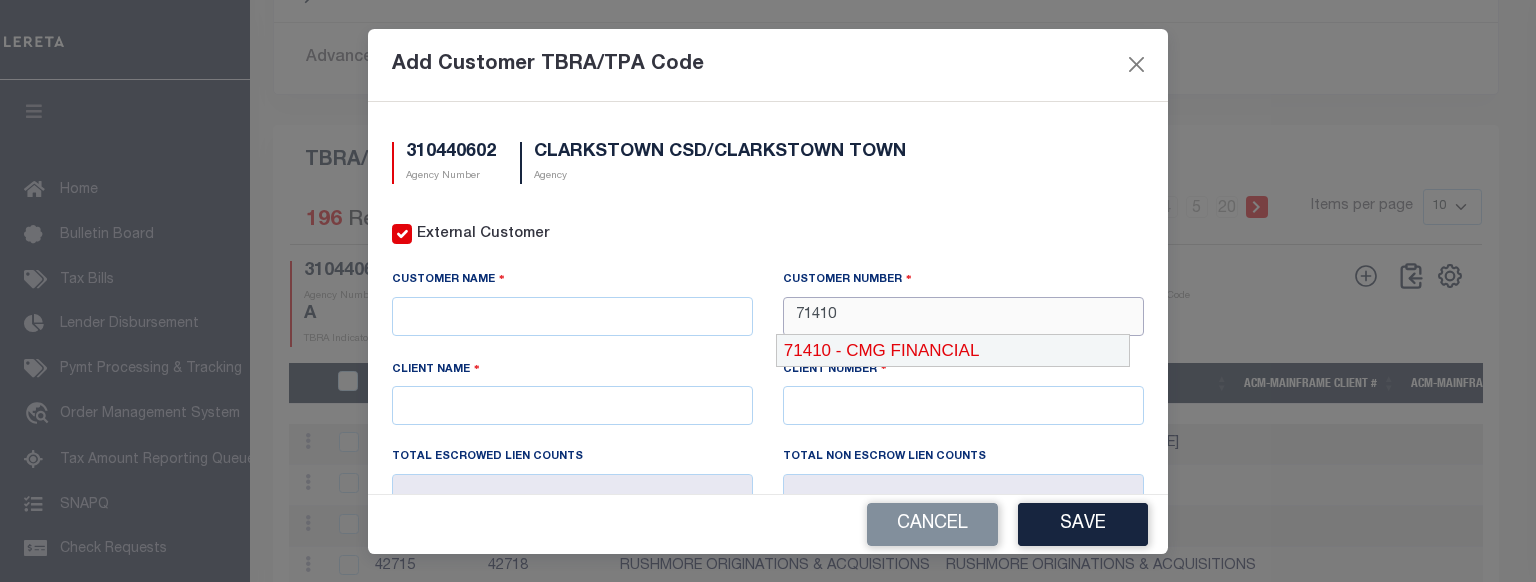 click on "71410 - CMG FINANCIAL" at bounding box center (953, 351) 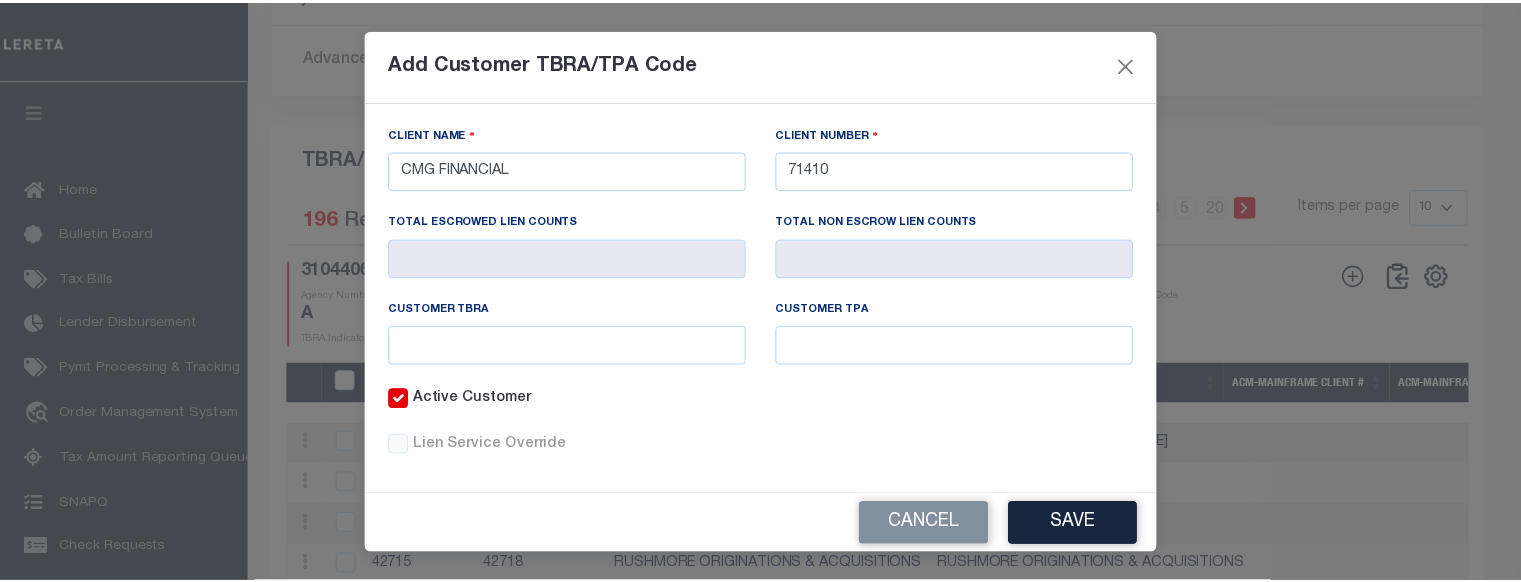 scroll, scrollTop: 250, scrollLeft: 0, axis: vertical 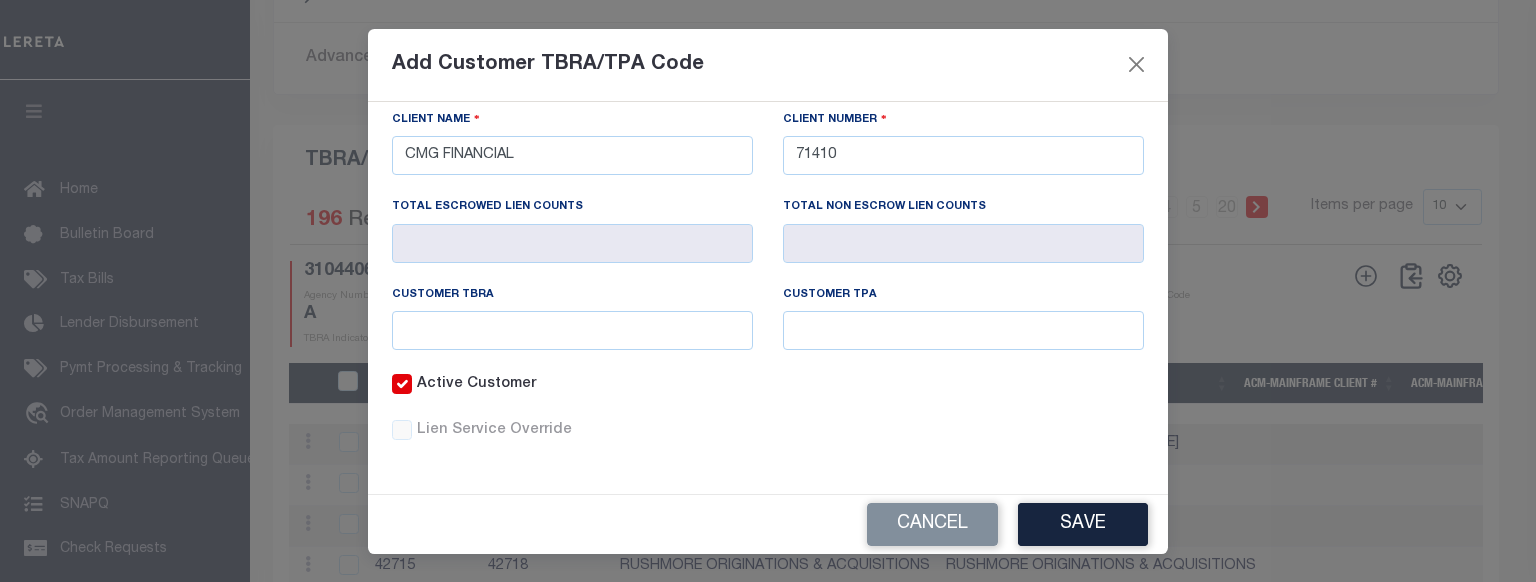 type on "71410" 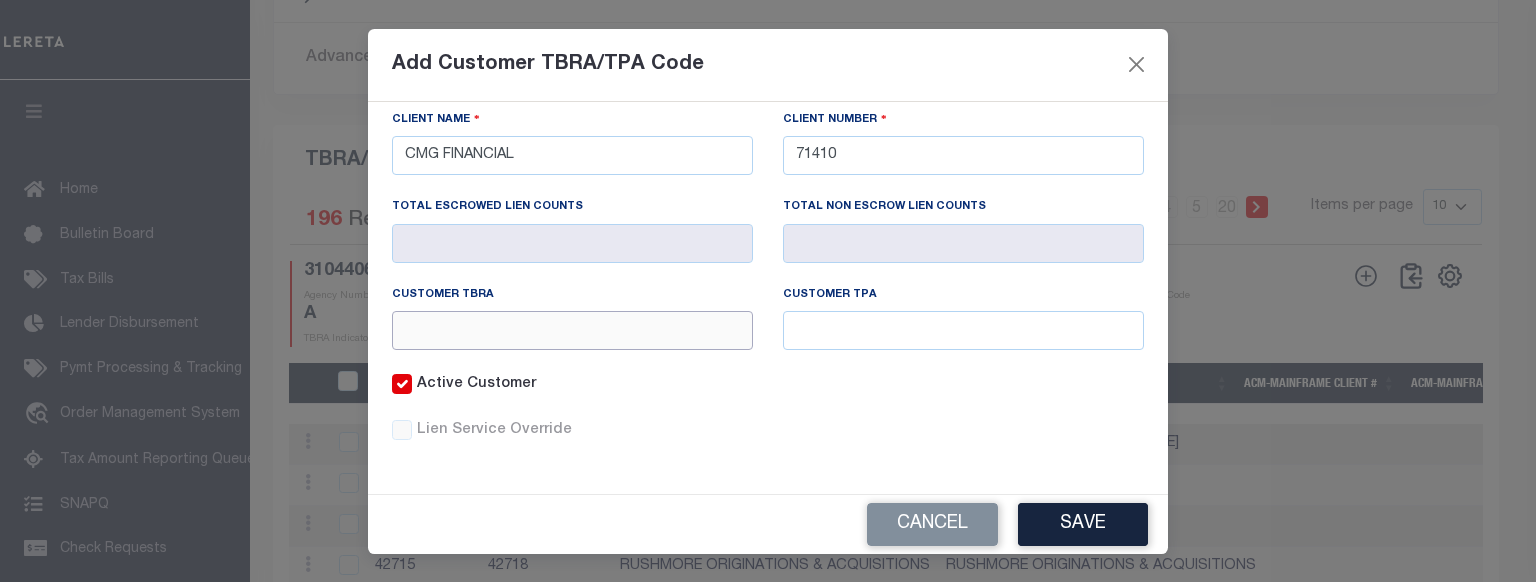 click at bounding box center (572, 330) 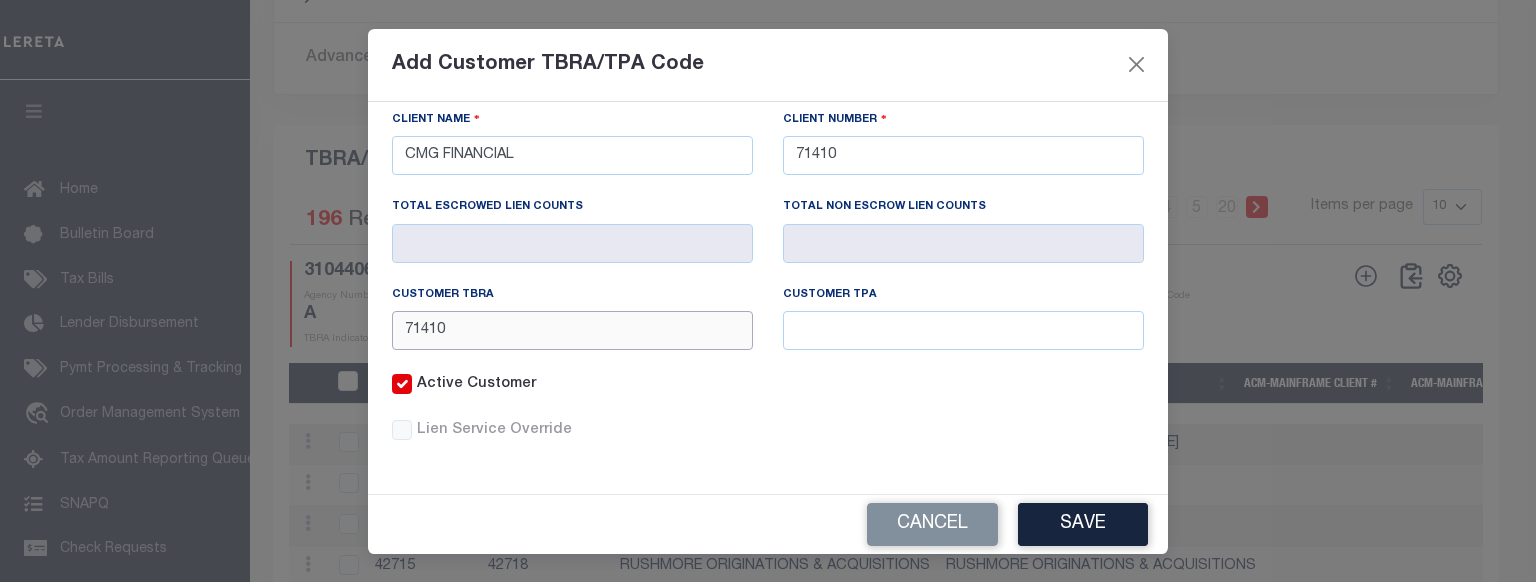 type on "71410" 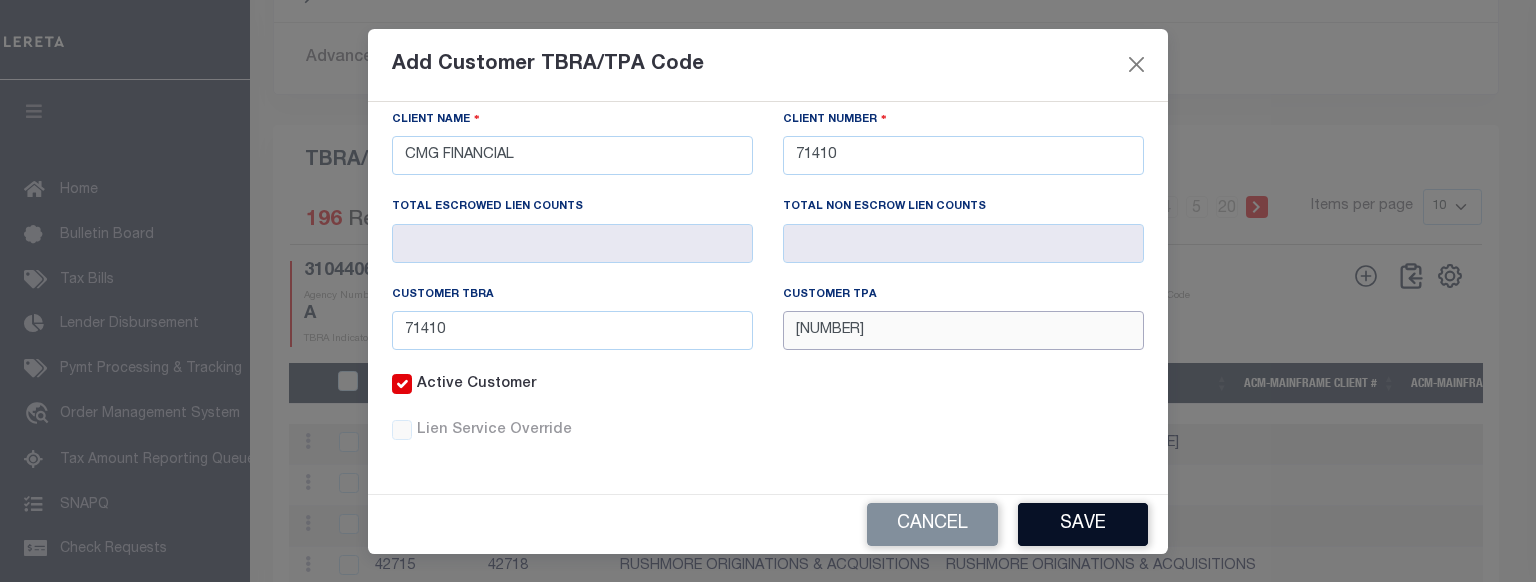 type on "7071410" 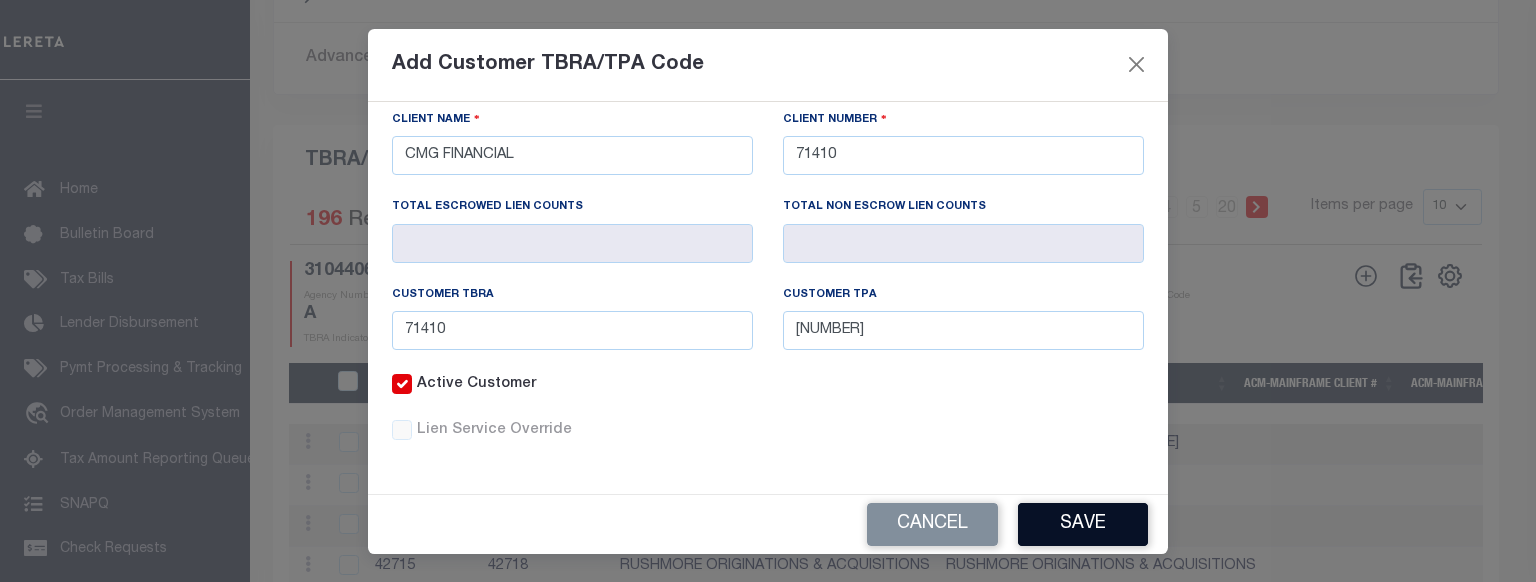 click on "Save" at bounding box center (1083, 524) 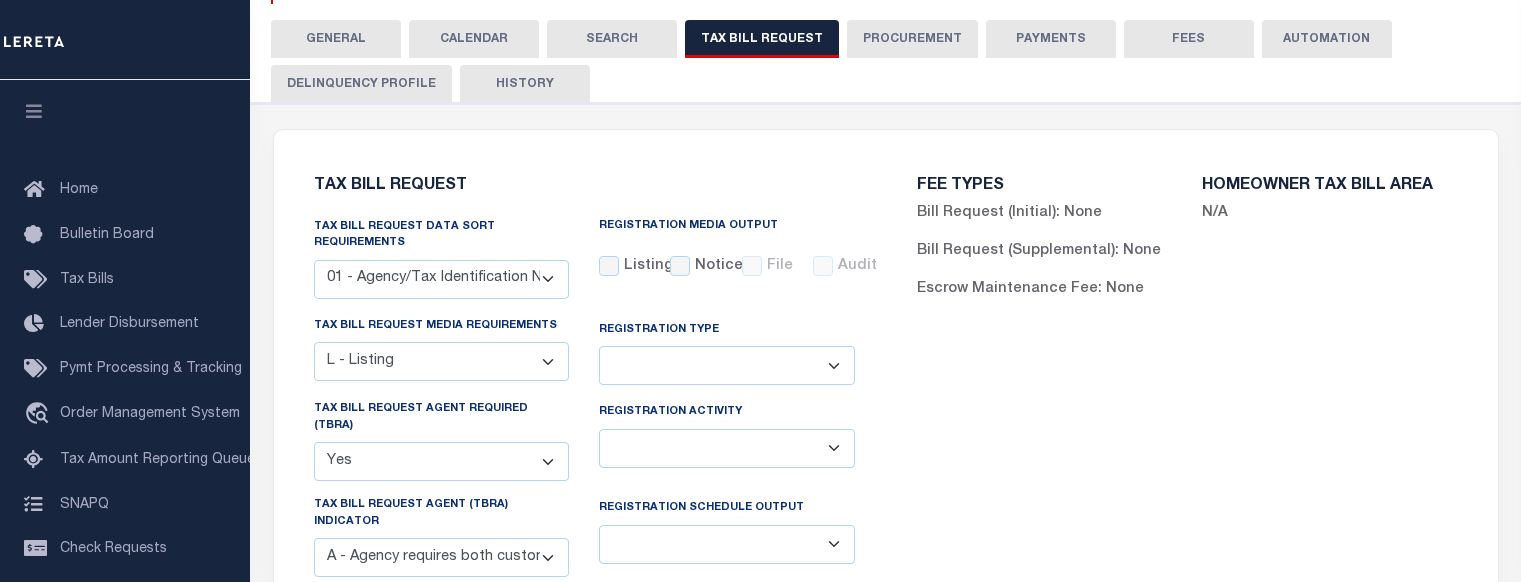 scroll, scrollTop: 9, scrollLeft: 0, axis: vertical 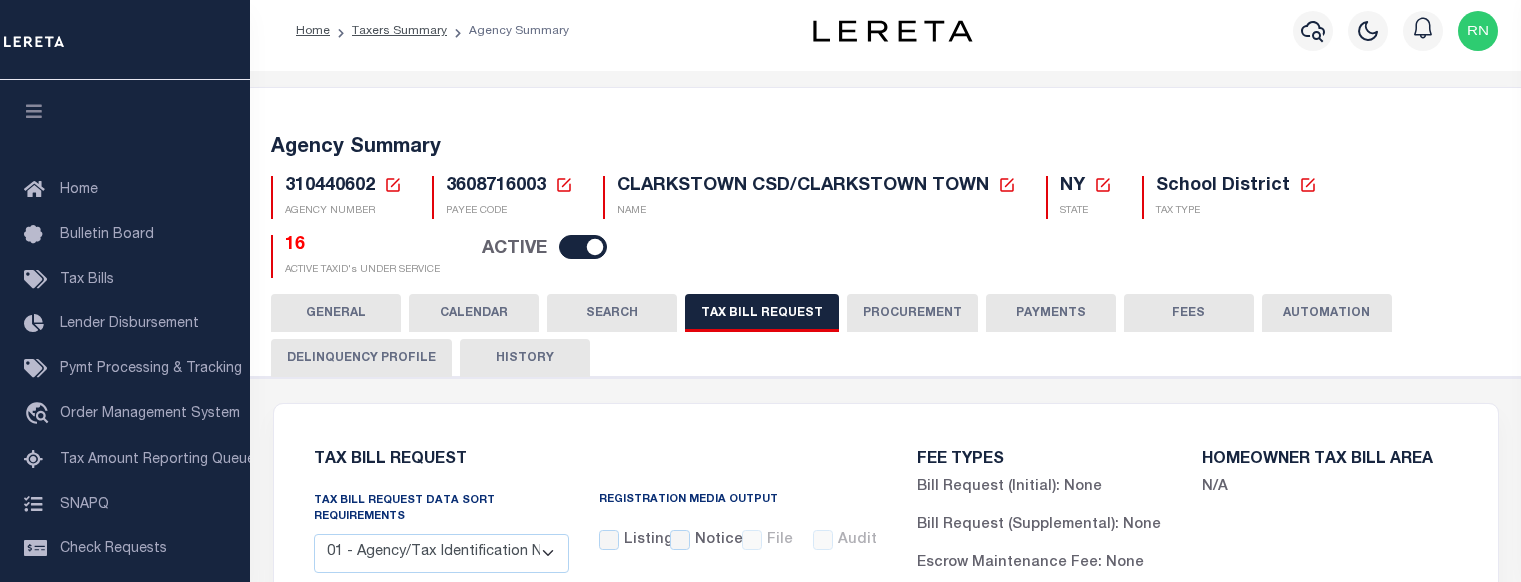 click on "HISTORY" at bounding box center (525, 358) 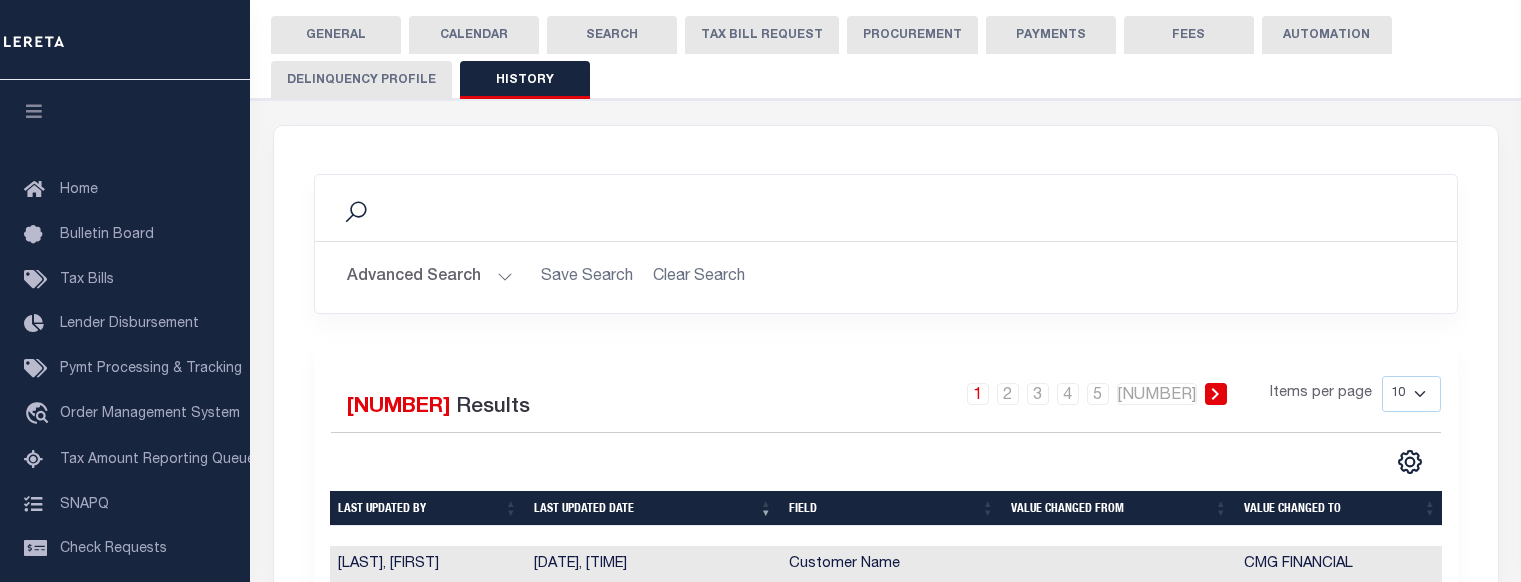 scroll, scrollTop: 109, scrollLeft: 0, axis: vertical 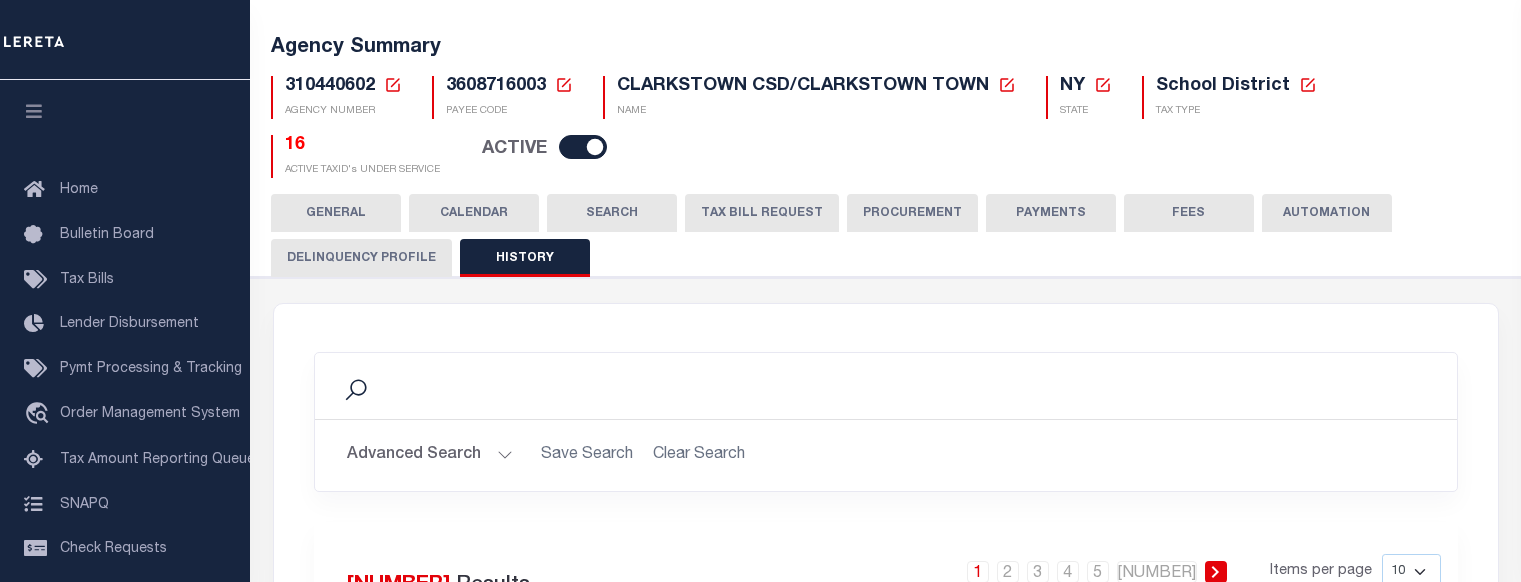 click on "TAX BILL REQUEST" at bounding box center [762, 213] 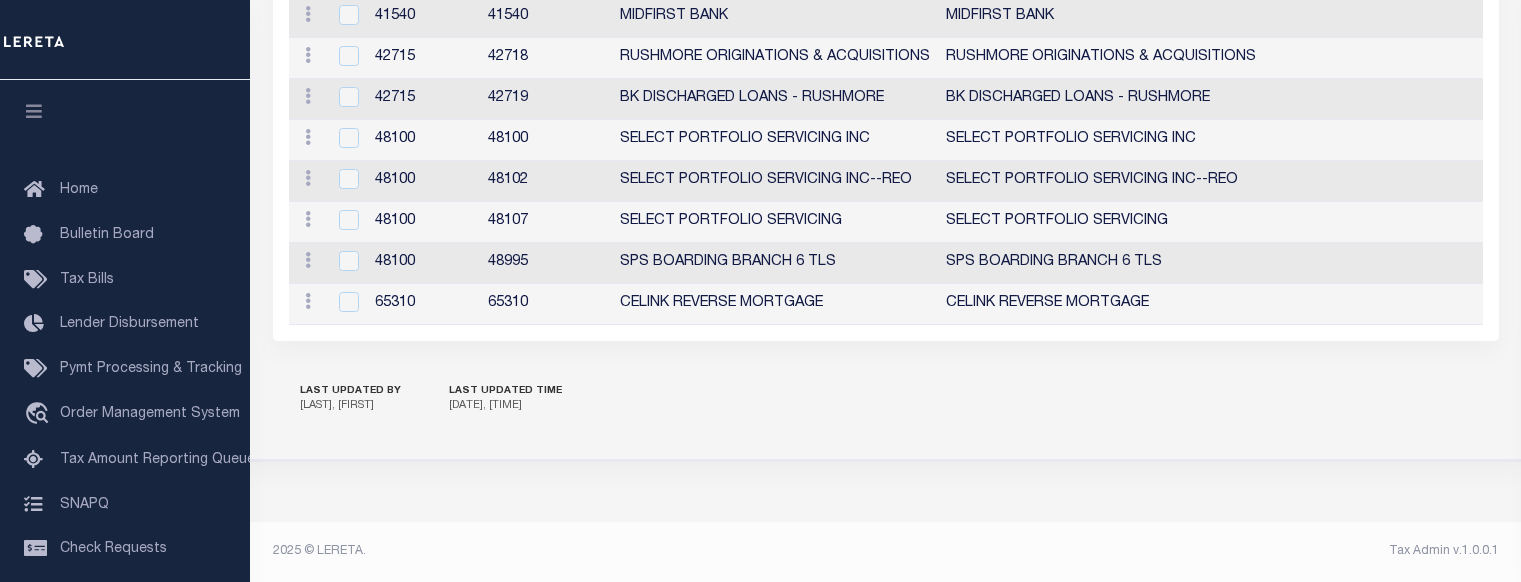 scroll, scrollTop: 2605, scrollLeft: 0, axis: vertical 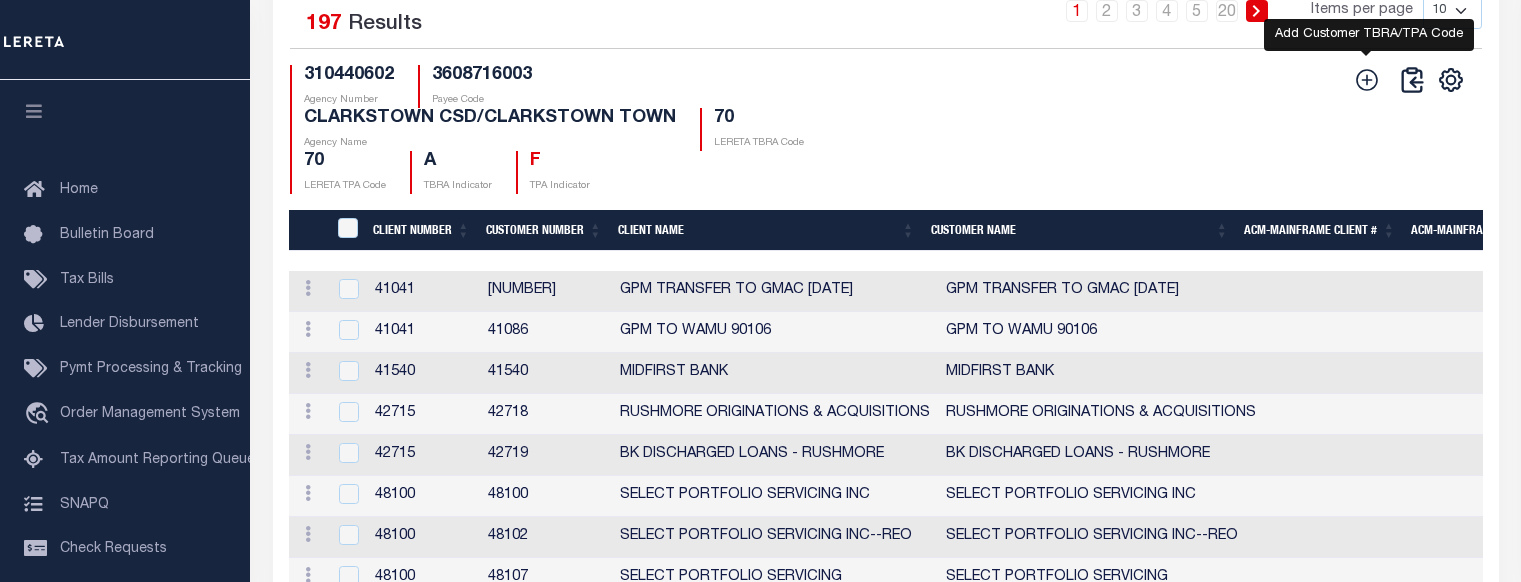 click 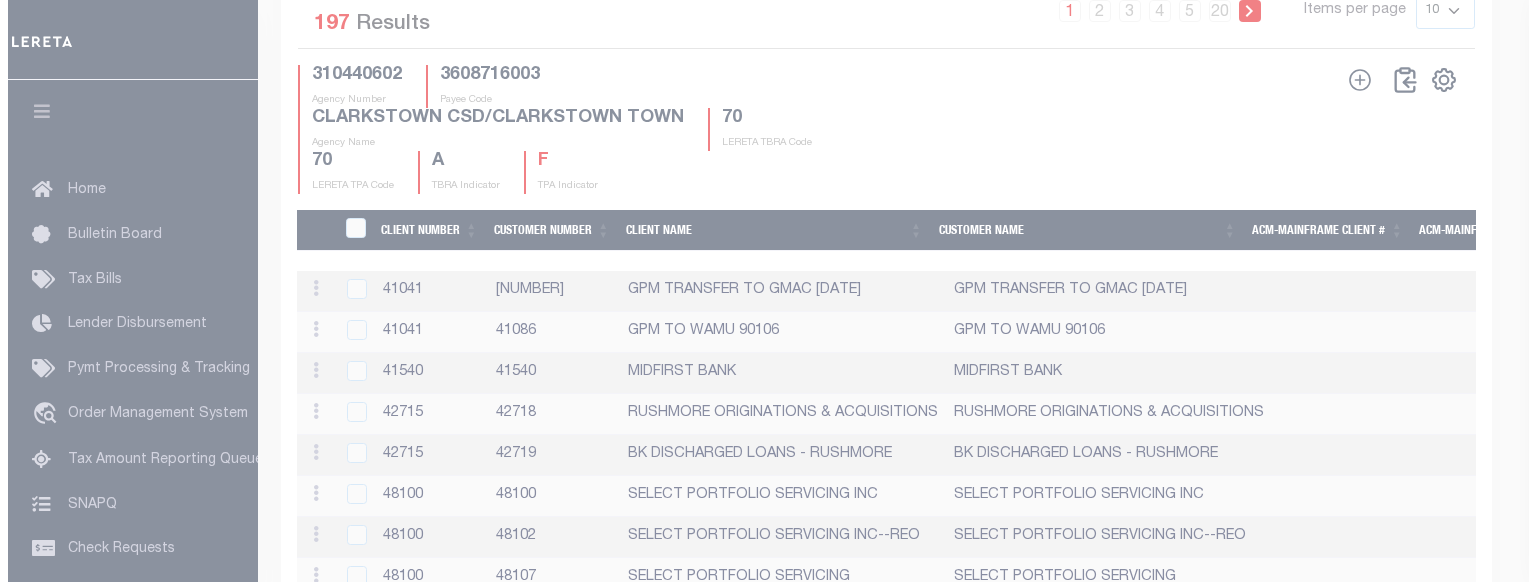 scroll, scrollTop: 2568, scrollLeft: 0, axis: vertical 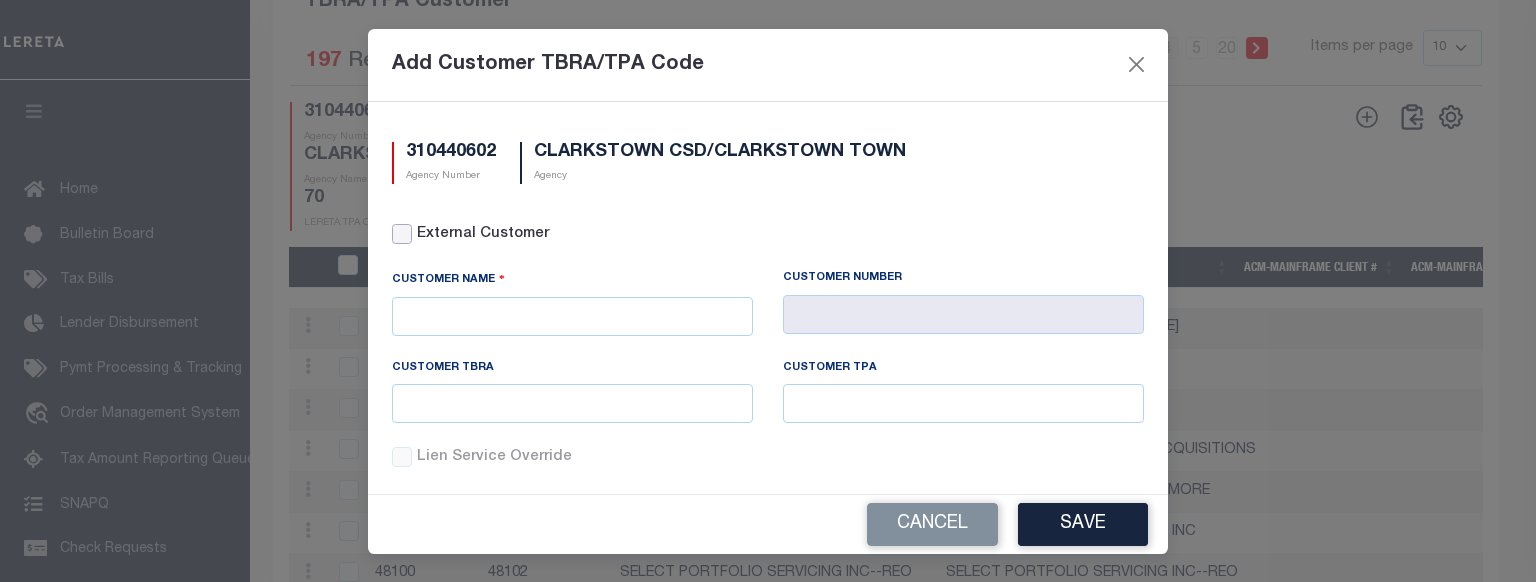 click on "External Customer" at bounding box center (402, 234) 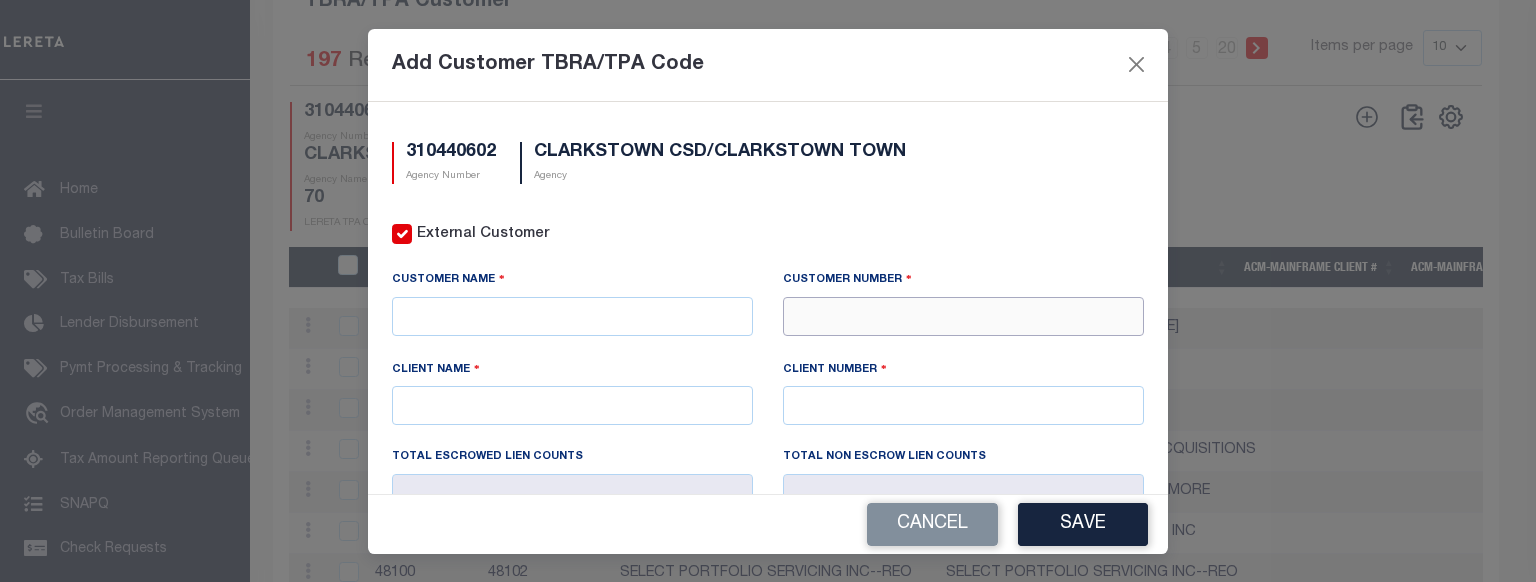 click at bounding box center (963, 316) 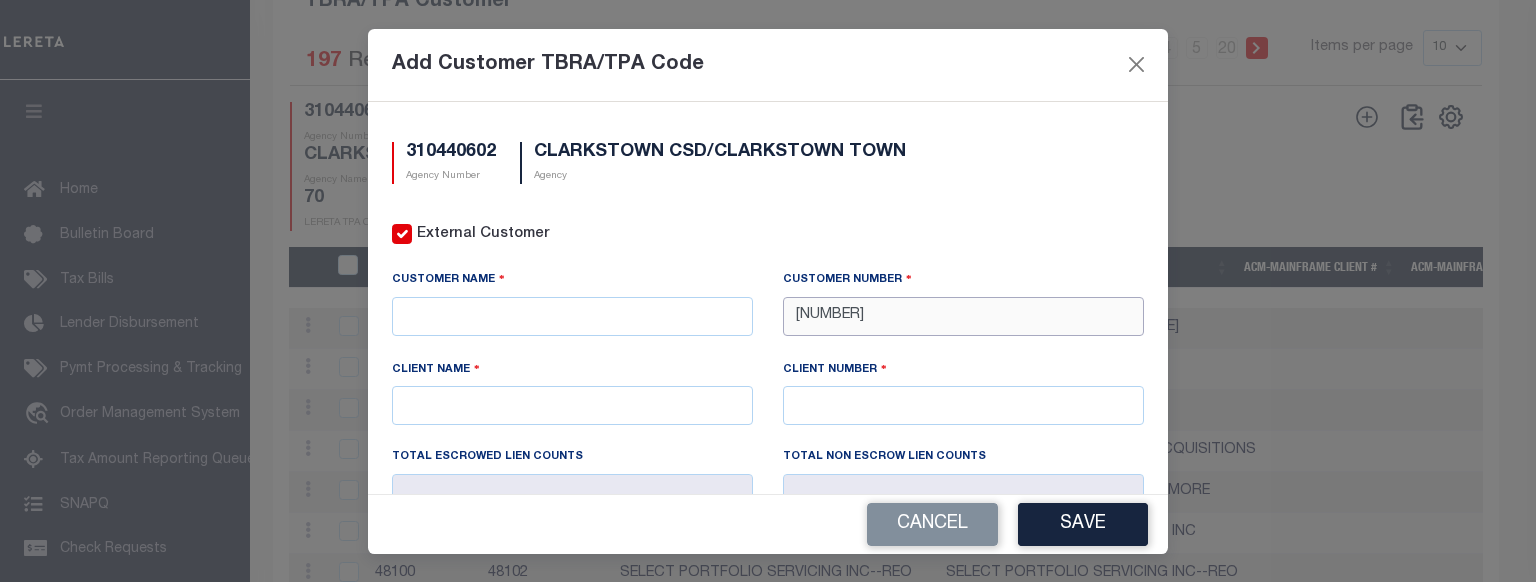 type on "75699" 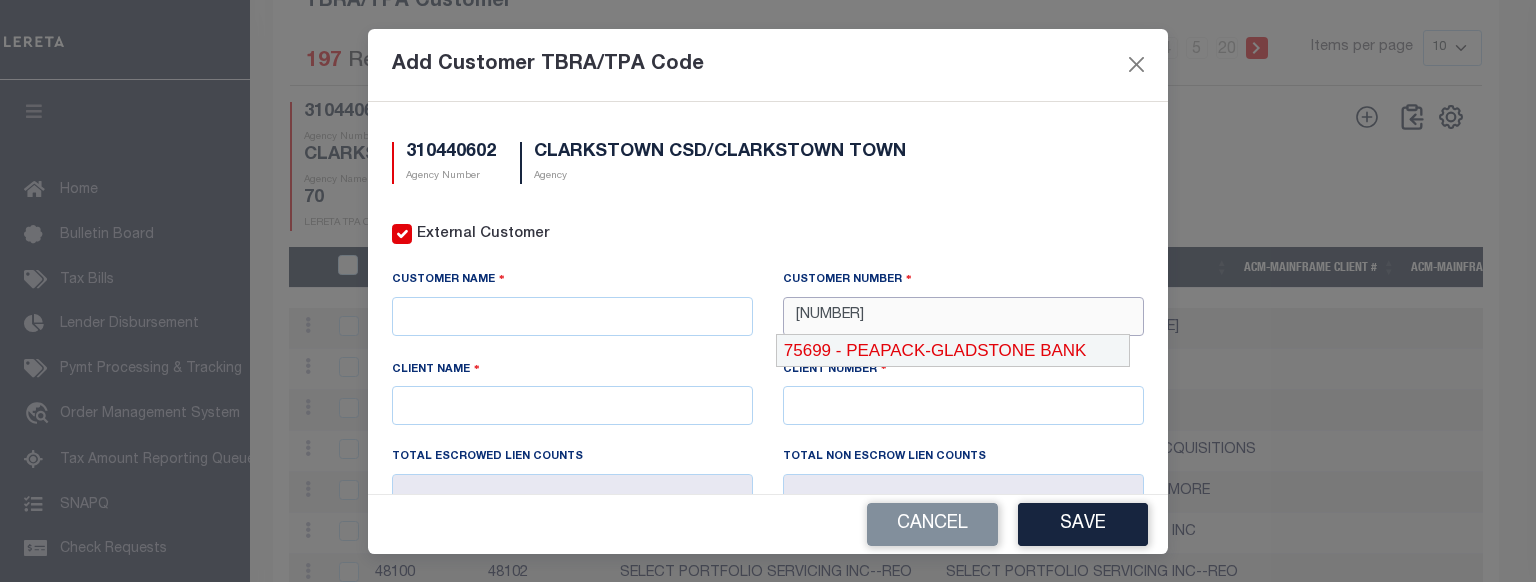 click on "75699 - PEAPACK-GLADSTONE BANK" at bounding box center [953, 351] 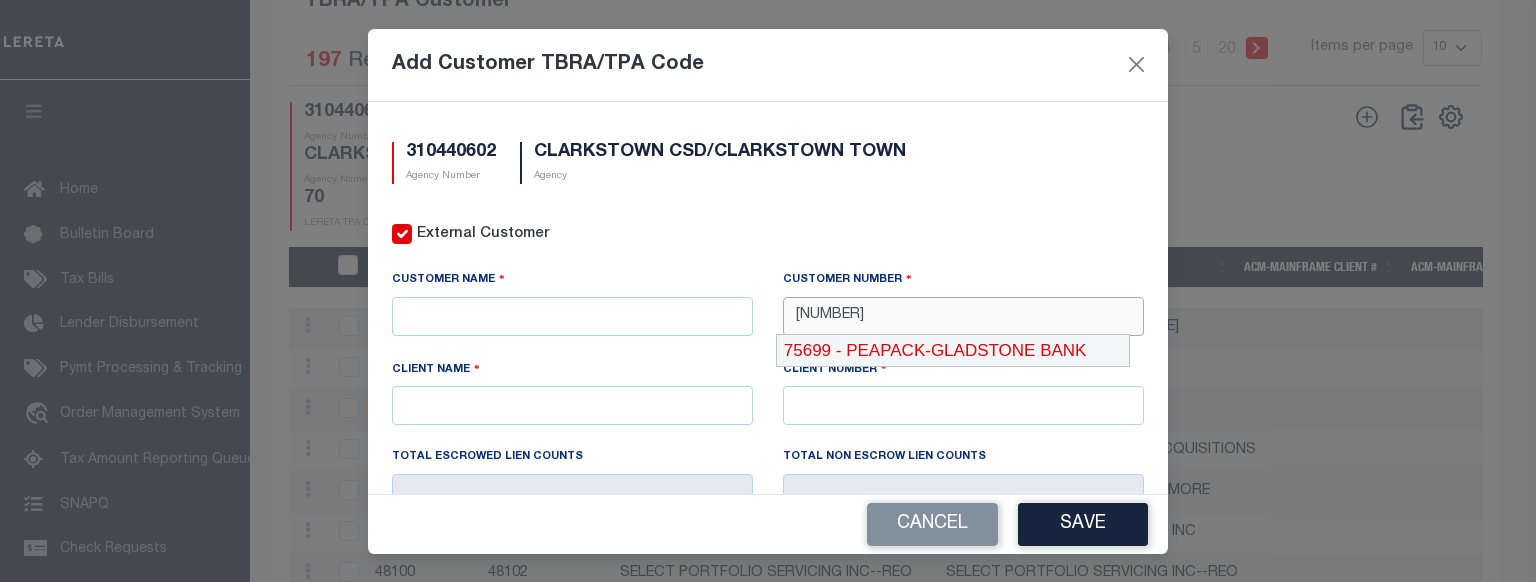 type on "PEAPACK-GLADSTONE BANK" 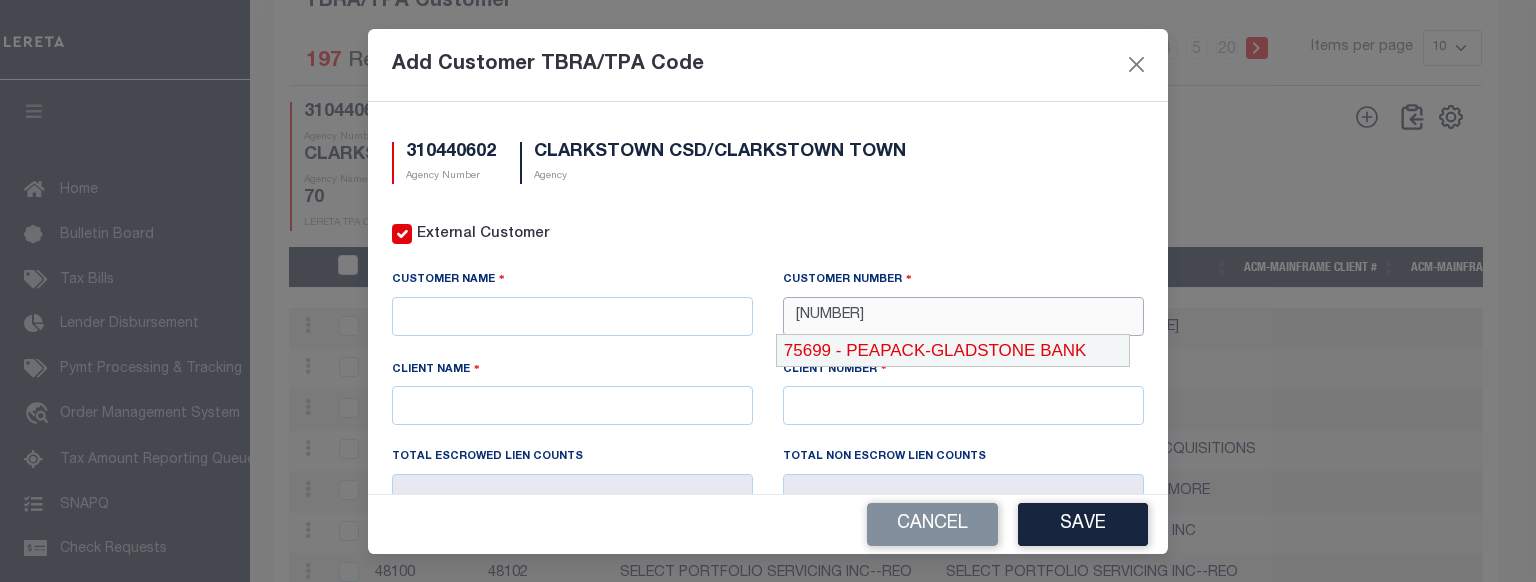 type on "PEAPACK-GLADSTONE BANK" 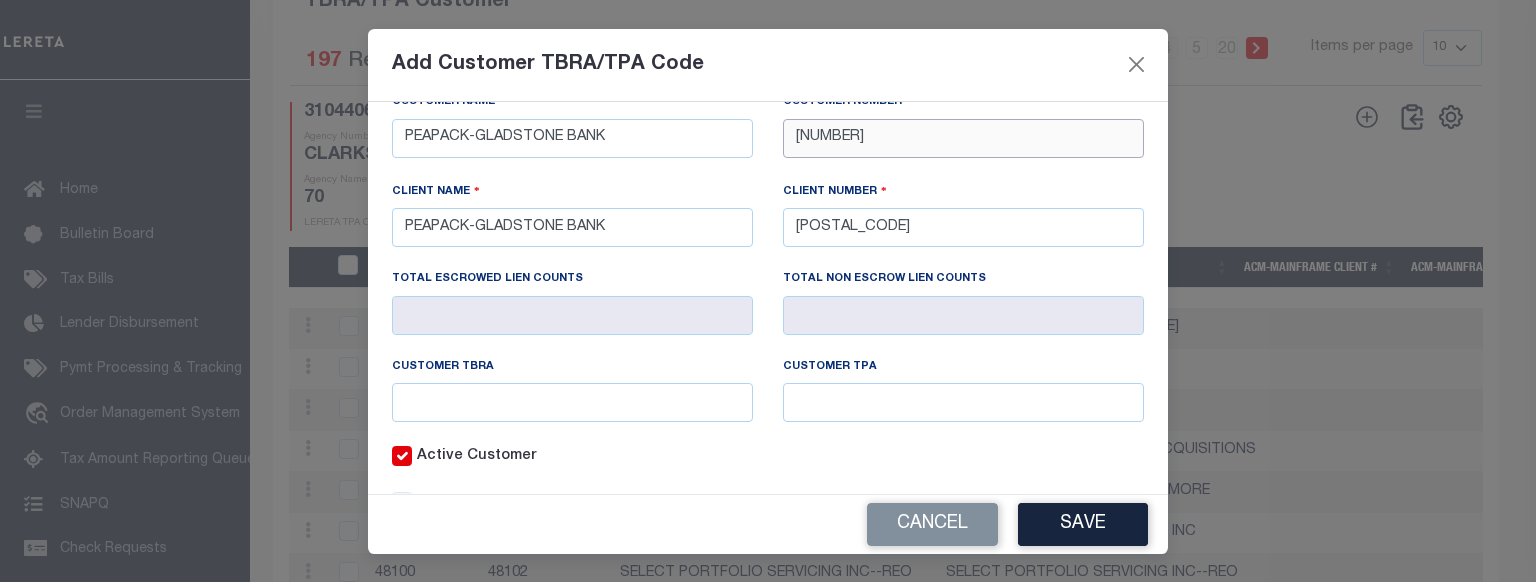 scroll, scrollTop: 250, scrollLeft: 0, axis: vertical 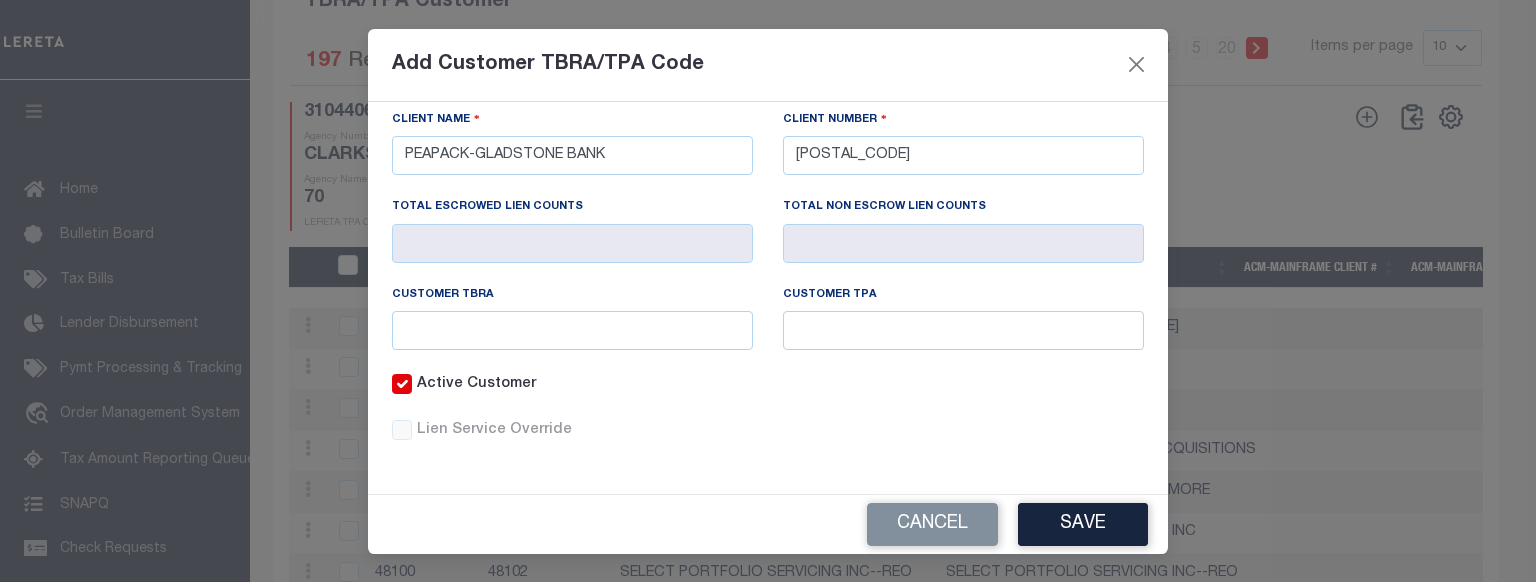 type on "75699" 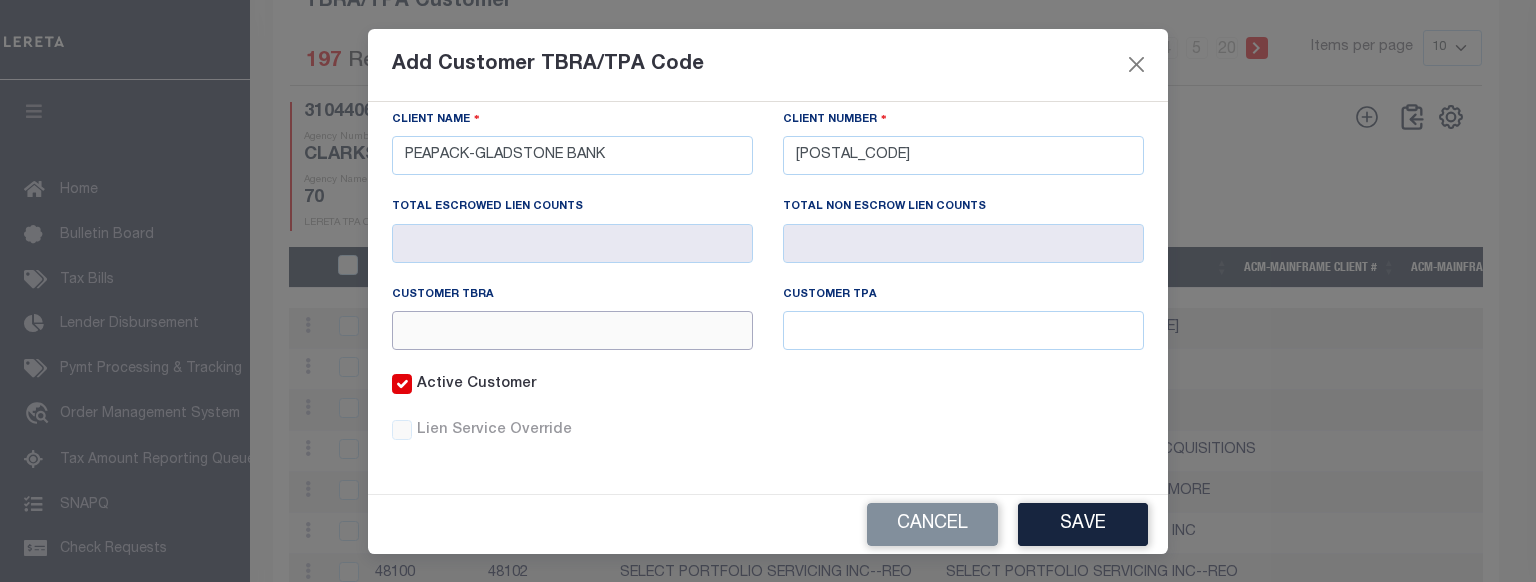 click at bounding box center (572, 330) 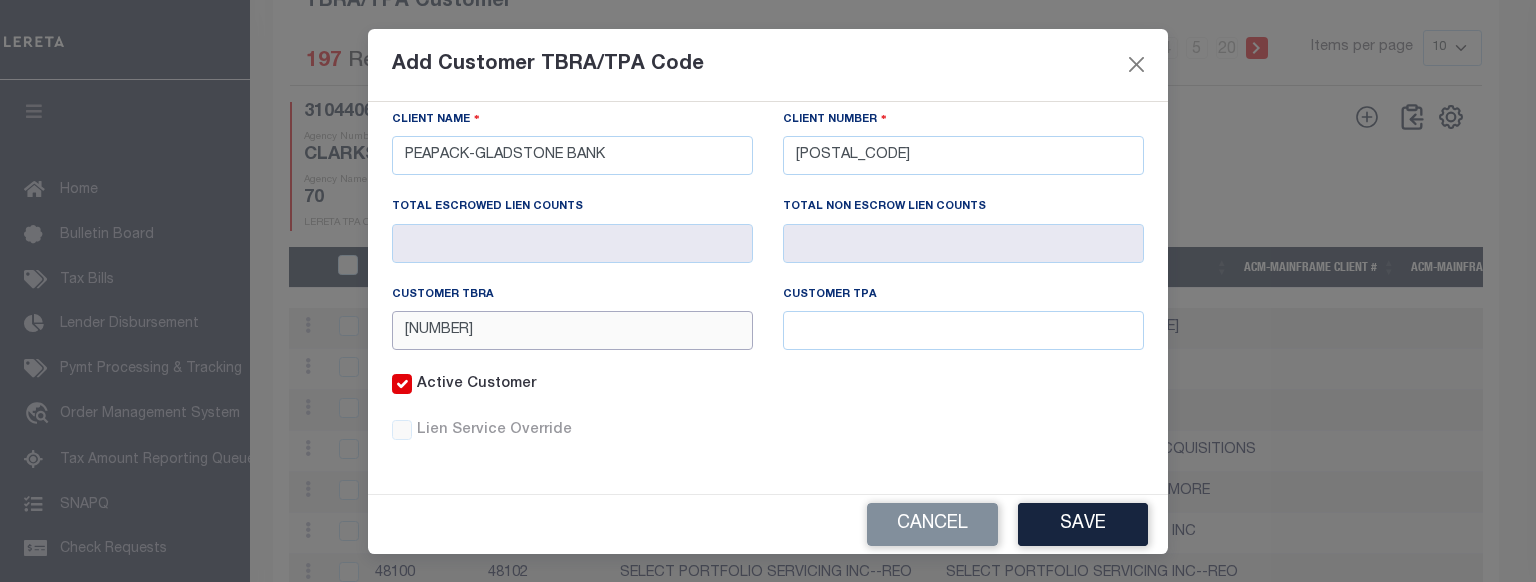 type on "75699" 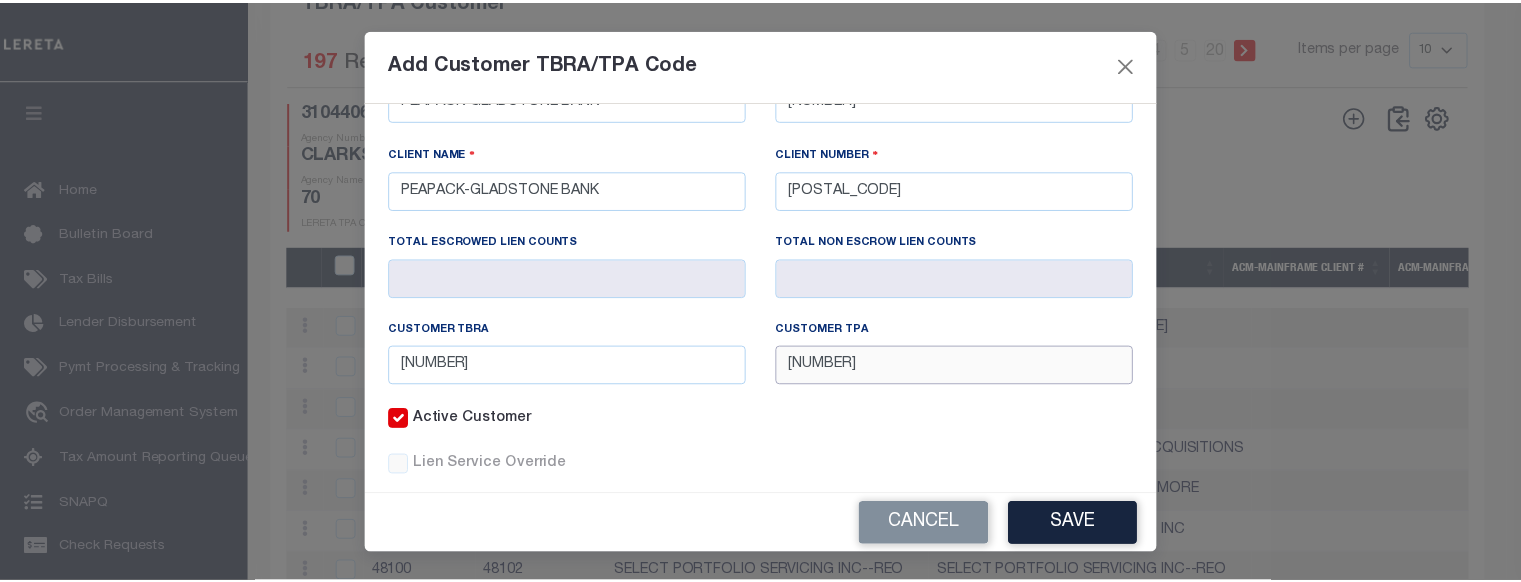 scroll, scrollTop: 250, scrollLeft: 0, axis: vertical 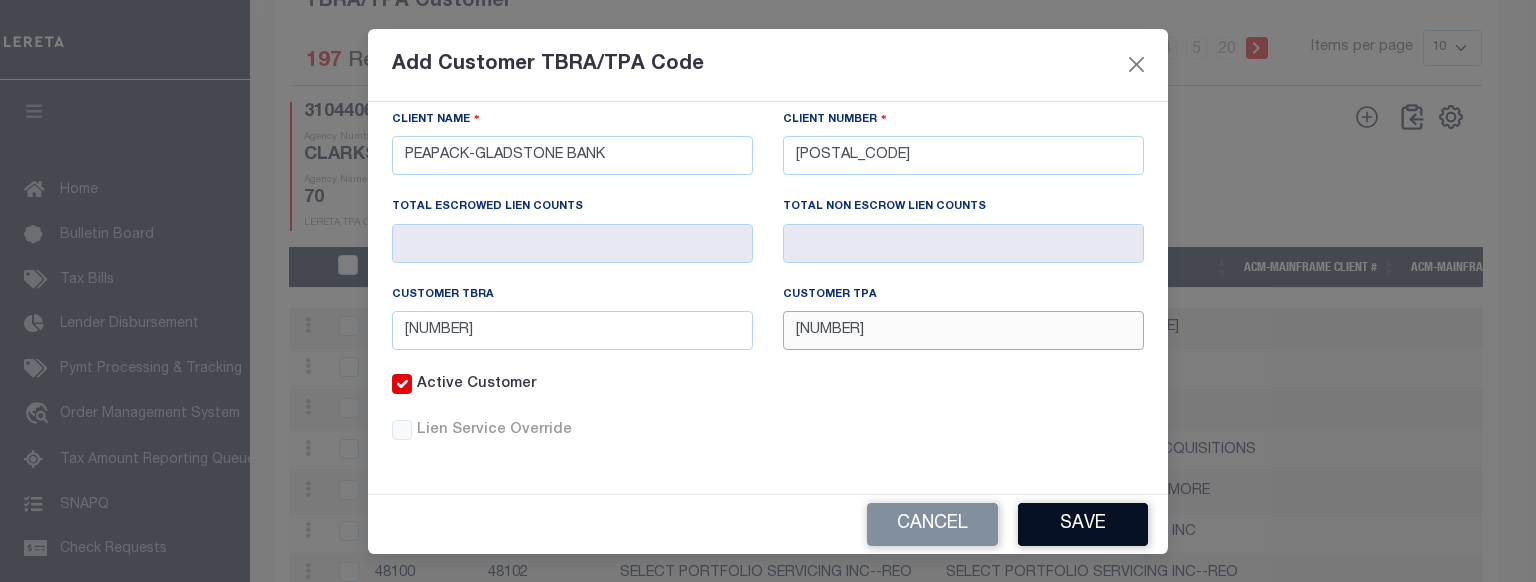type on "7075699" 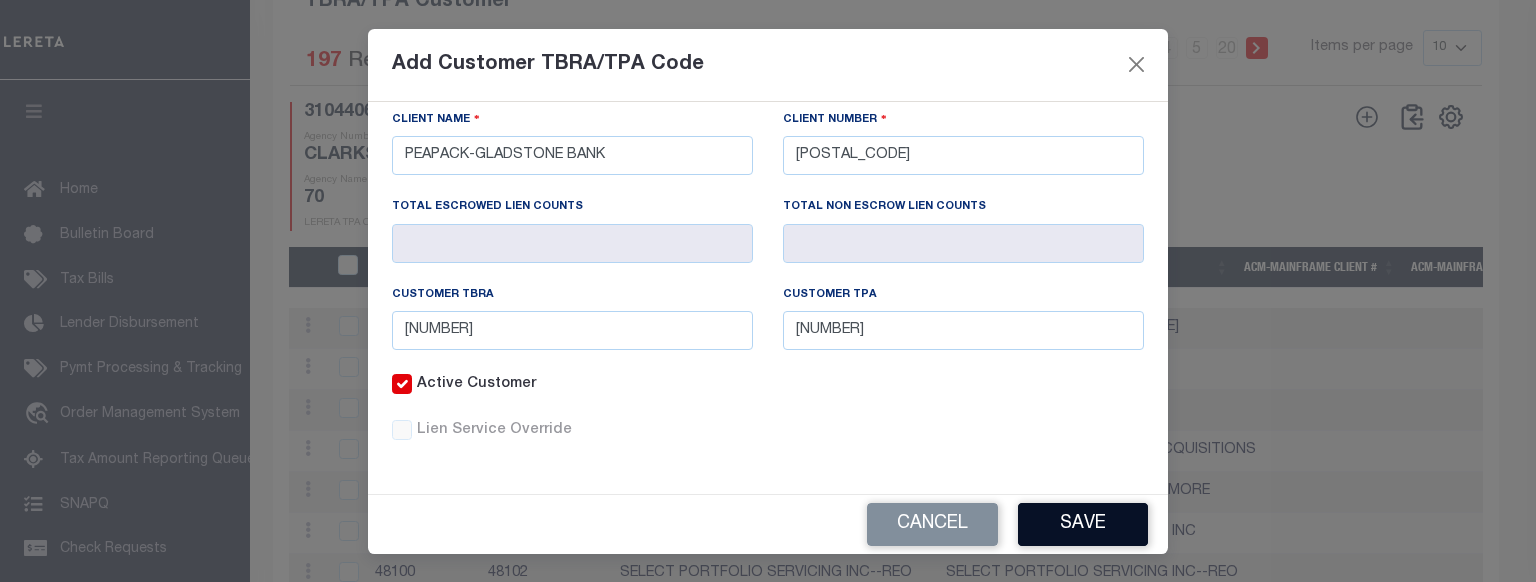 click on "Save" at bounding box center (1083, 524) 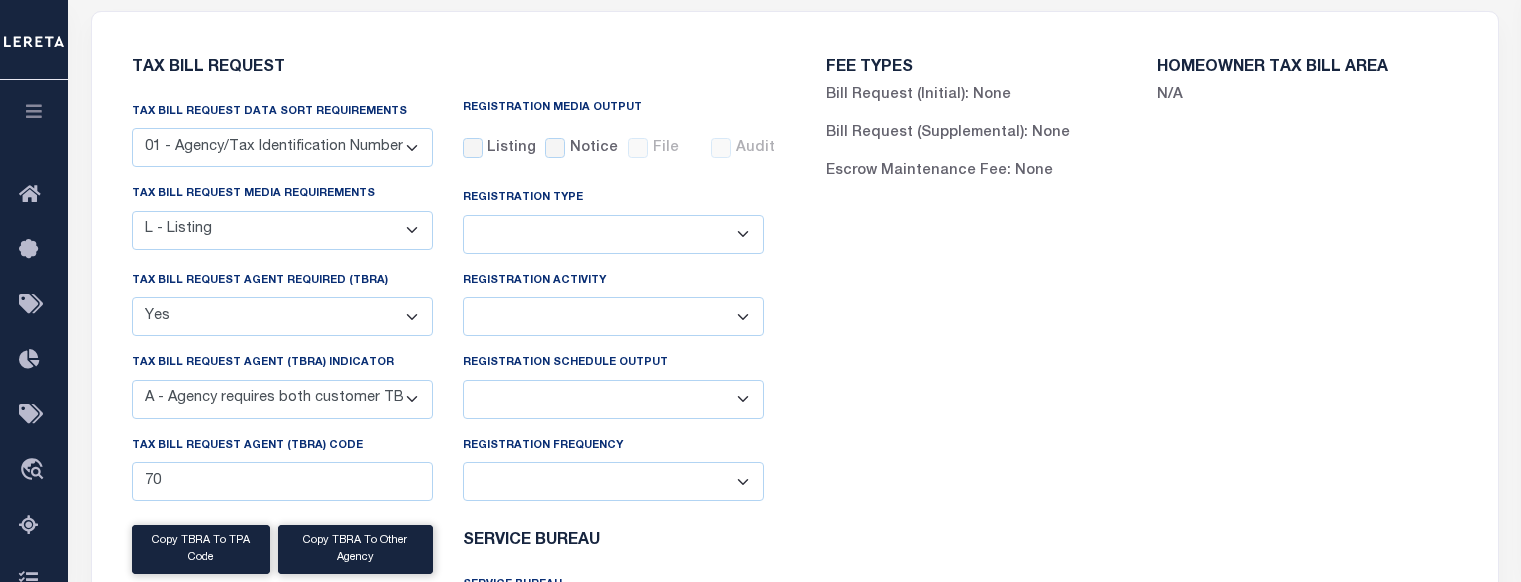 scroll, scrollTop: 0, scrollLeft: 0, axis: both 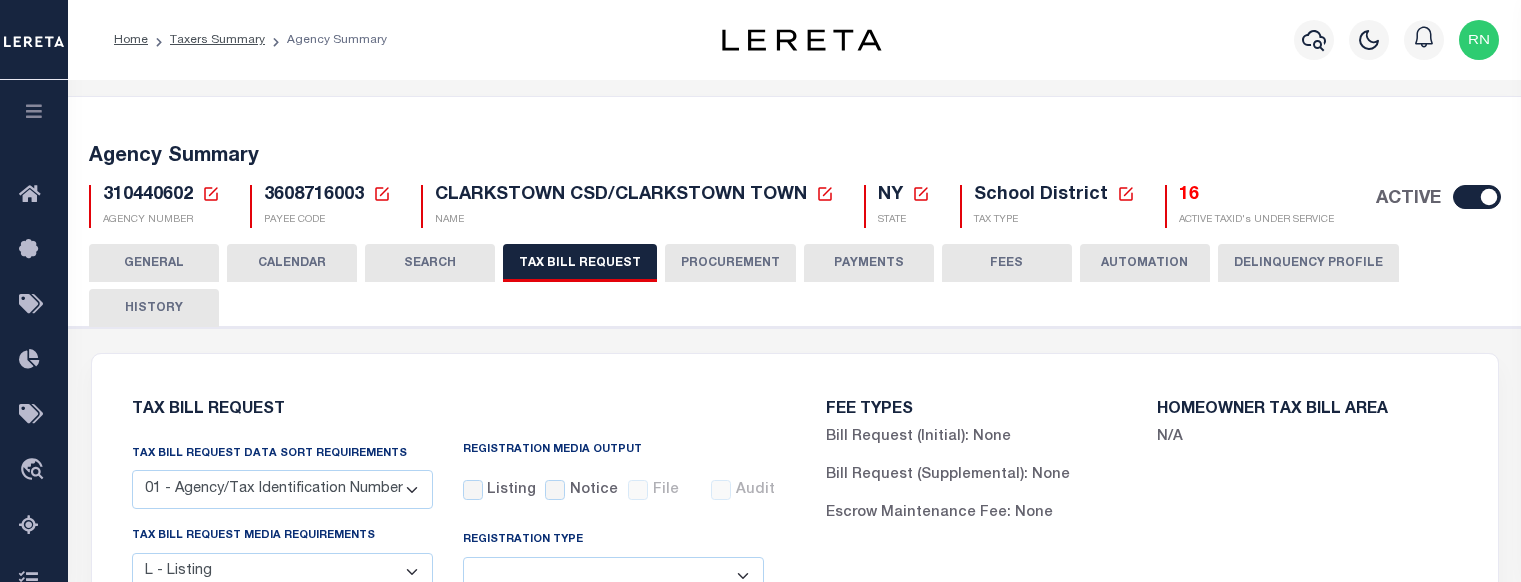 click on "HISTORY" at bounding box center [154, 308] 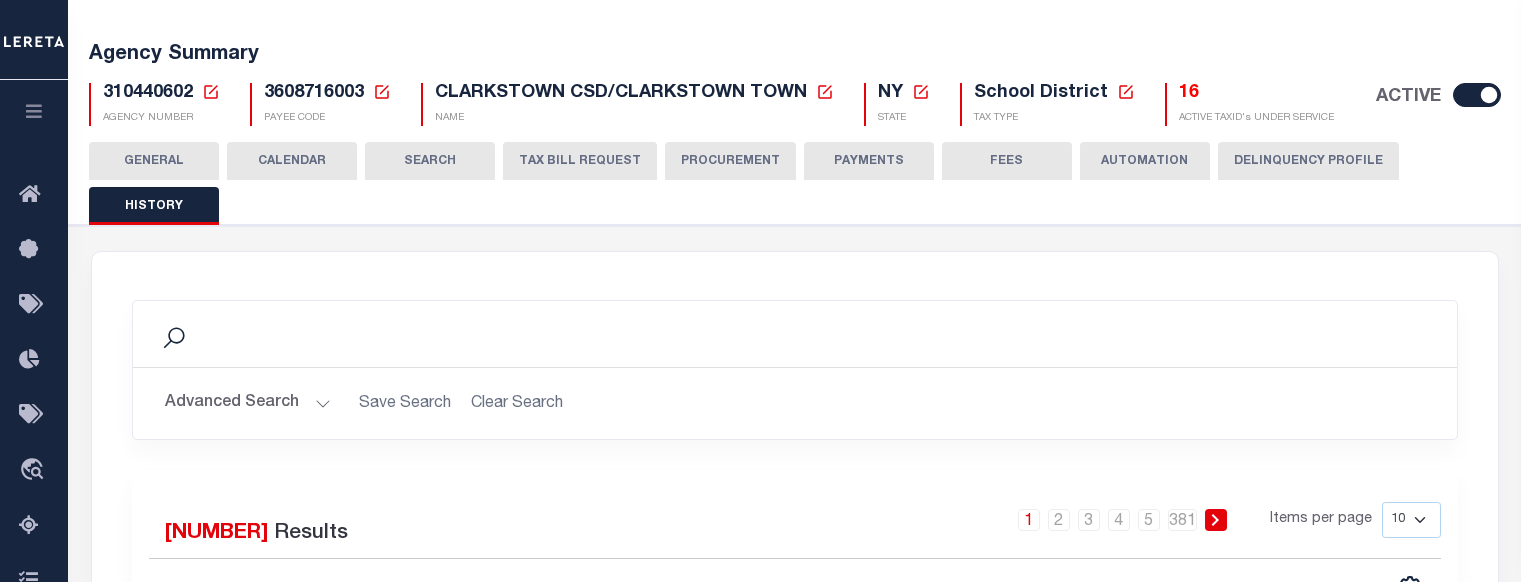 scroll, scrollTop: 100, scrollLeft: 0, axis: vertical 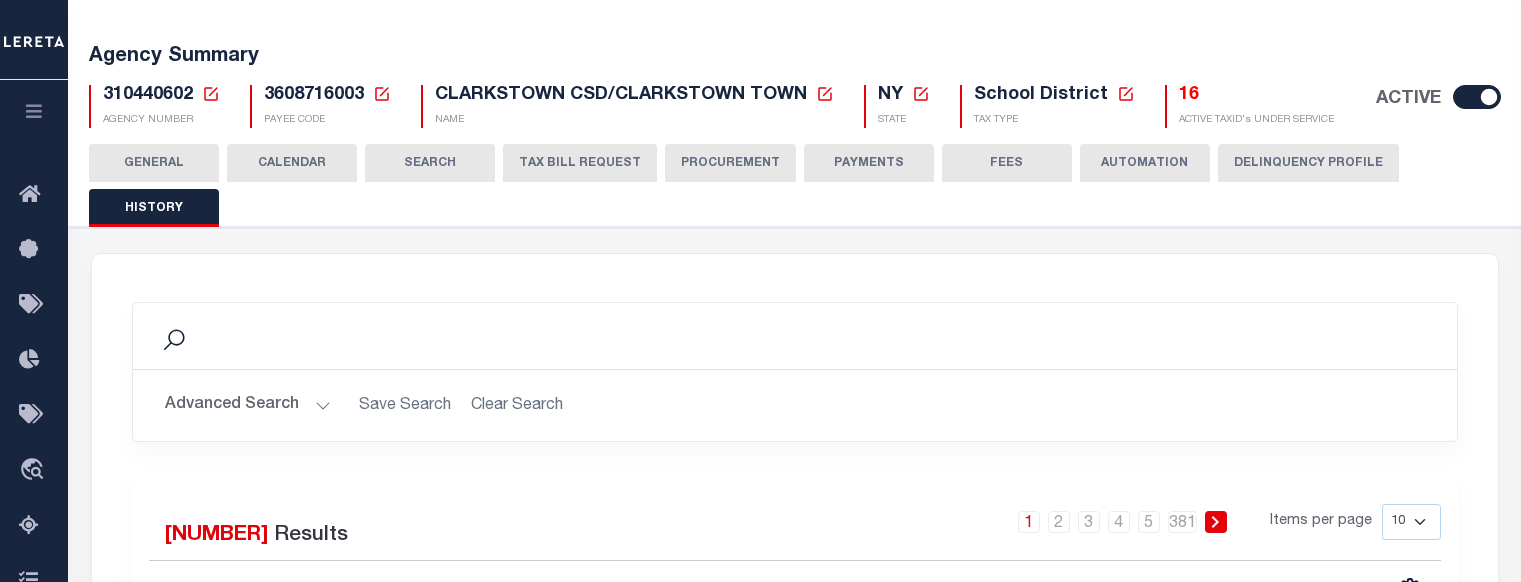 click on "TAX BILL REQUEST" at bounding box center (580, 163) 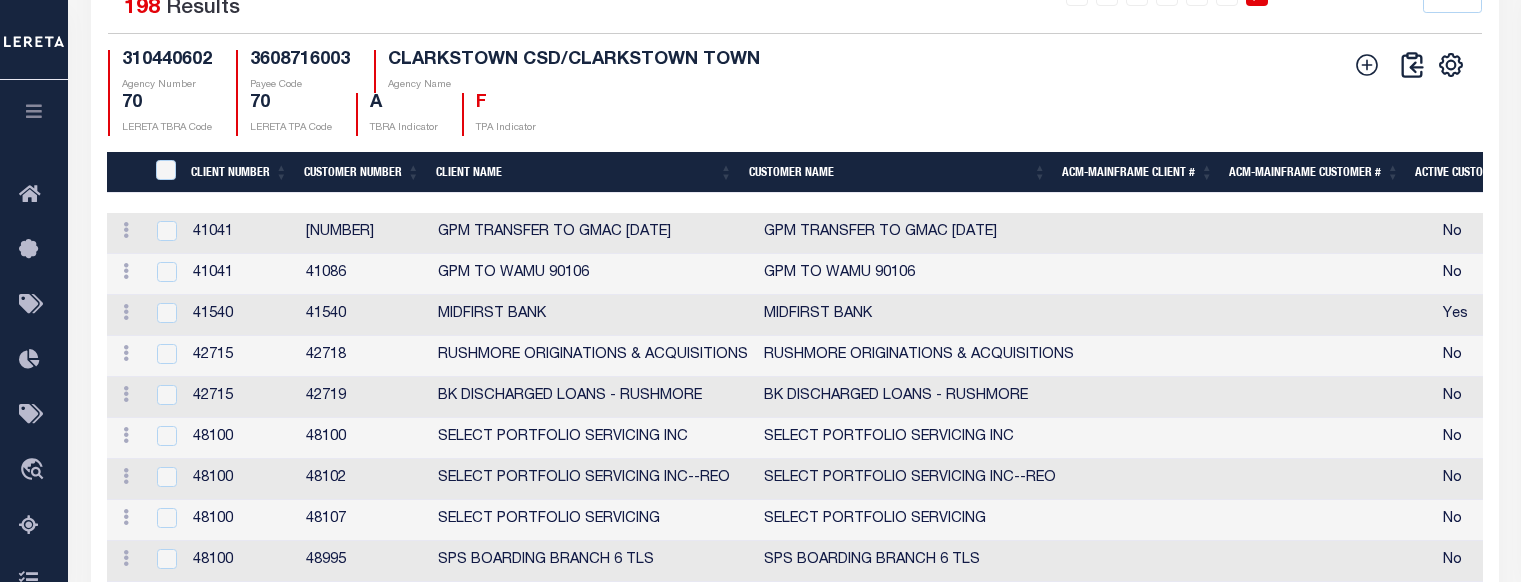 scroll, scrollTop: 2600, scrollLeft: 0, axis: vertical 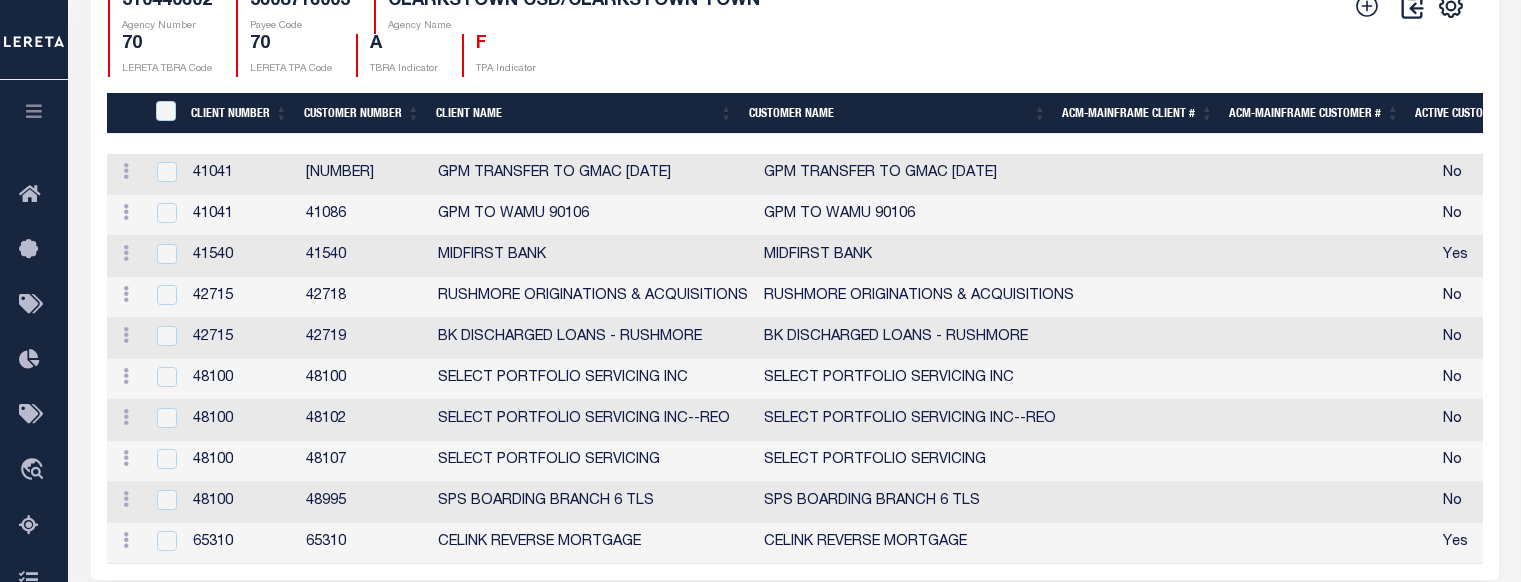 click 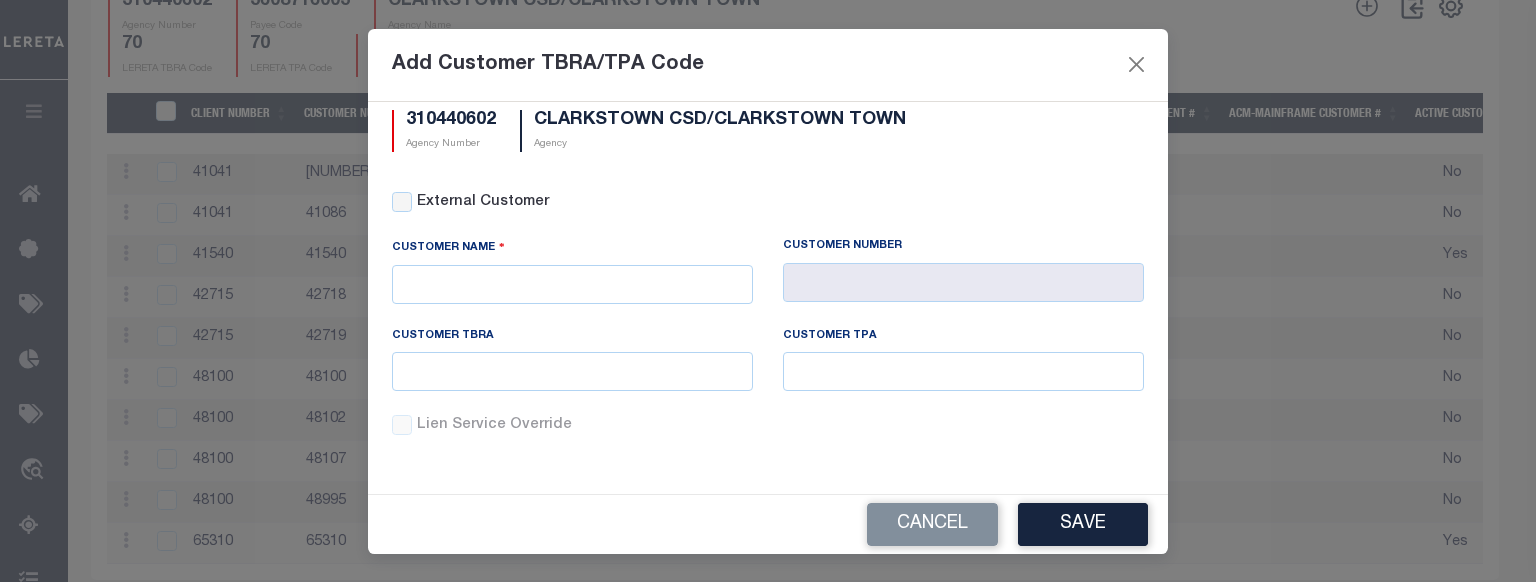 scroll, scrollTop: 0, scrollLeft: 0, axis: both 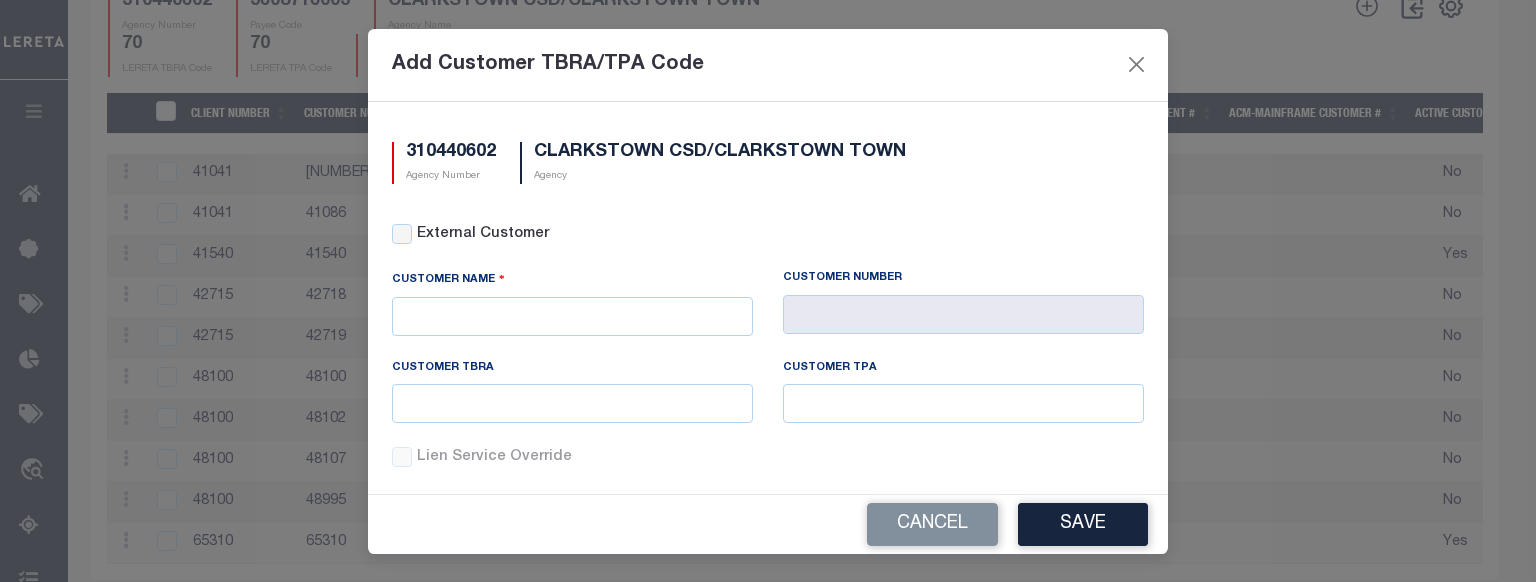 click on "External Customer" at bounding box center (780, 235) 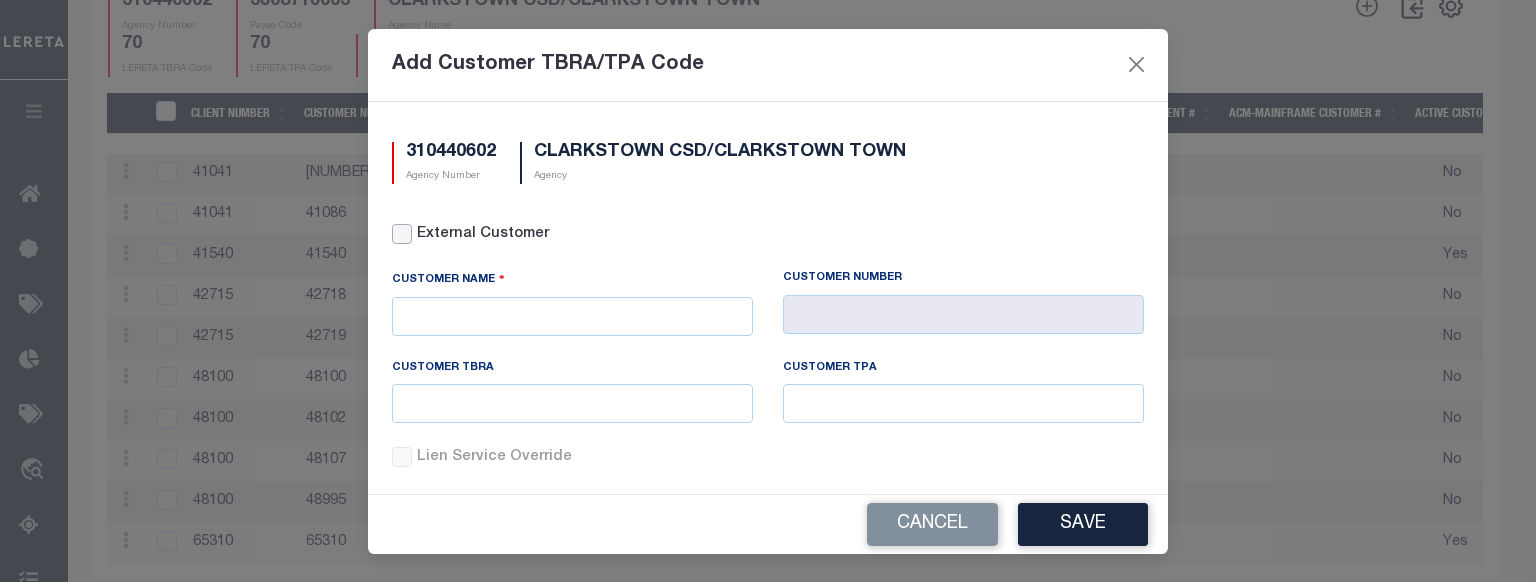click on "External Customer" at bounding box center (402, 234) 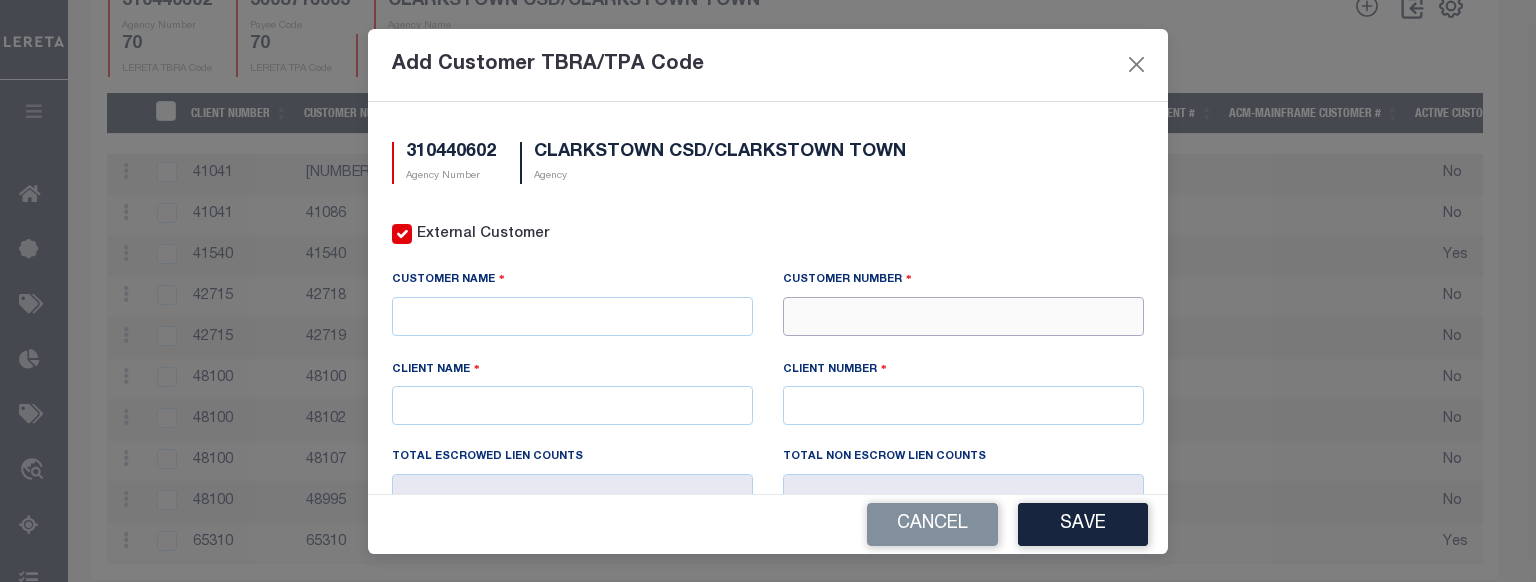 click at bounding box center (963, 316) 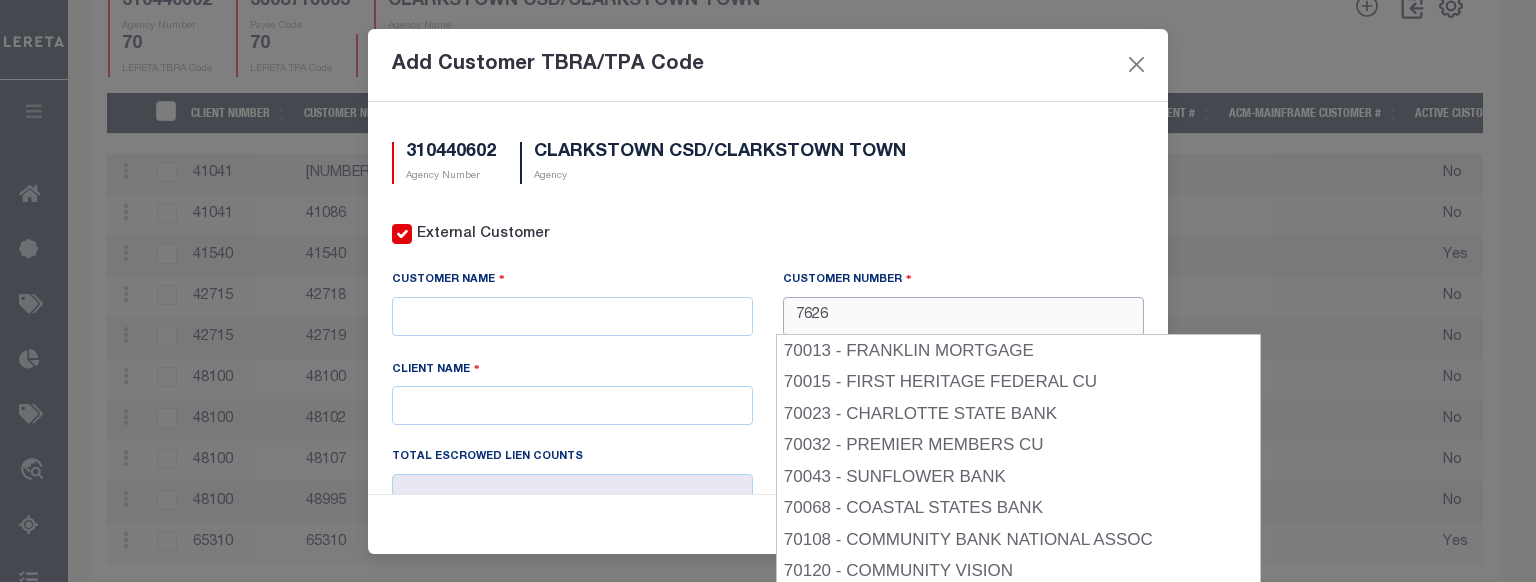 type on "76262" 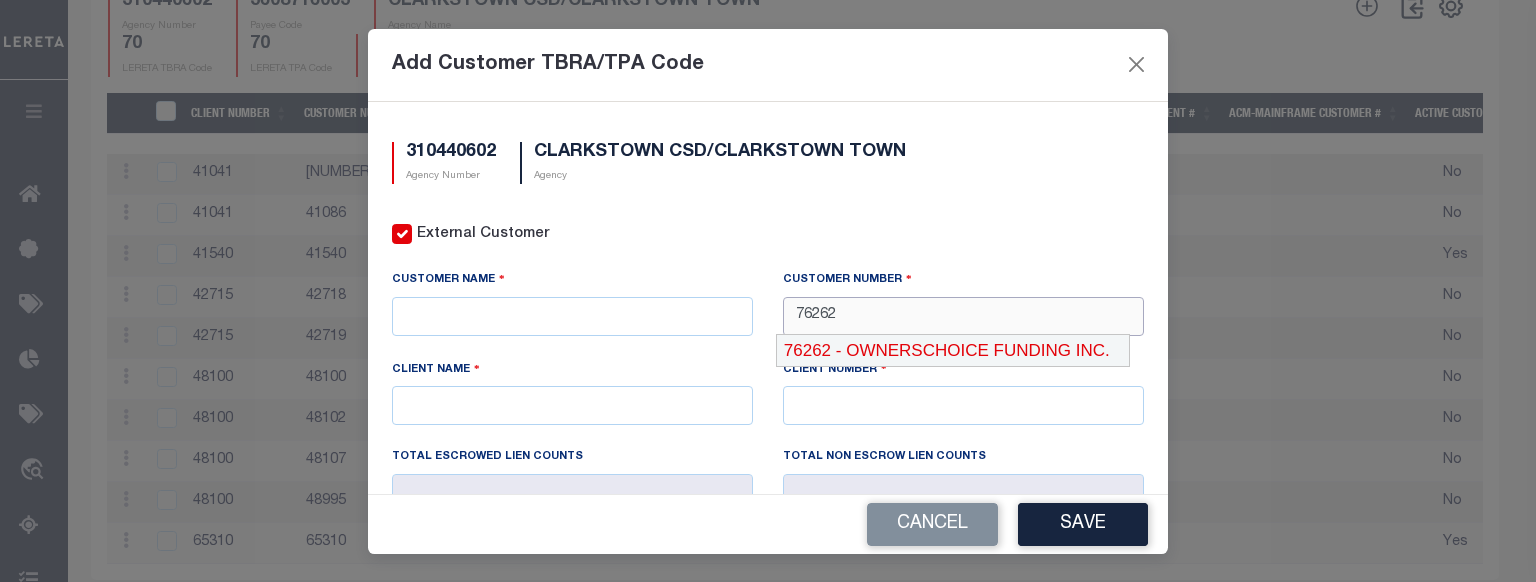 click on "76262 - OWNERSCHOICE FUNDING INC." at bounding box center (953, 351) 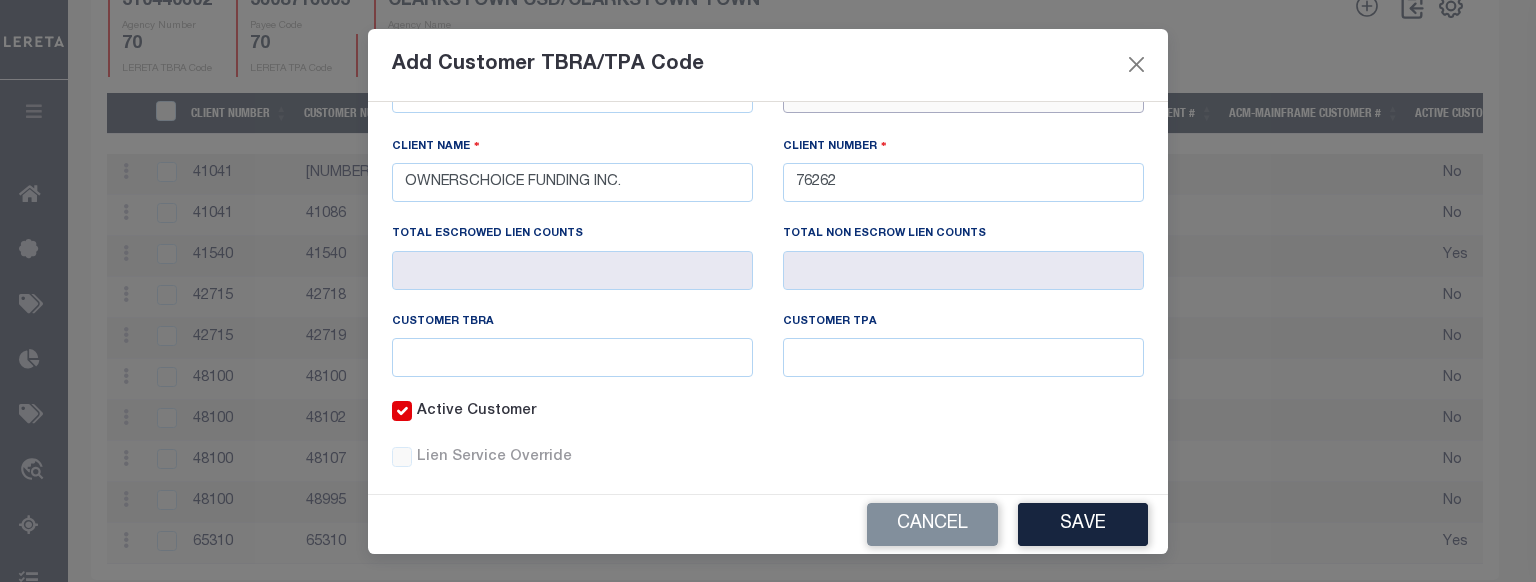 scroll, scrollTop: 250, scrollLeft: 0, axis: vertical 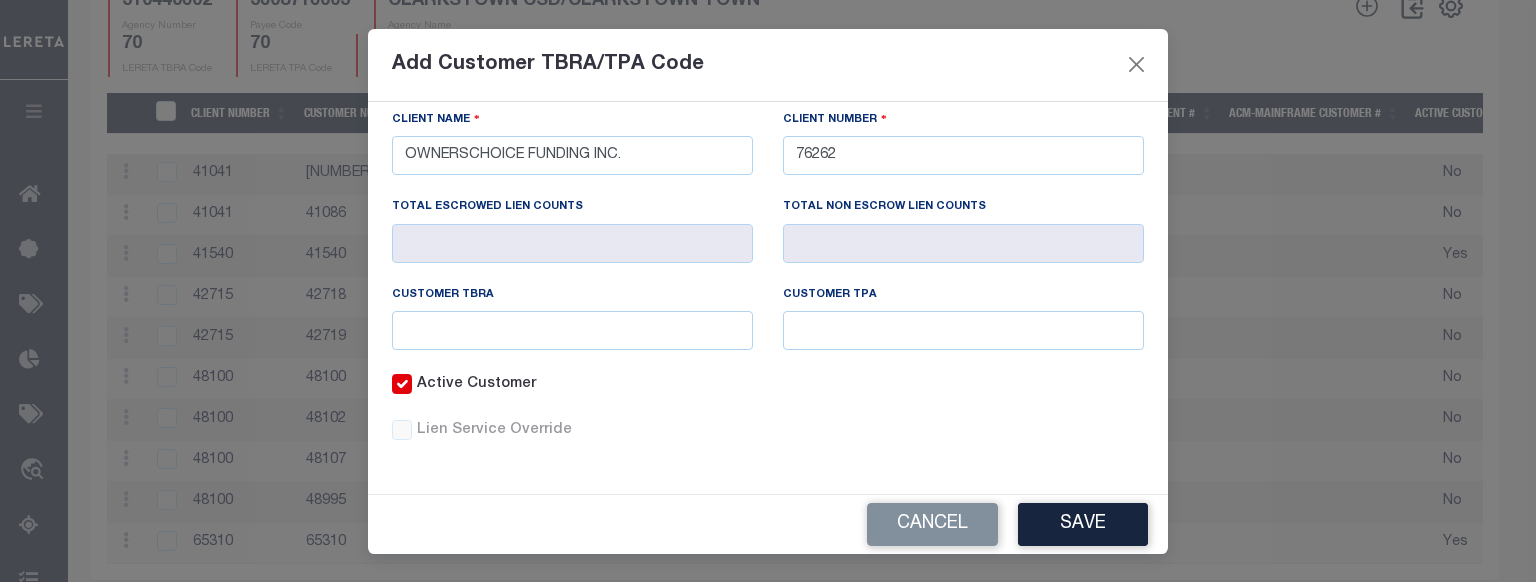 type on "76262" 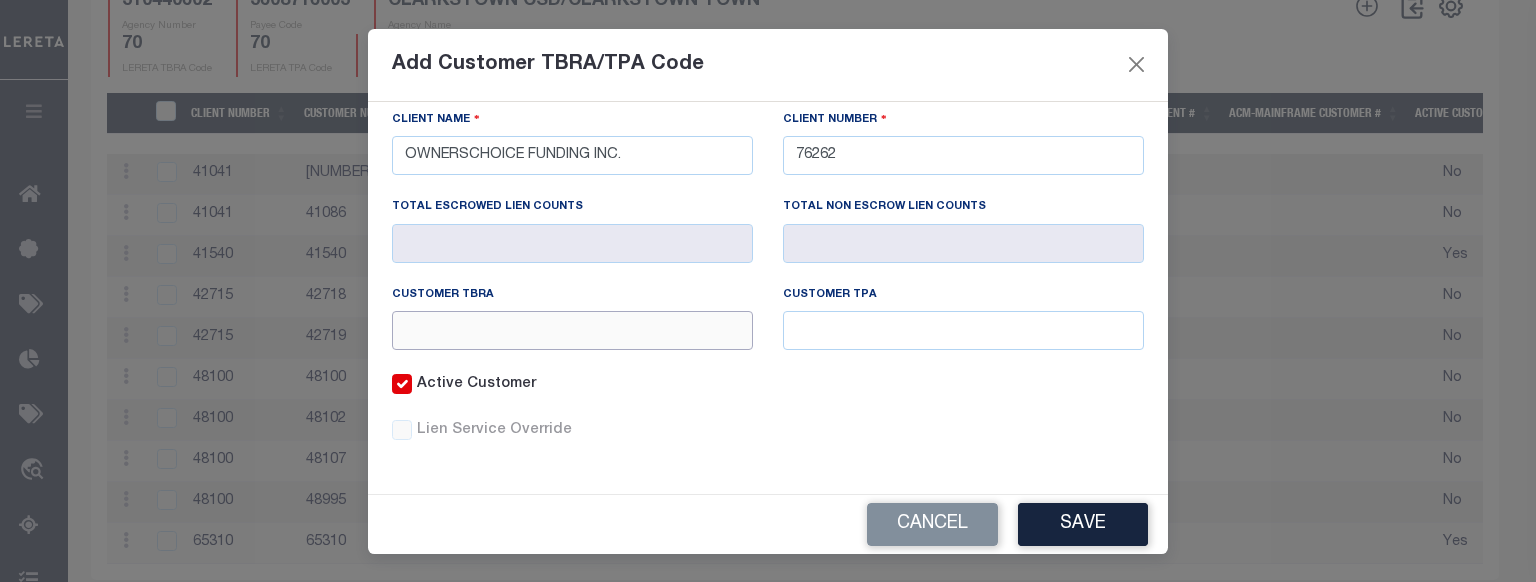 click at bounding box center (572, 330) 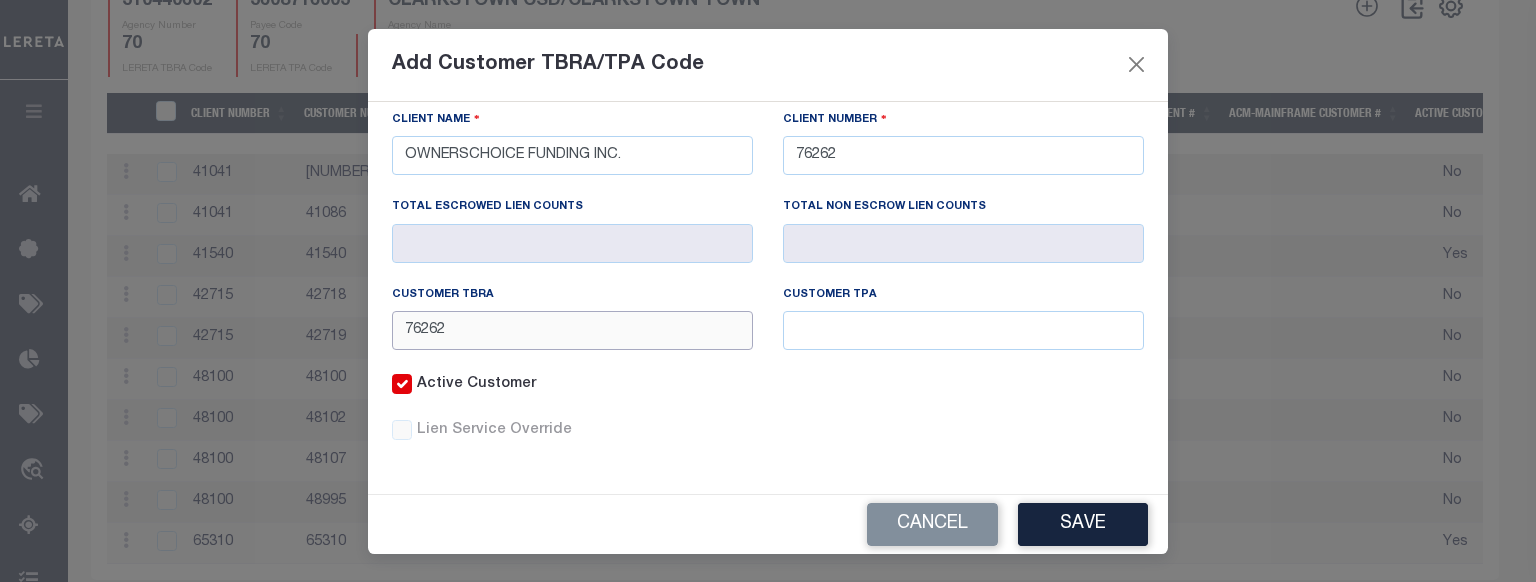 type on "76262" 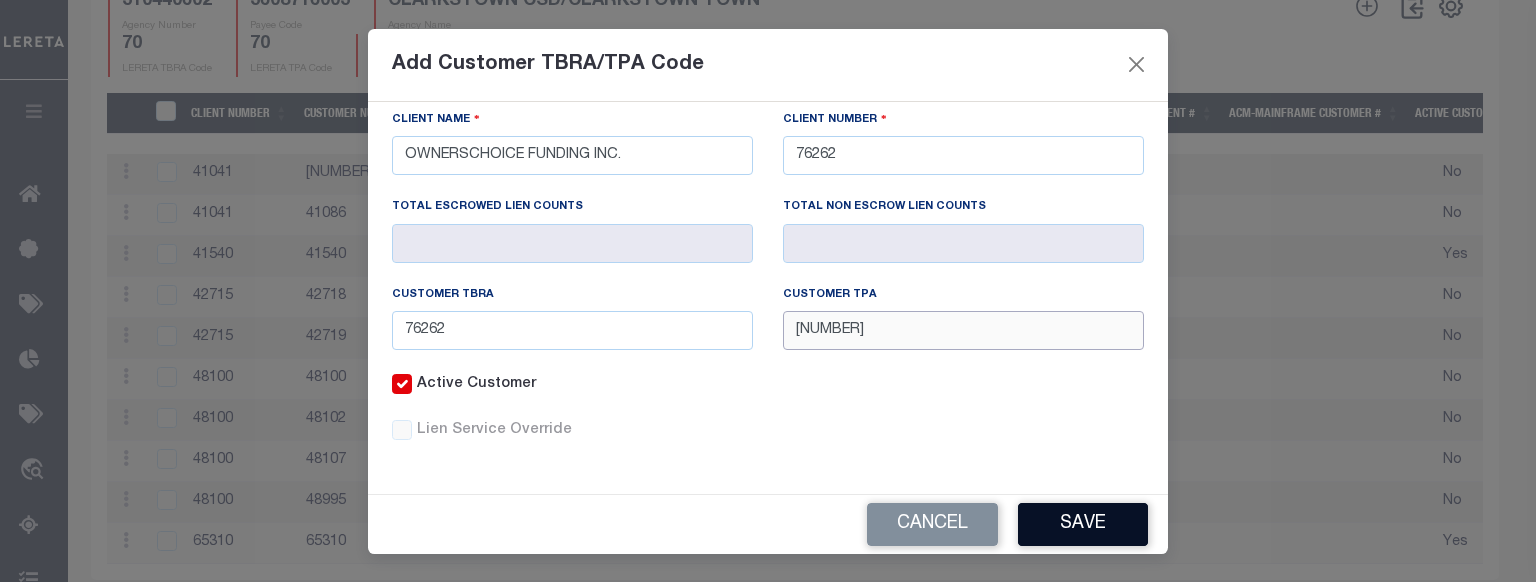type on "7076262" 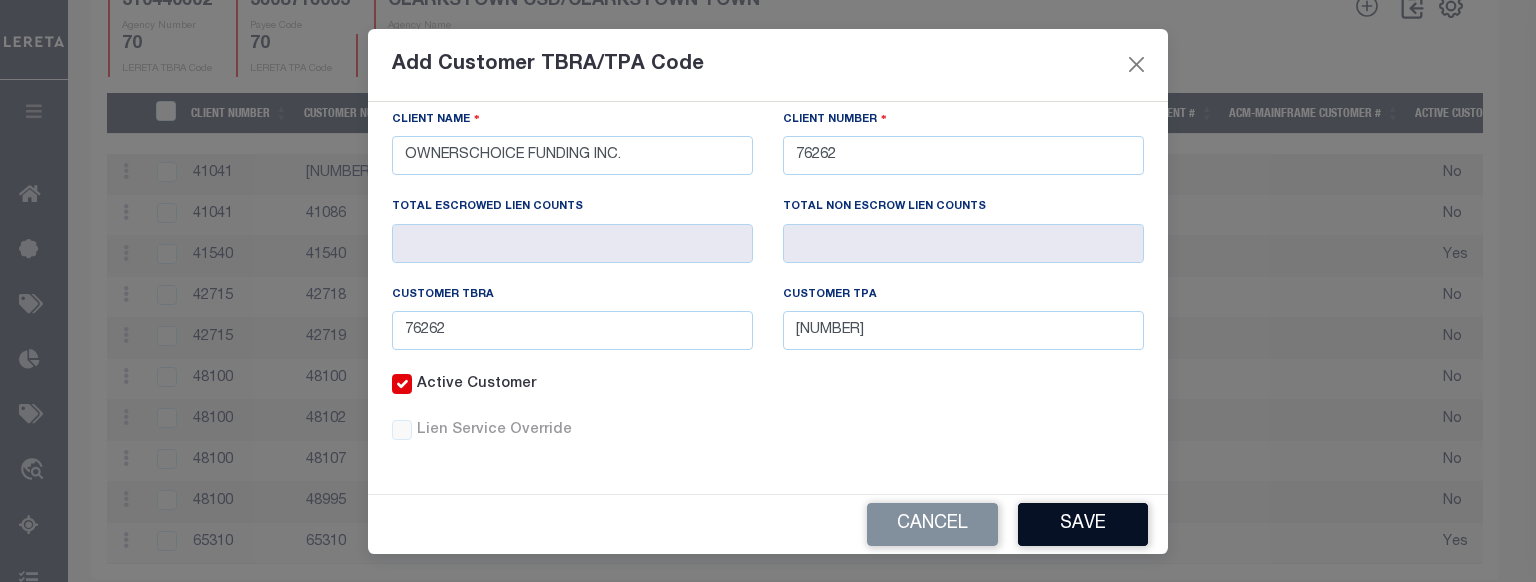 click on "Save" at bounding box center (1083, 524) 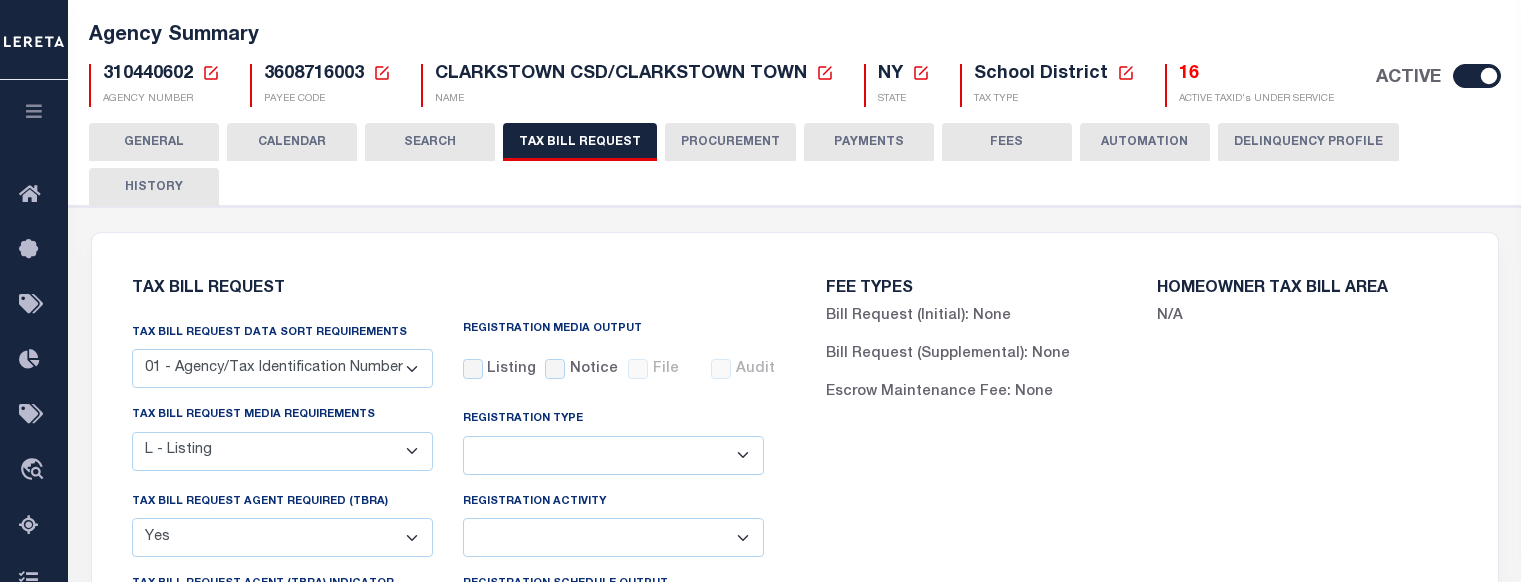 scroll, scrollTop: 0, scrollLeft: 0, axis: both 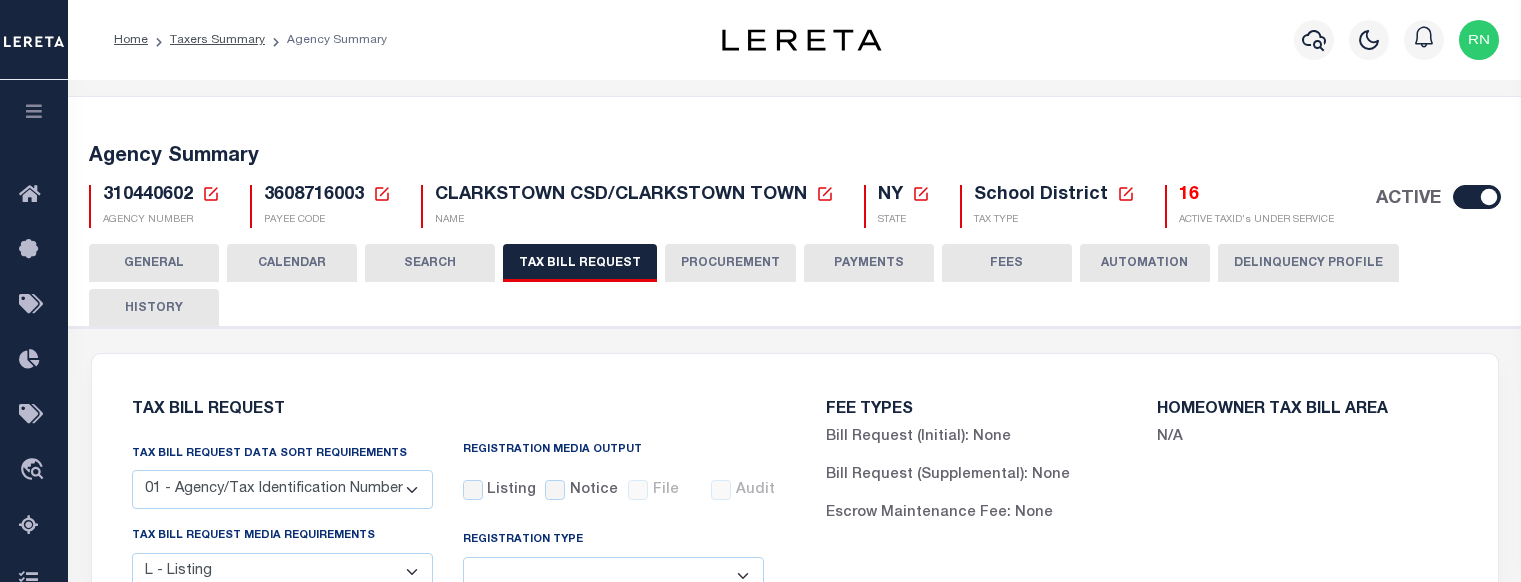 click 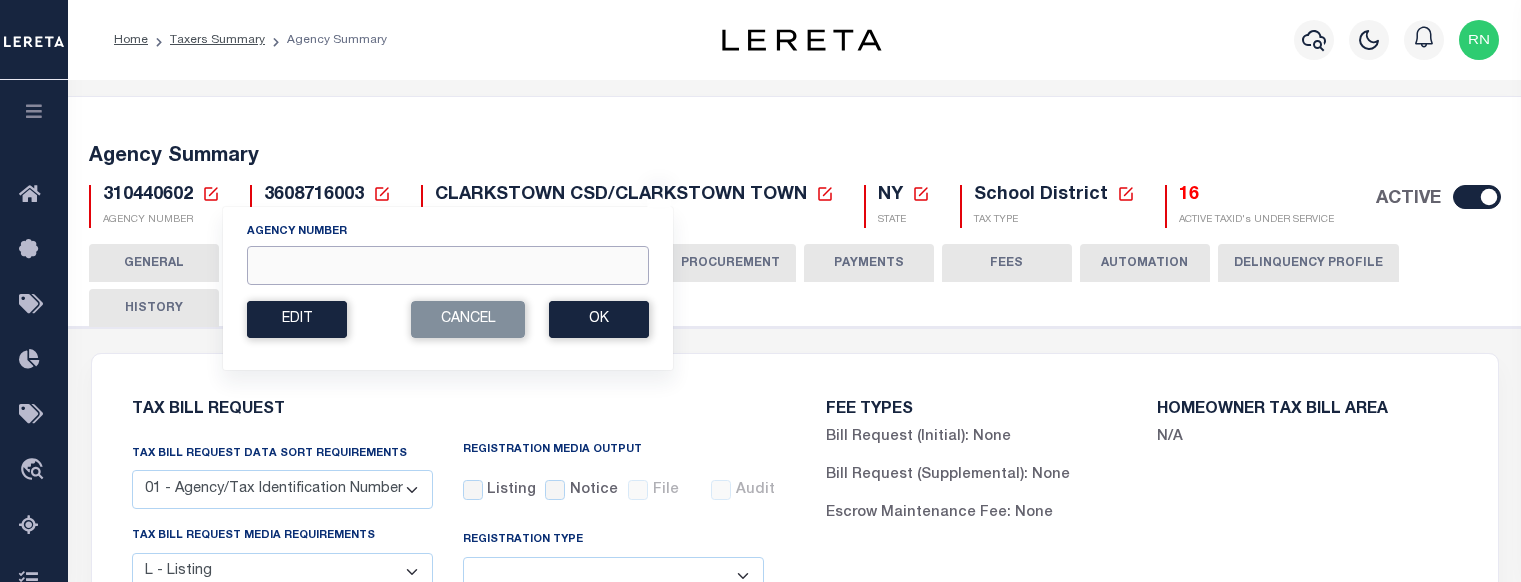 click on "Agency Number" at bounding box center [448, 265] 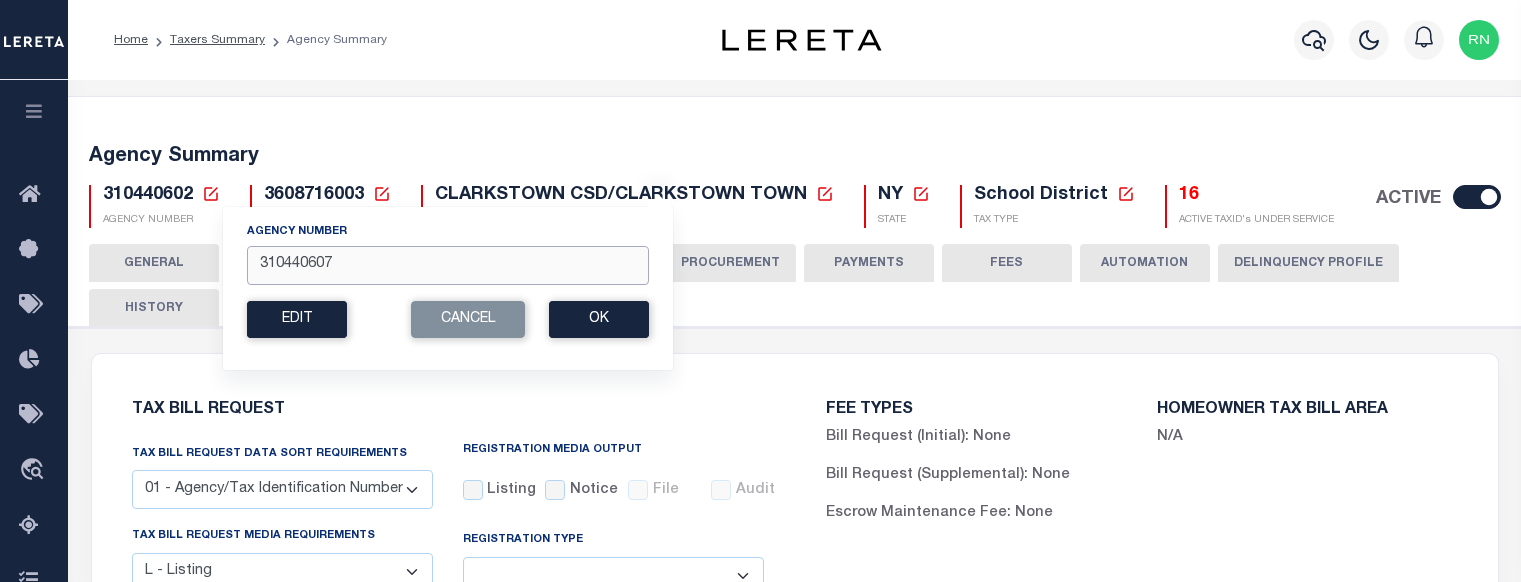 type on "310440607" 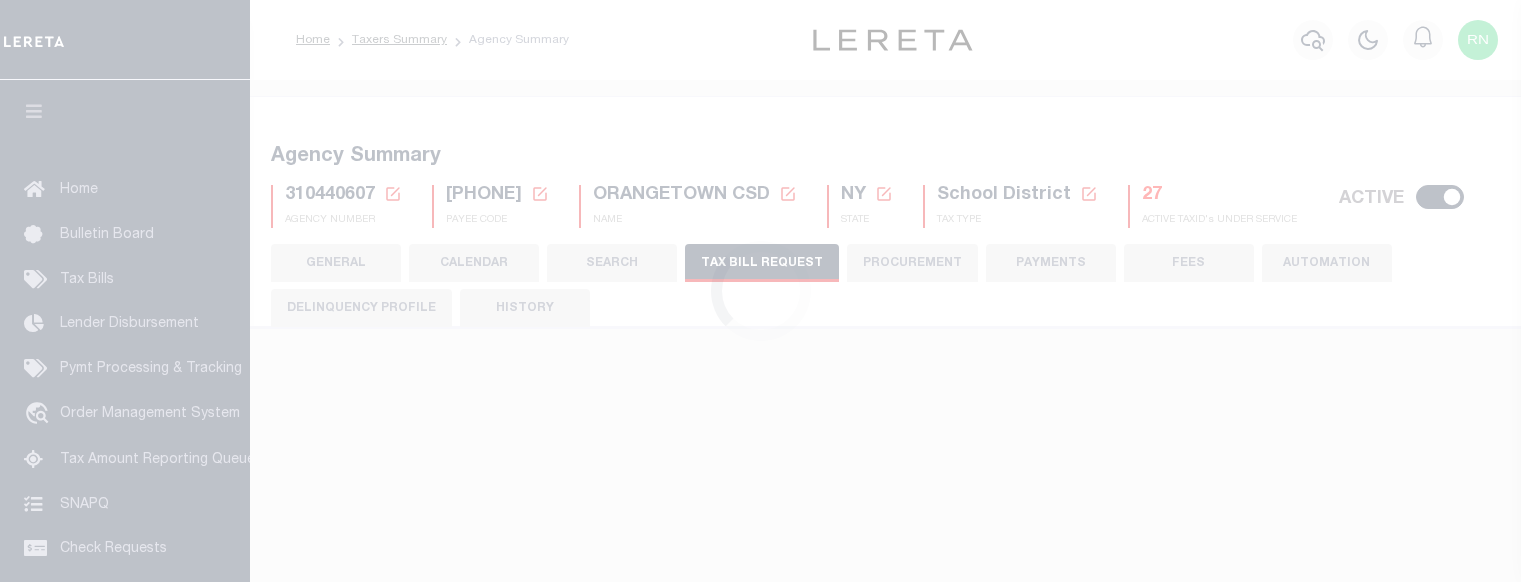 scroll, scrollTop: 0, scrollLeft: 0, axis: both 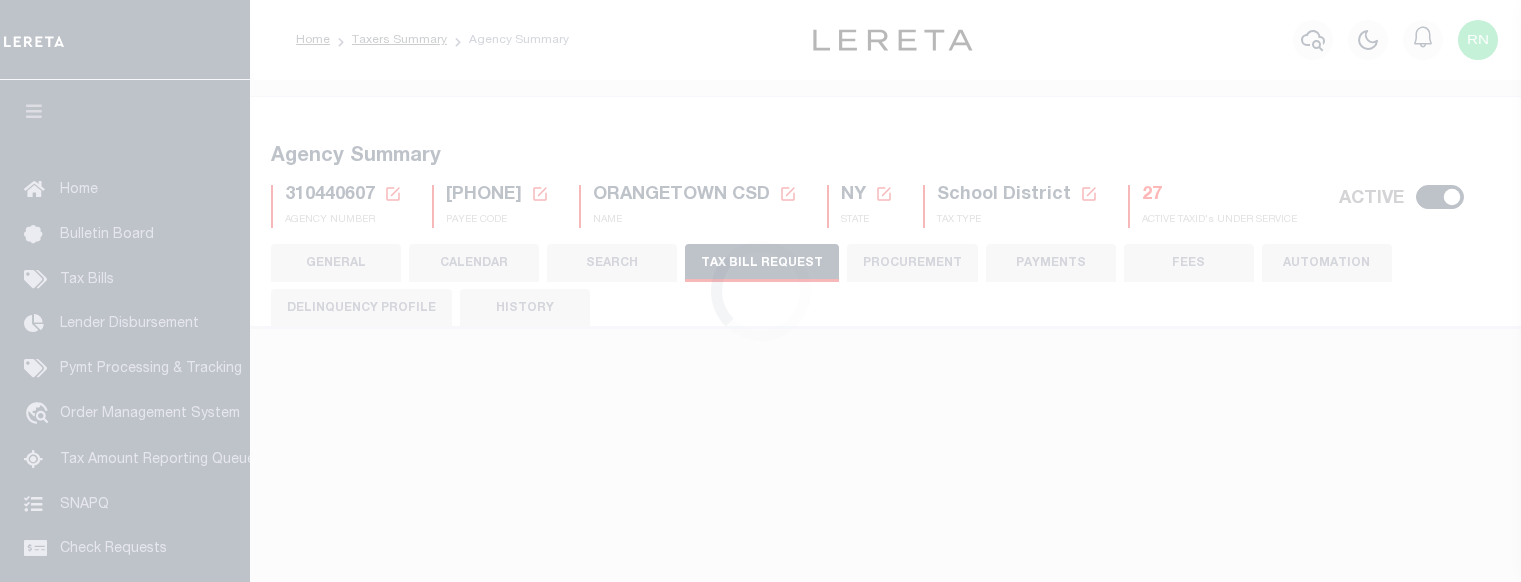 checkbox on "false" 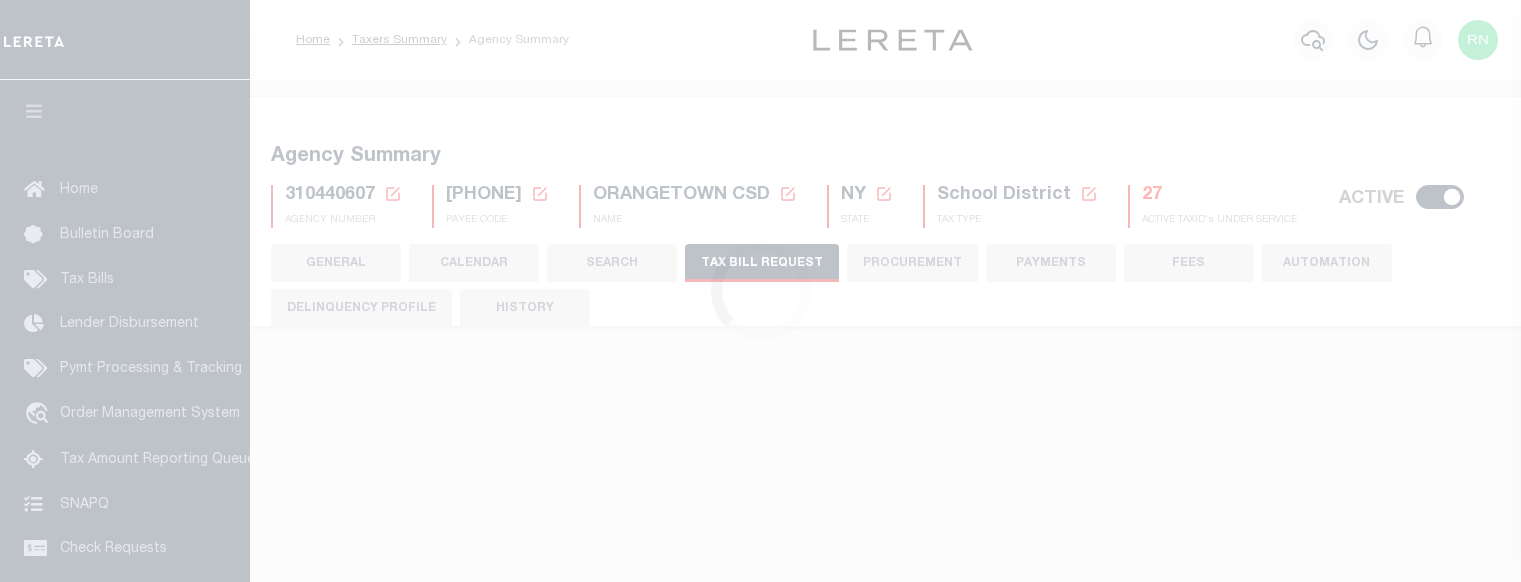 checkbox on "false" 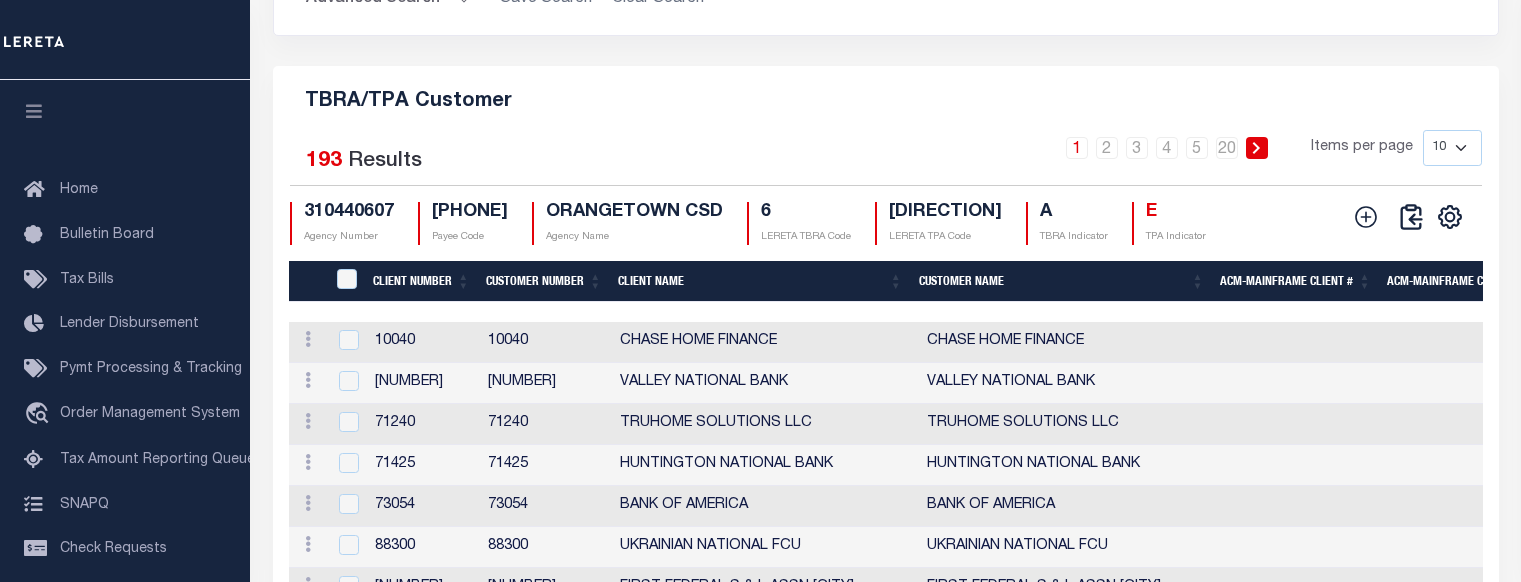 scroll, scrollTop: 2409, scrollLeft: 0, axis: vertical 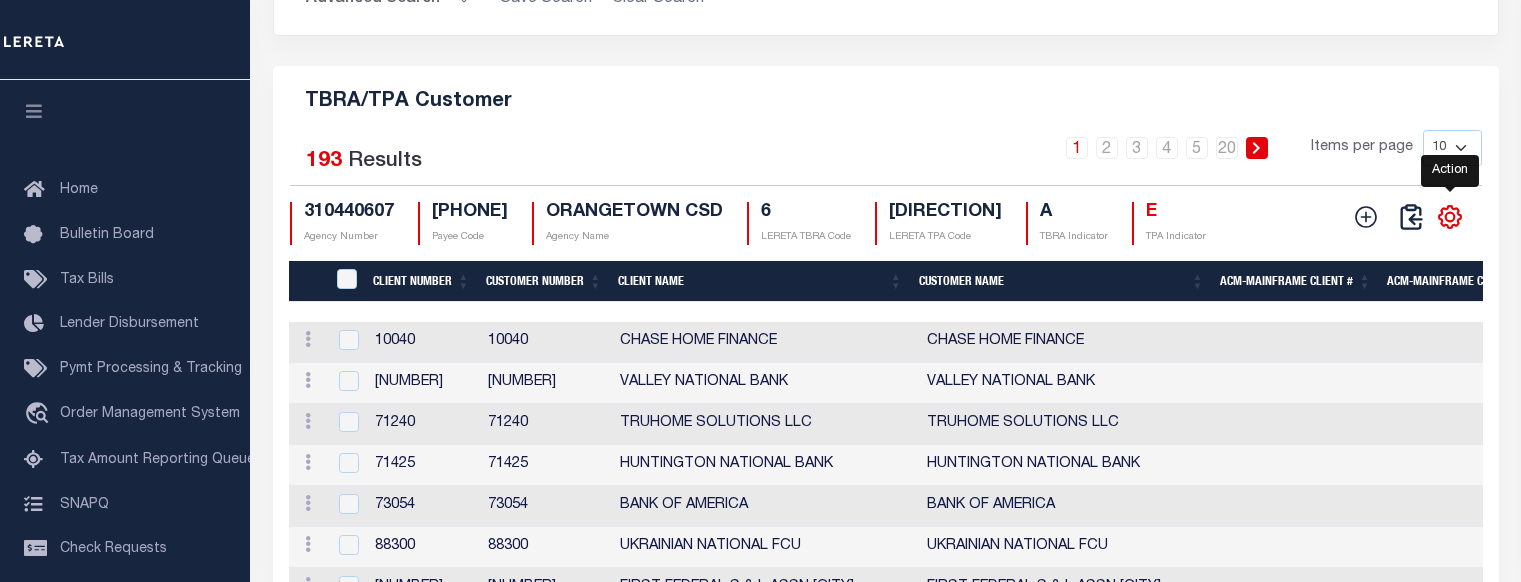 click 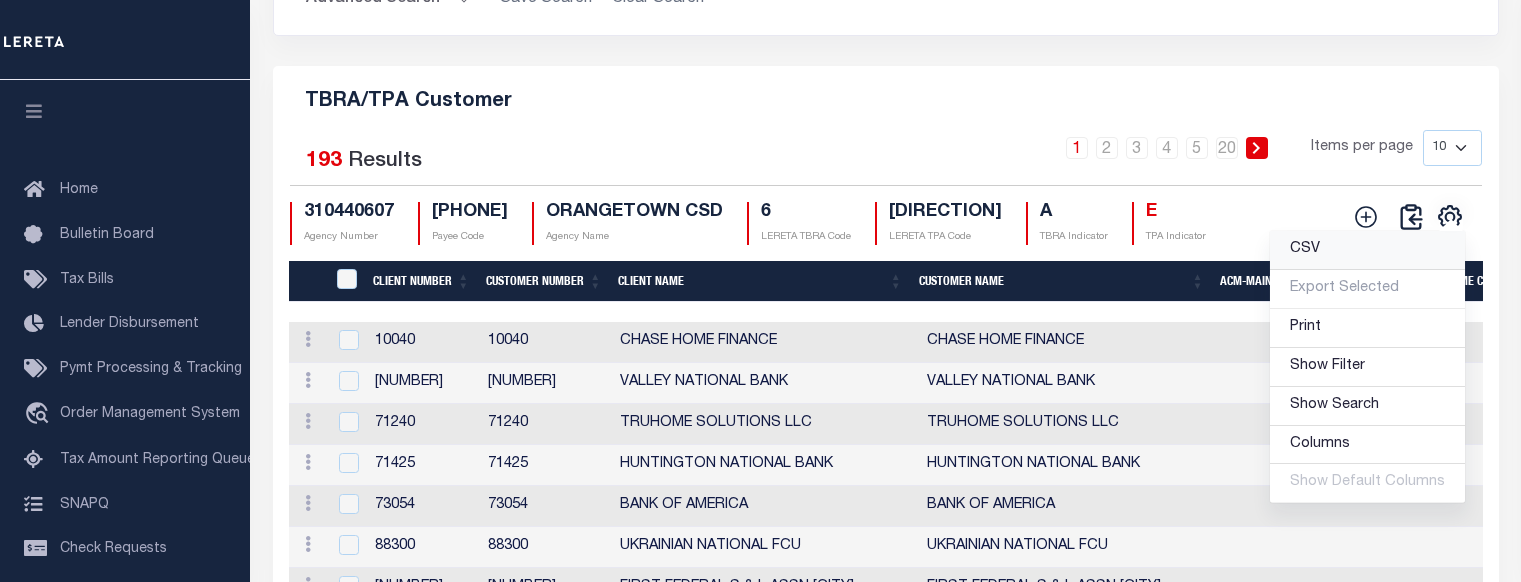 click on "CSV" at bounding box center (1305, 249) 